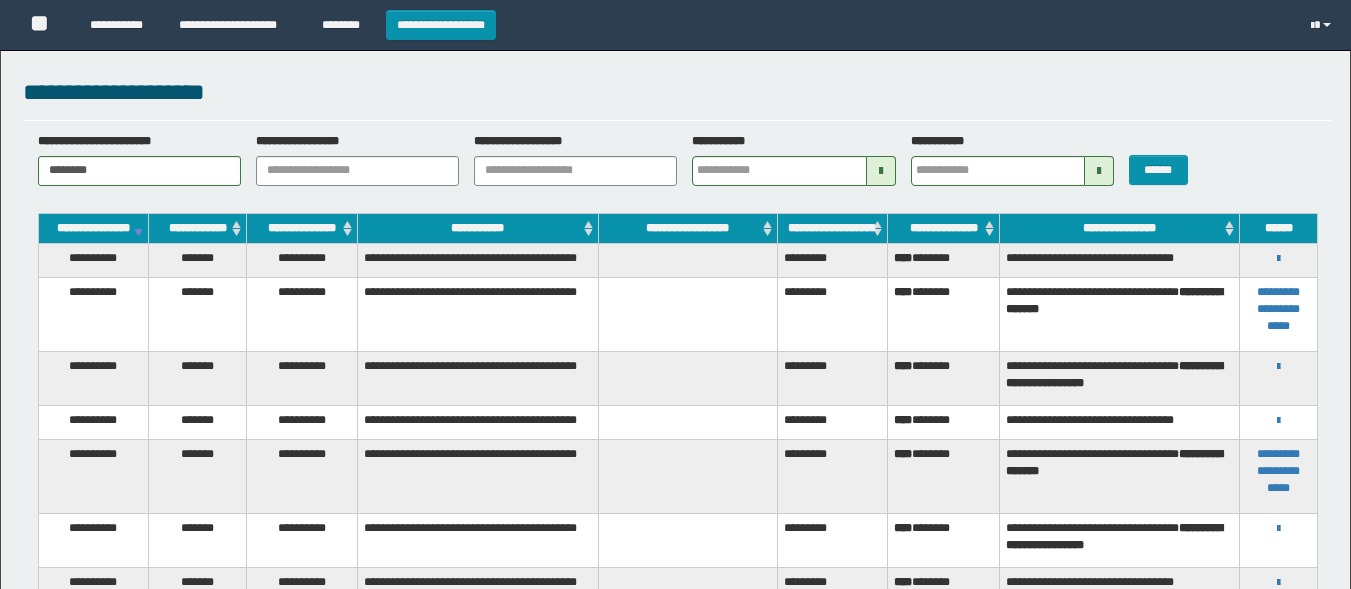 scroll, scrollTop: 0, scrollLeft: 0, axis: both 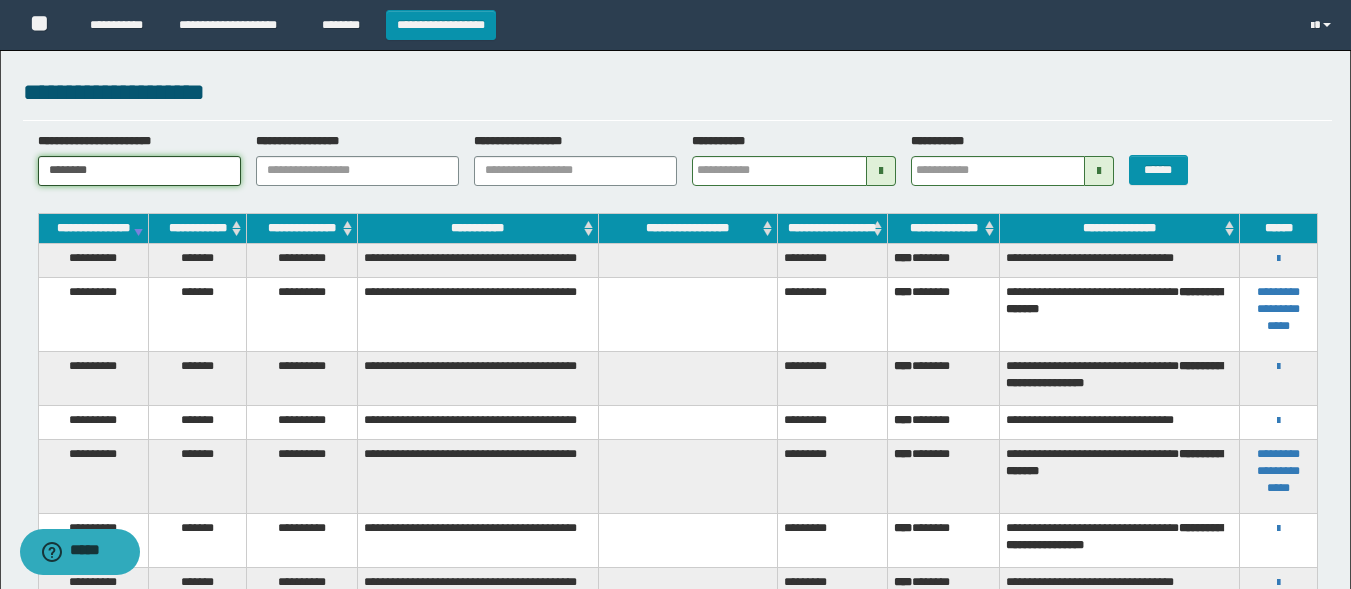 drag, startPoint x: 114, startPoint y: 171, endPoint x: 0, endPoint y: 189, distance: 115.41231 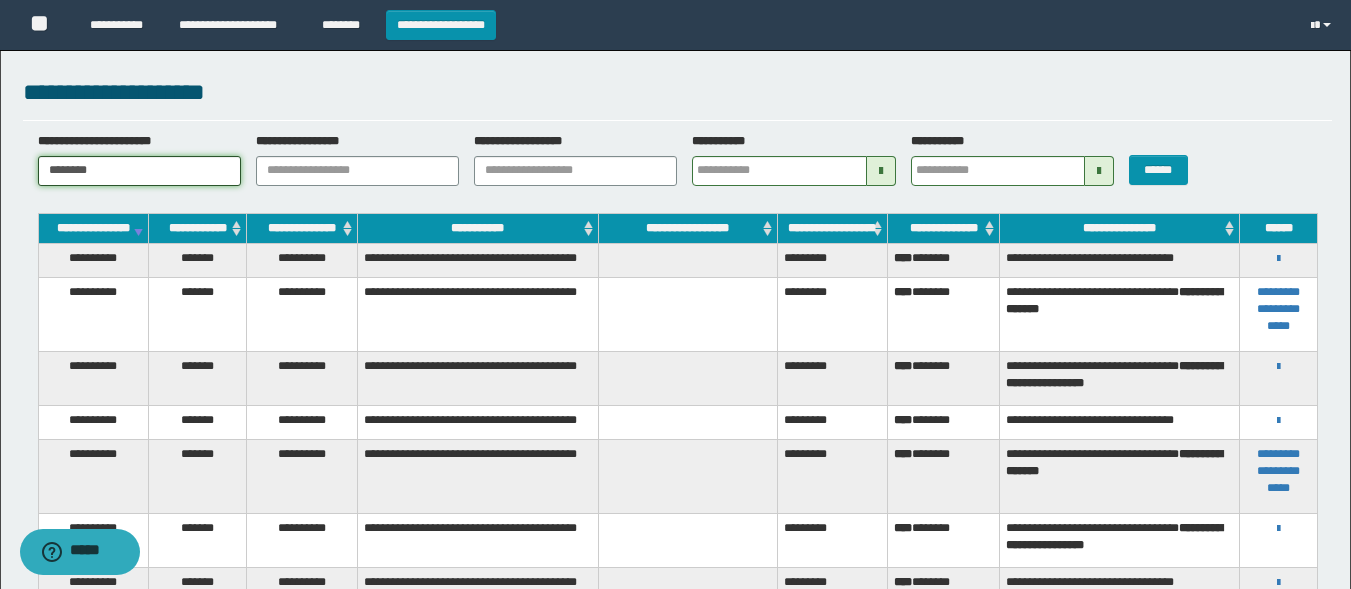 paste 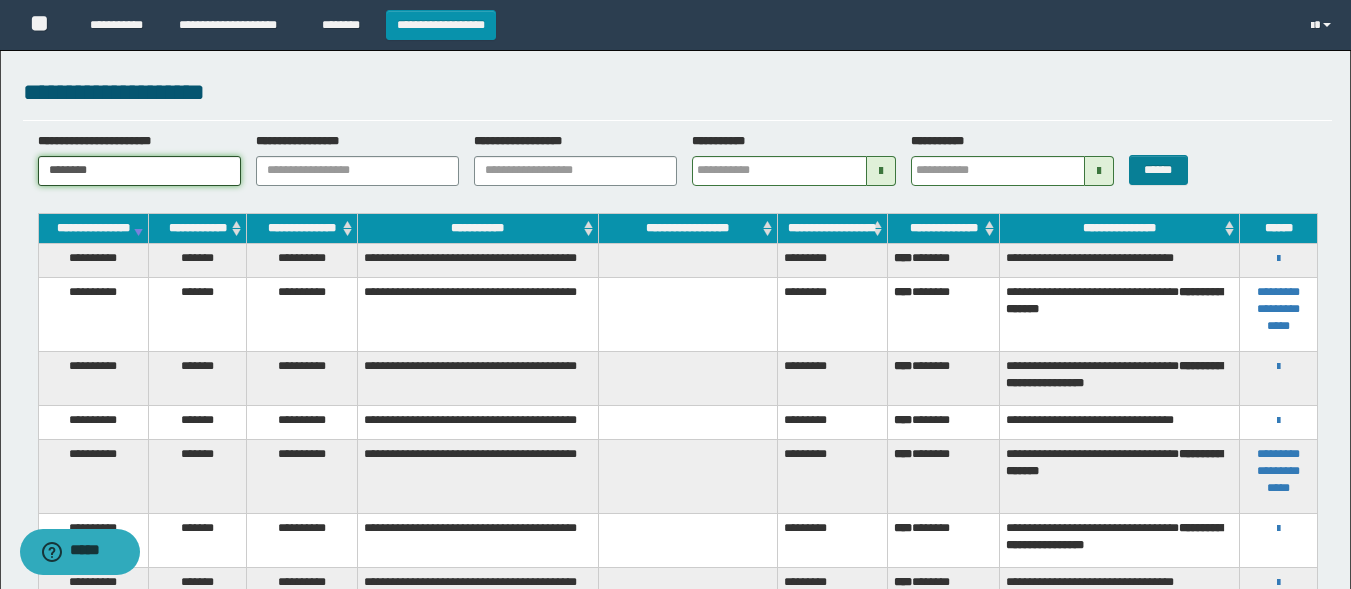type on "********" 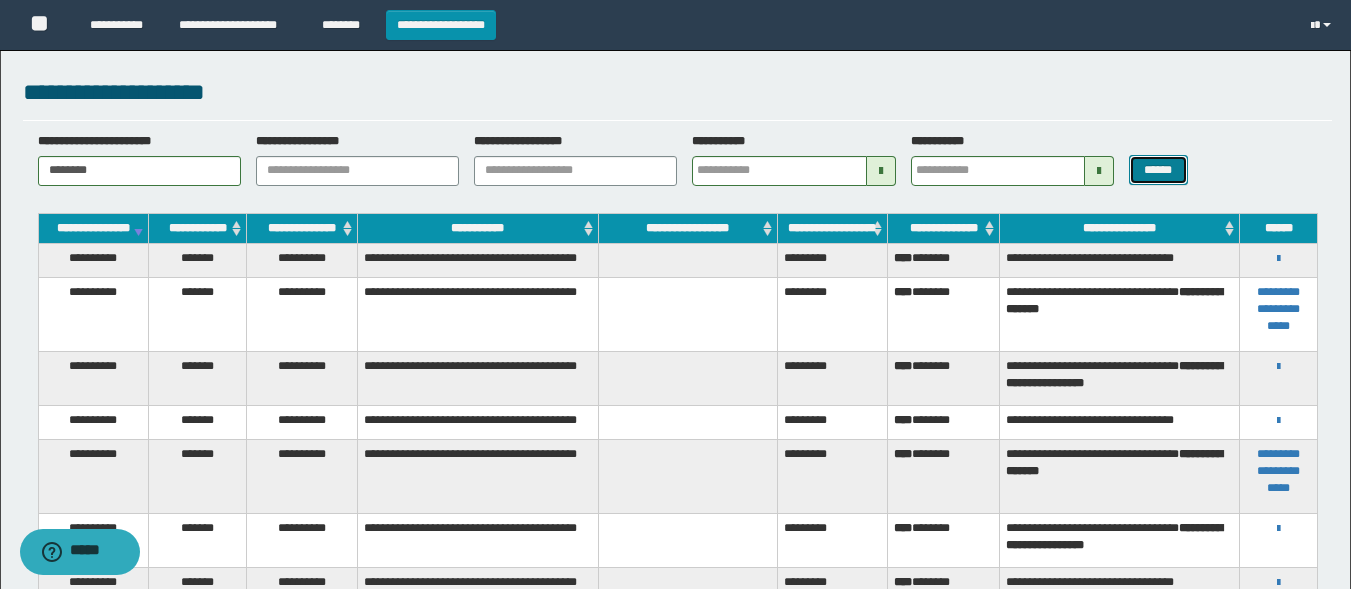 click on "******" at bounding box center (1158, 170) 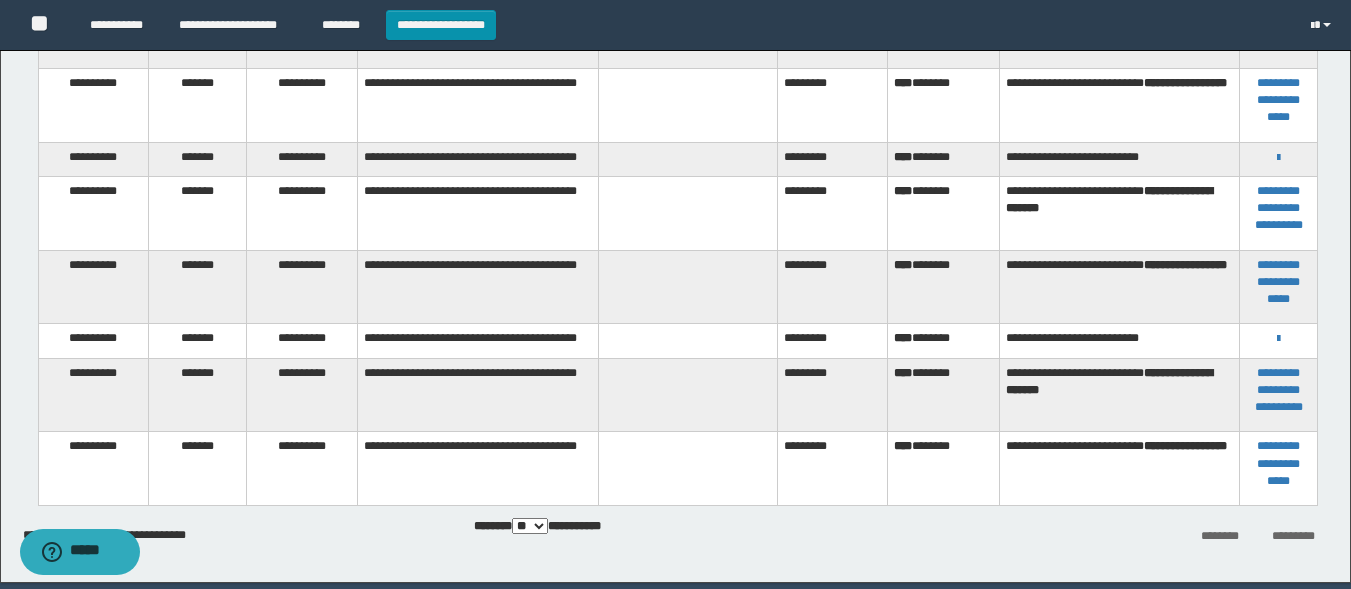 scroll, scrollTop: 493, scrollLeft: 0, axis: vertical 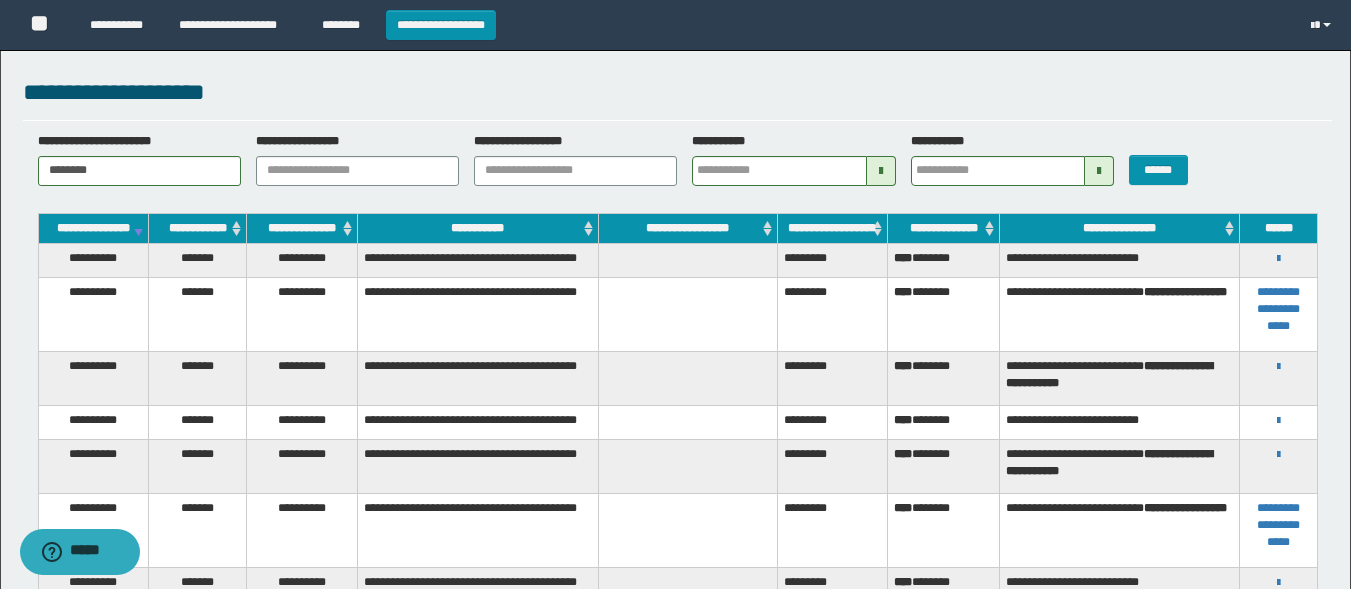click on "**********" at bounding box center (1278, 258) 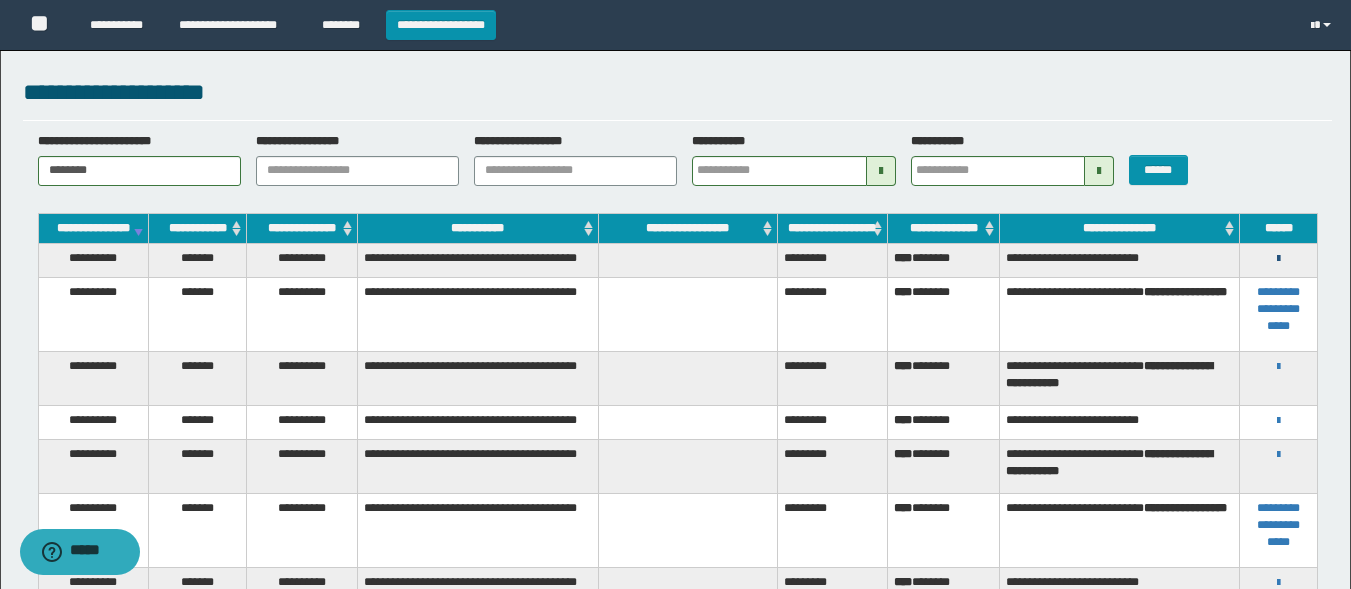 click at bounding box center (1278, 259) 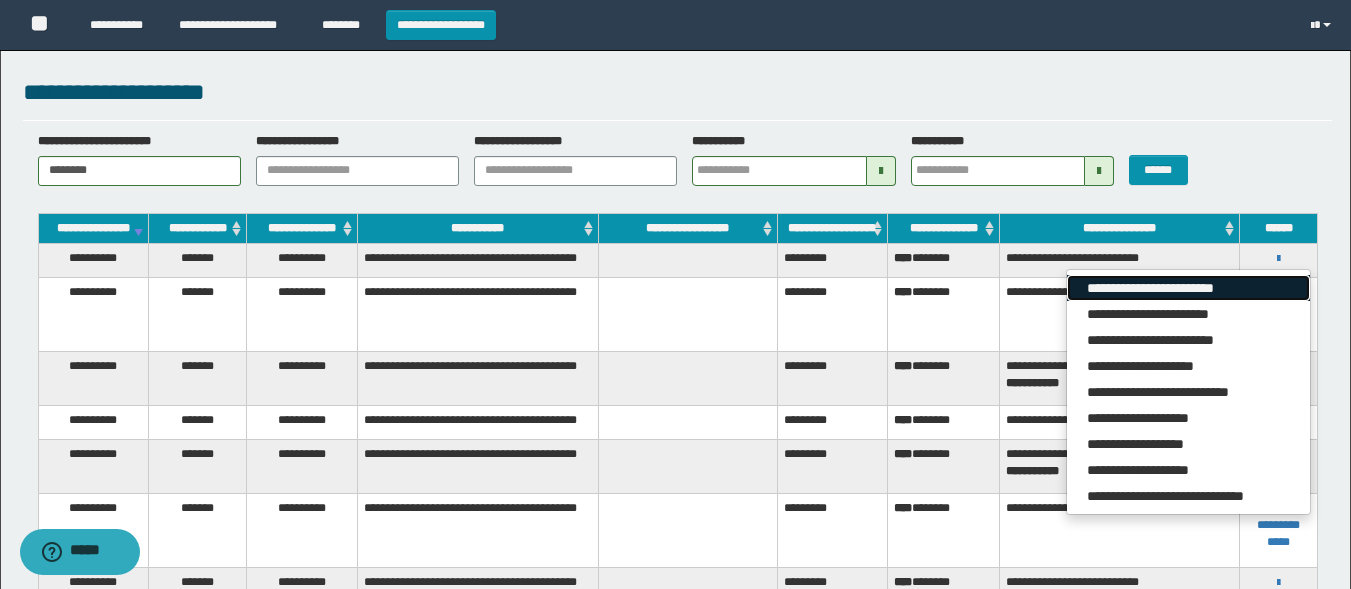 click on "**********" at bounding box center (1188, 288) 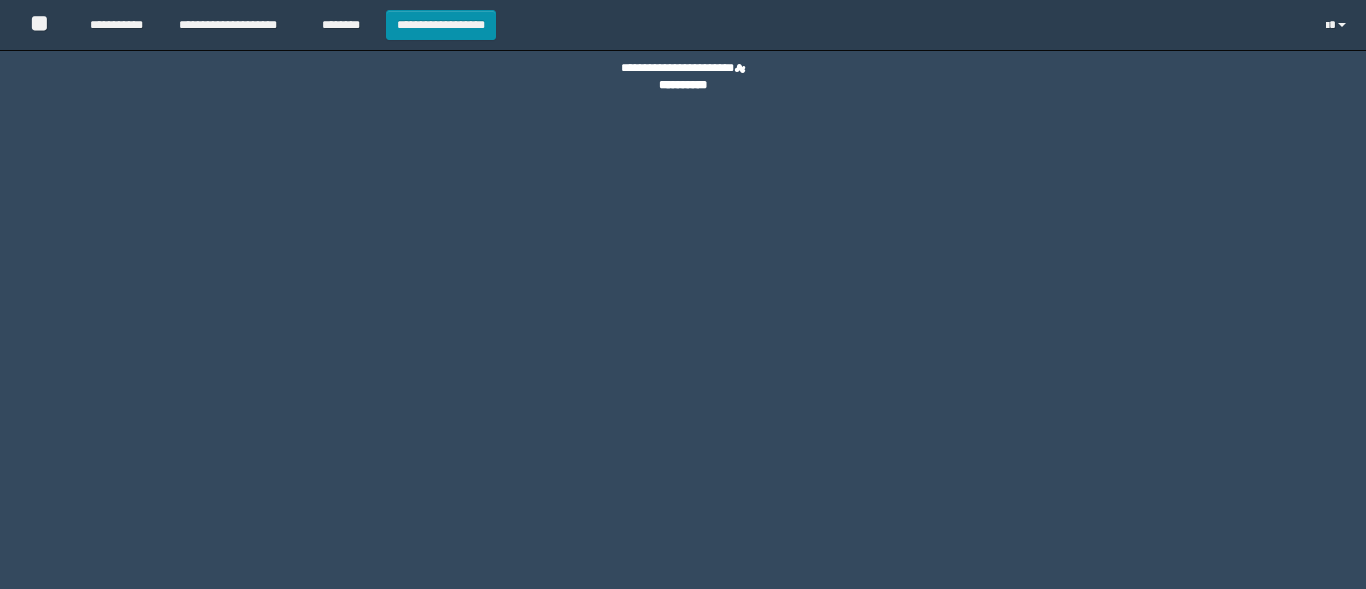 scroll, scrollTop: 0, scrollLeft: 0, axis: both 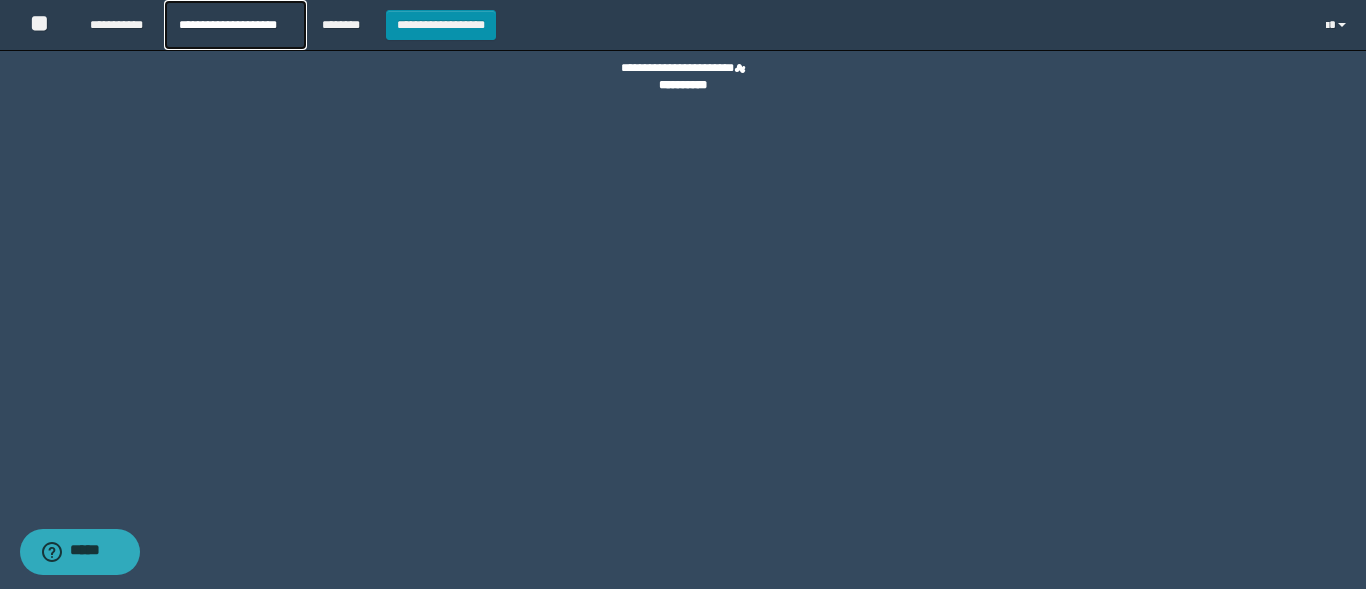 click on "**********" at bounding box center [235, 25] 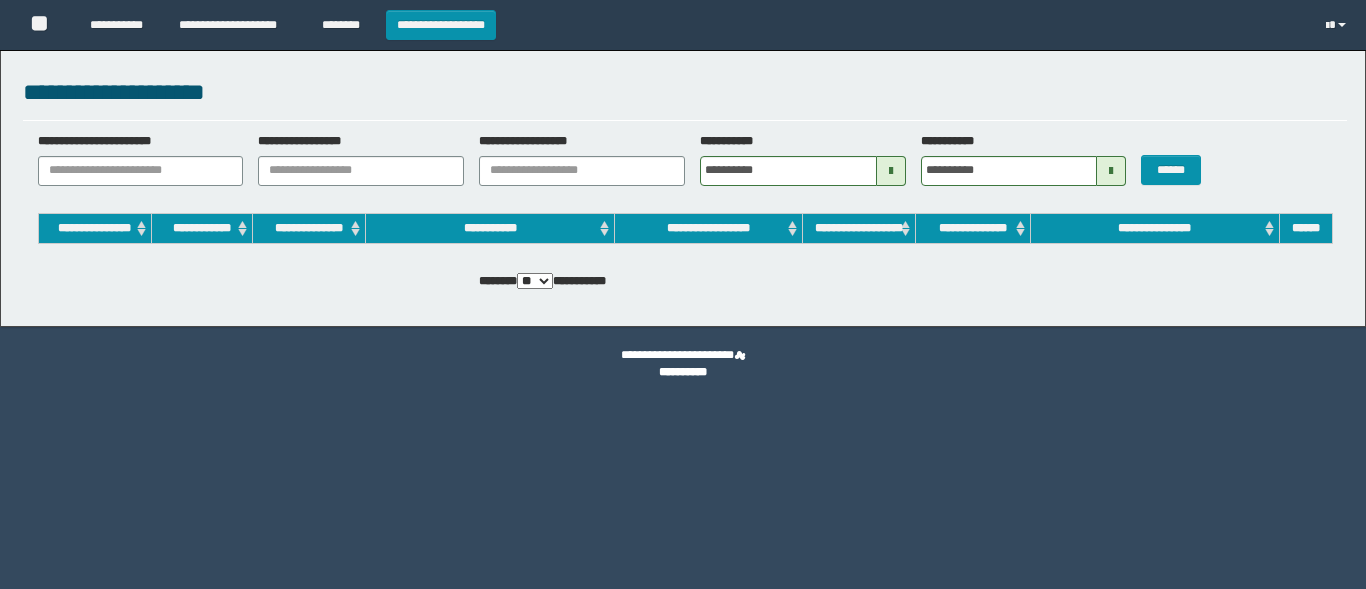 scroll, scrollTop: 0, scrollLeft: 0, axis: both 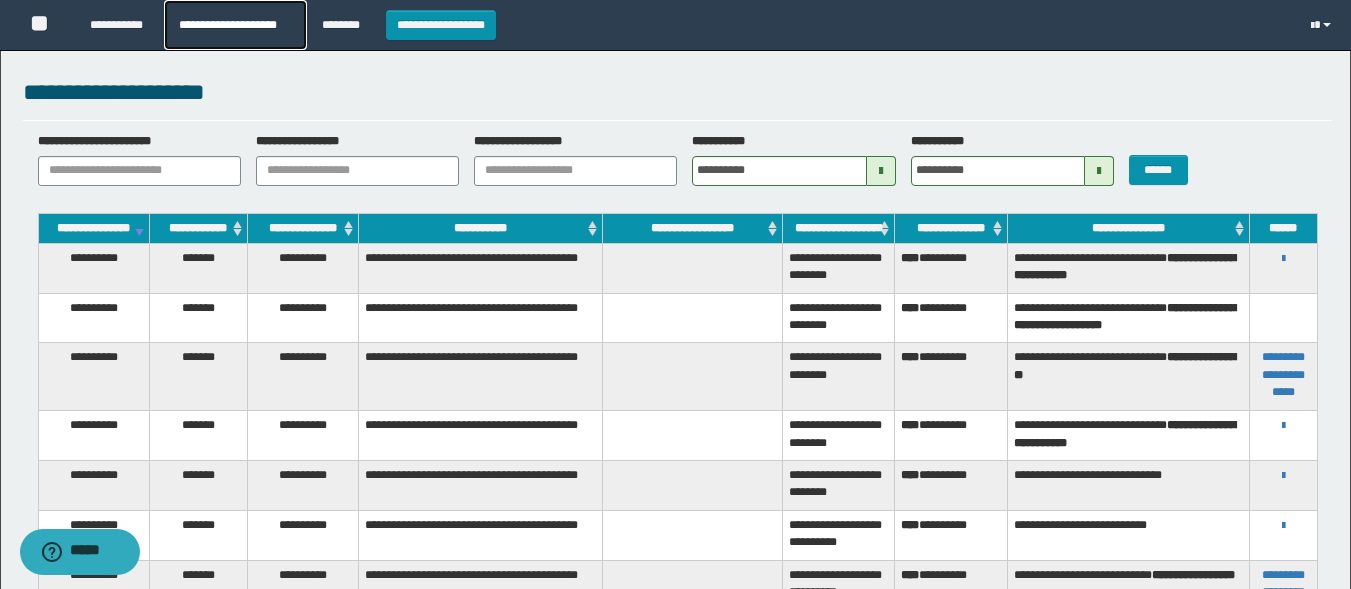 click on "**********" at bounding box center [235, 25] 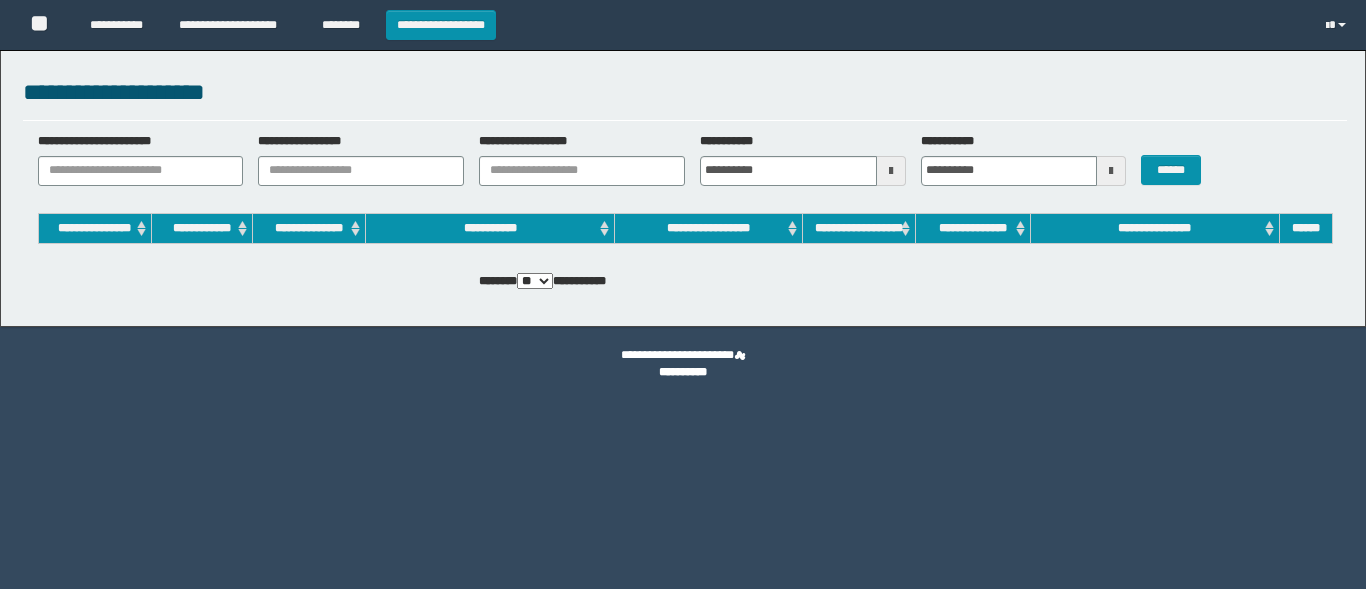 scroll, scrollTop: 0, scrollLeft: 0, axis: both 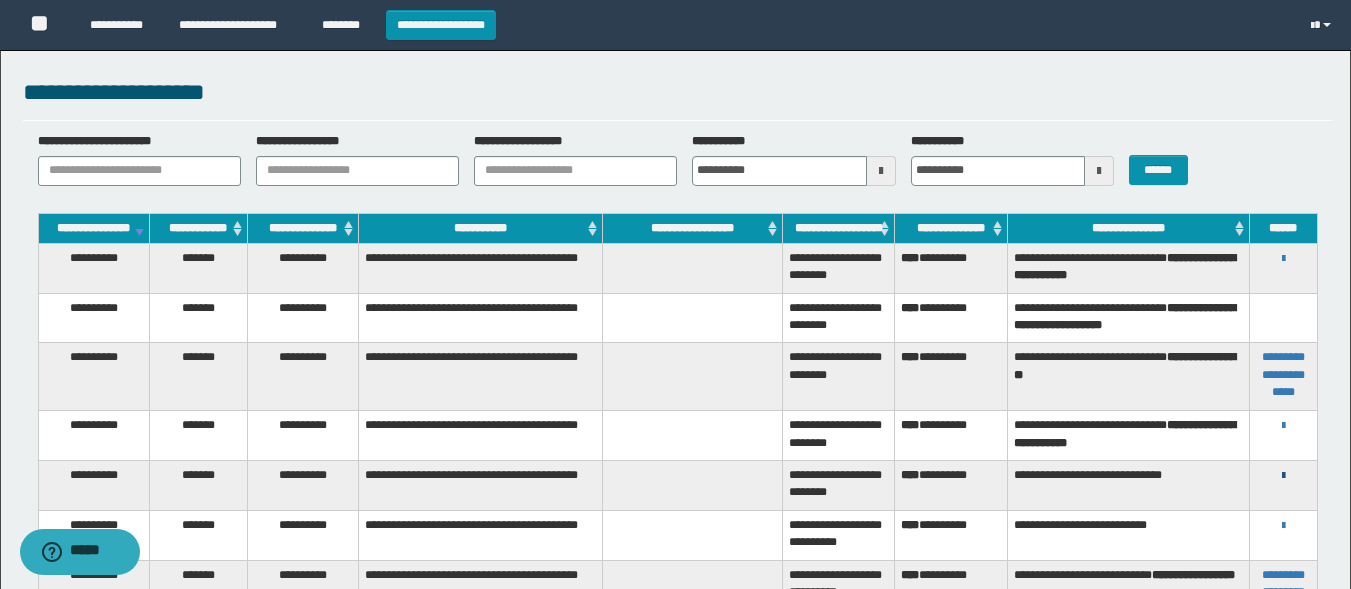 click at bounding box center (1283, 476) 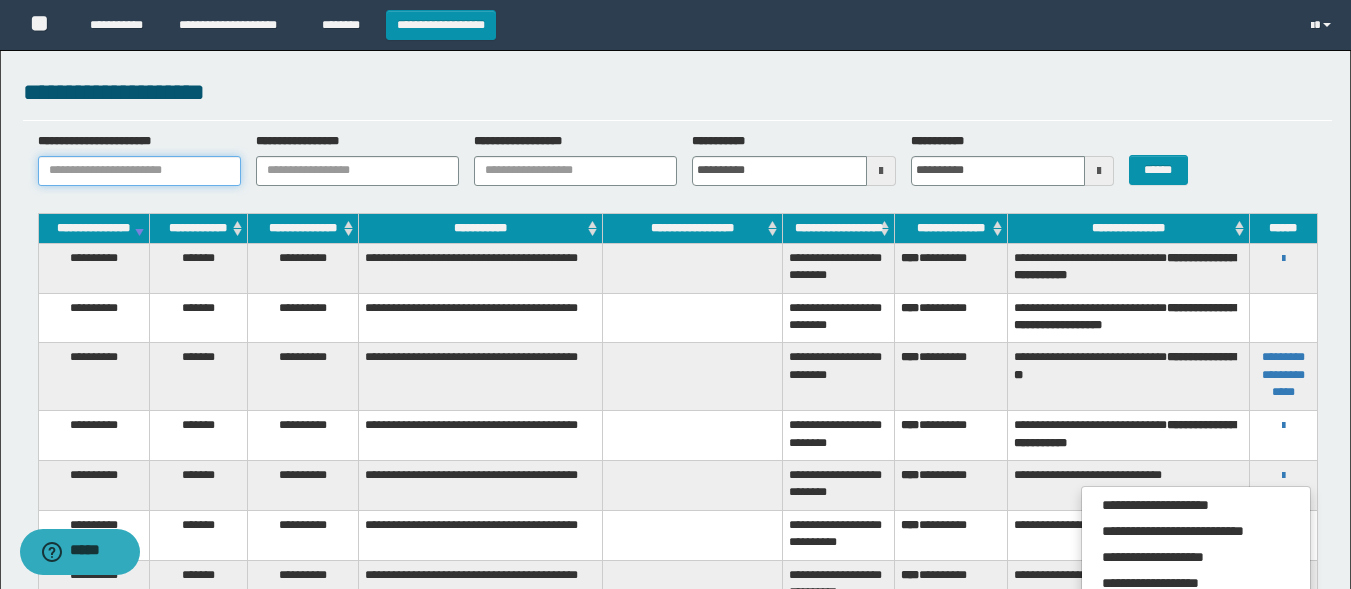 click on "**********" at bounding box center [139, 171] 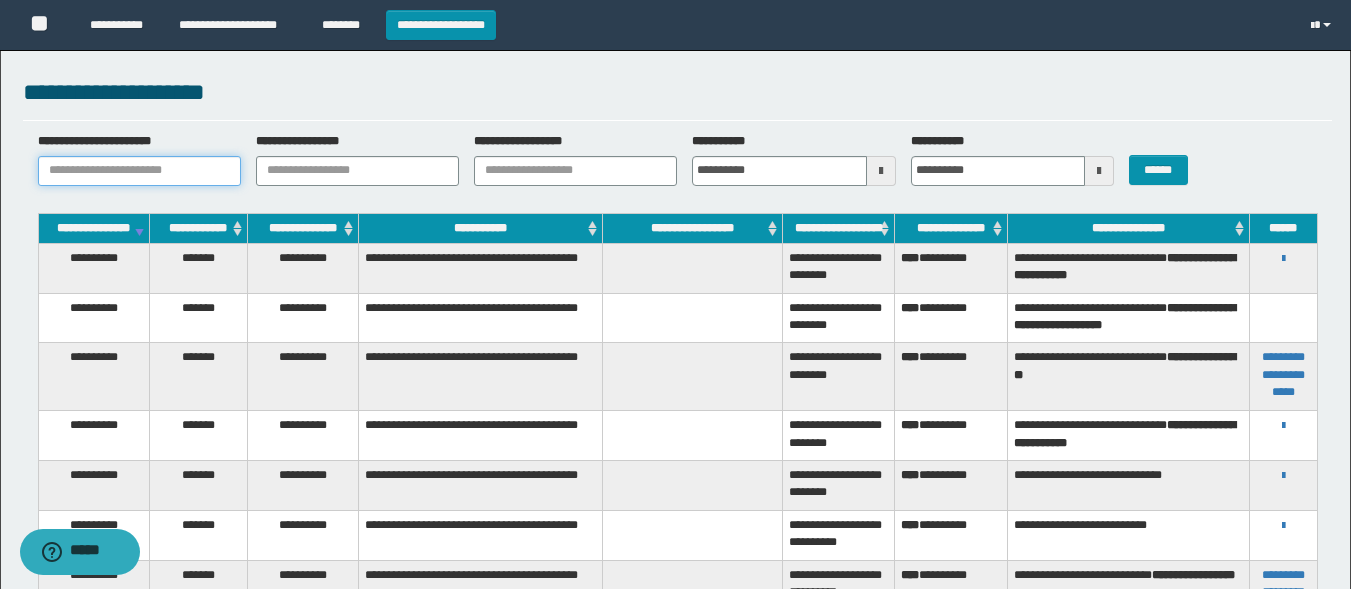 click on "**********" at bounding box center (139, 171) 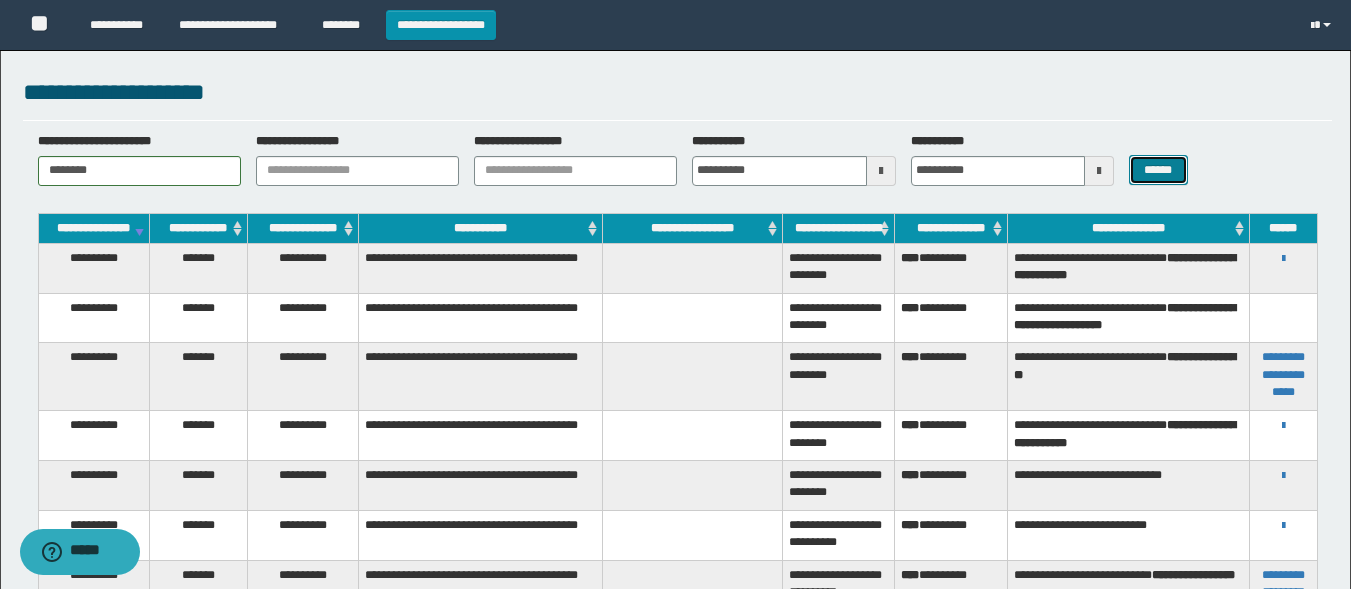 click on "******" at bounding box center (1158, 170) 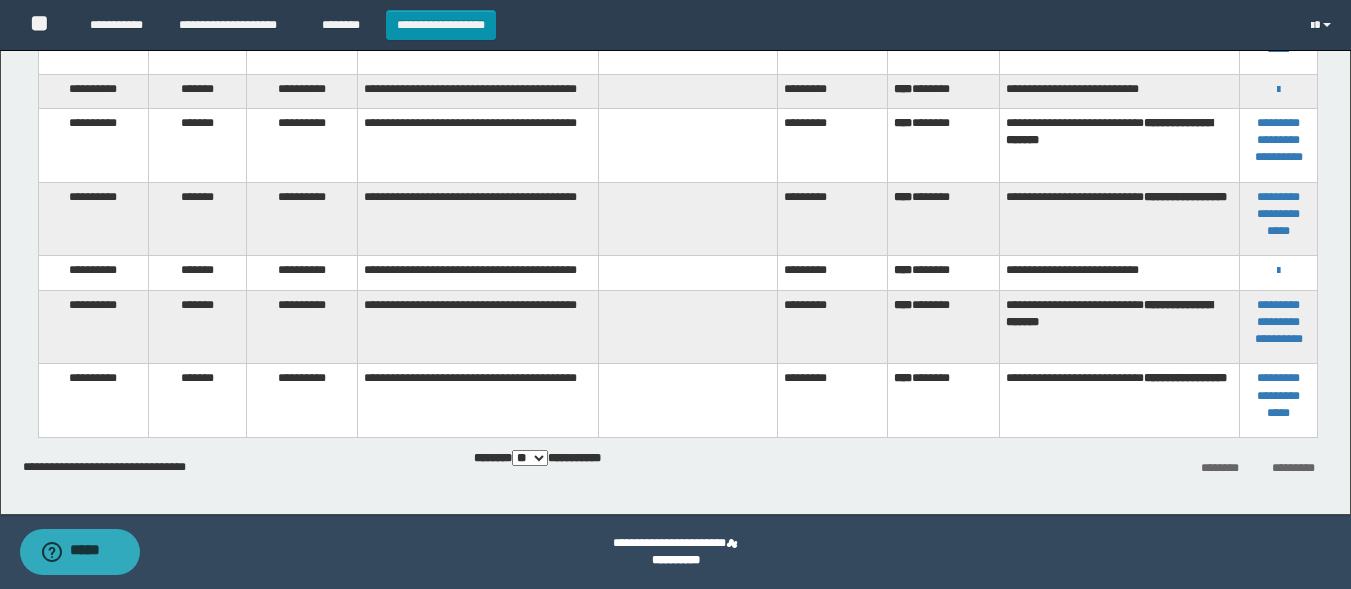 scroll, scrollTop: 0, scrollLeft: 0, axis: both 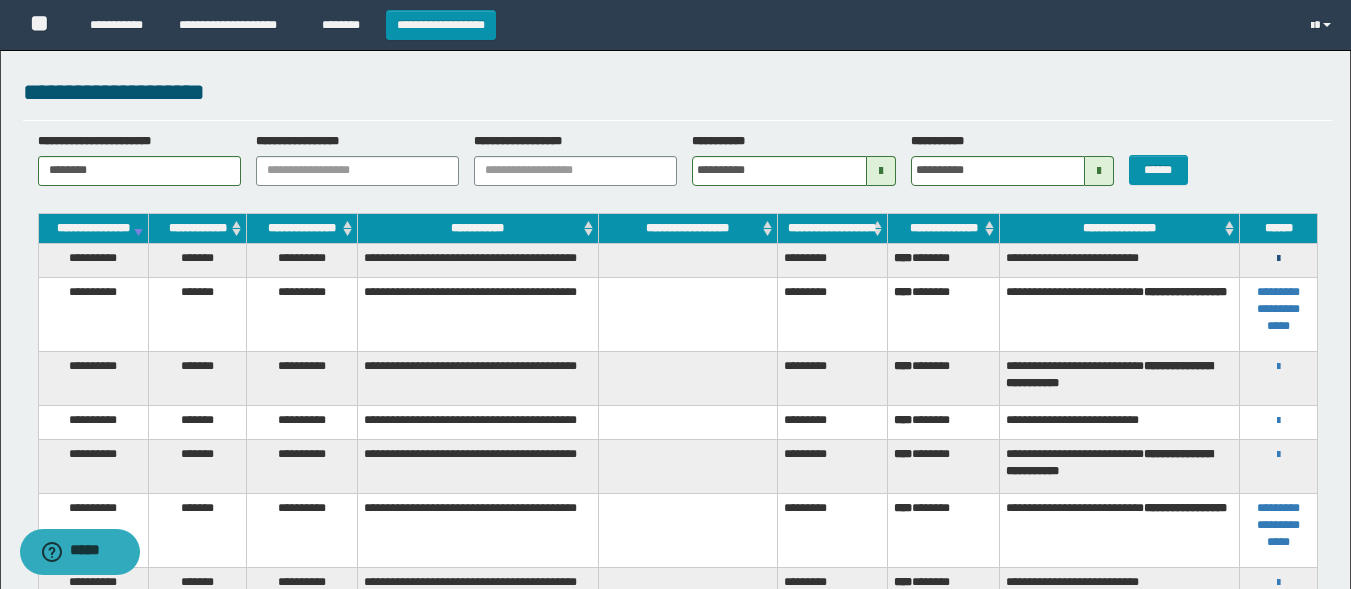 click at bounding box center [1278, 259] 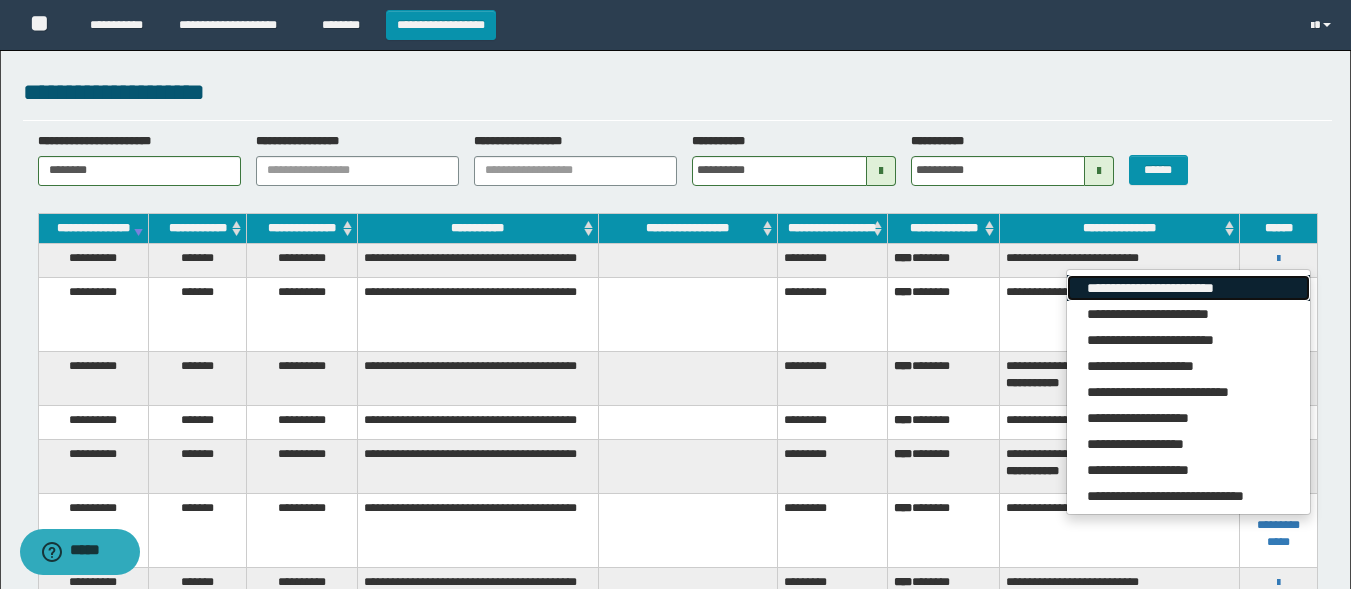 click on "**********" at bounding box center (1188, 288) 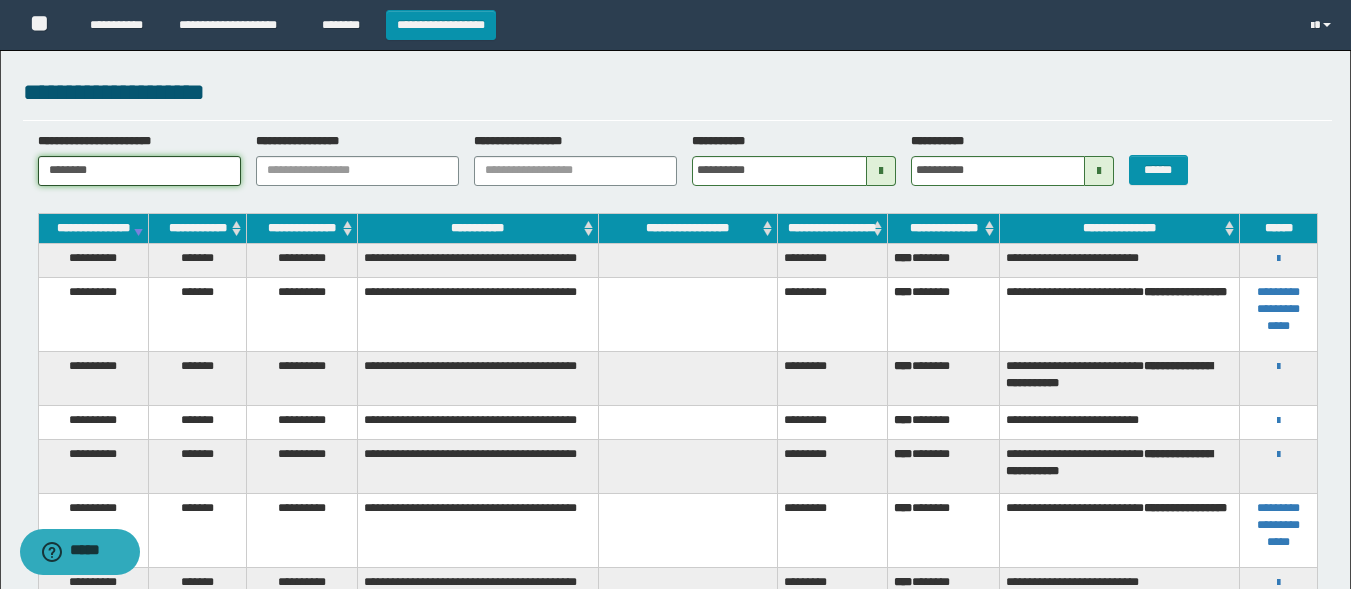 click on "********" at bounding box center (139, 171) 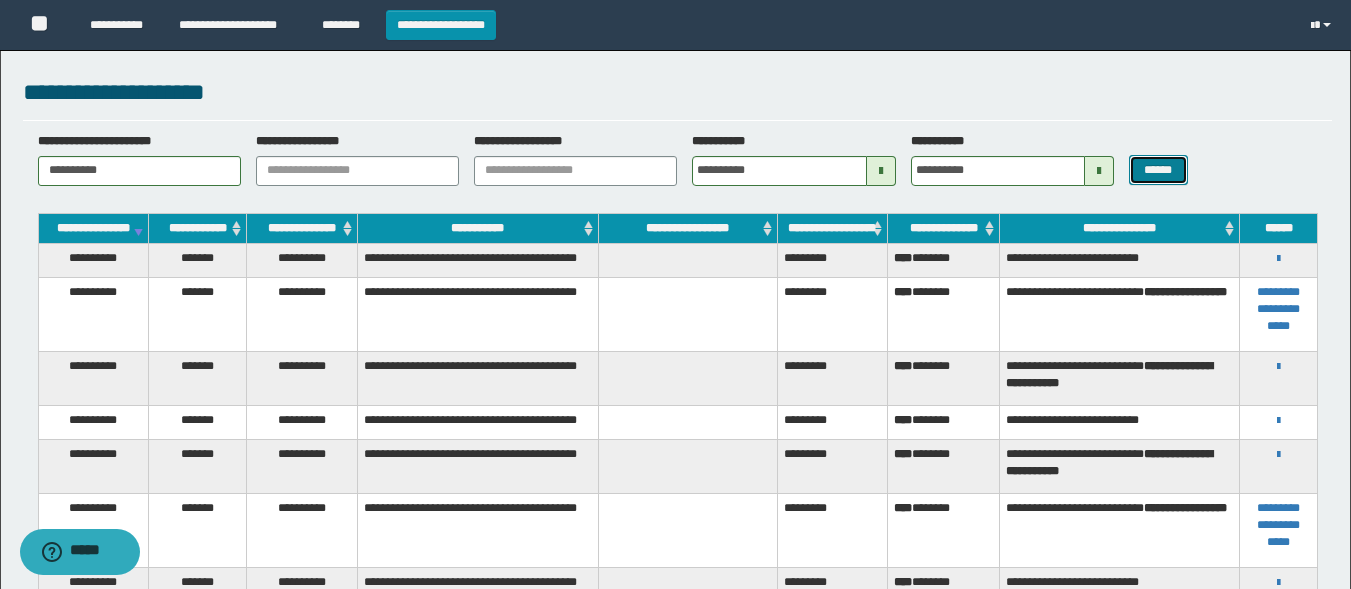 click on "******" at bounding box center [1158, 170] 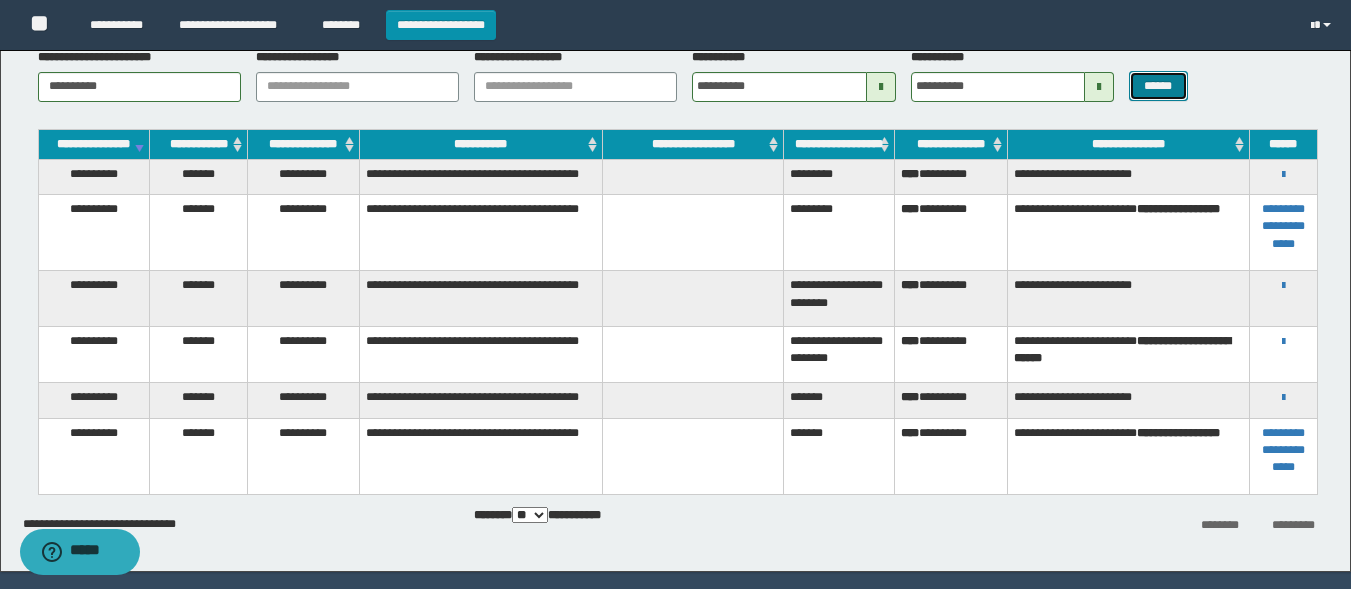 scroll, scrollTop: 80, scrollLeft: 0, axis: vertical 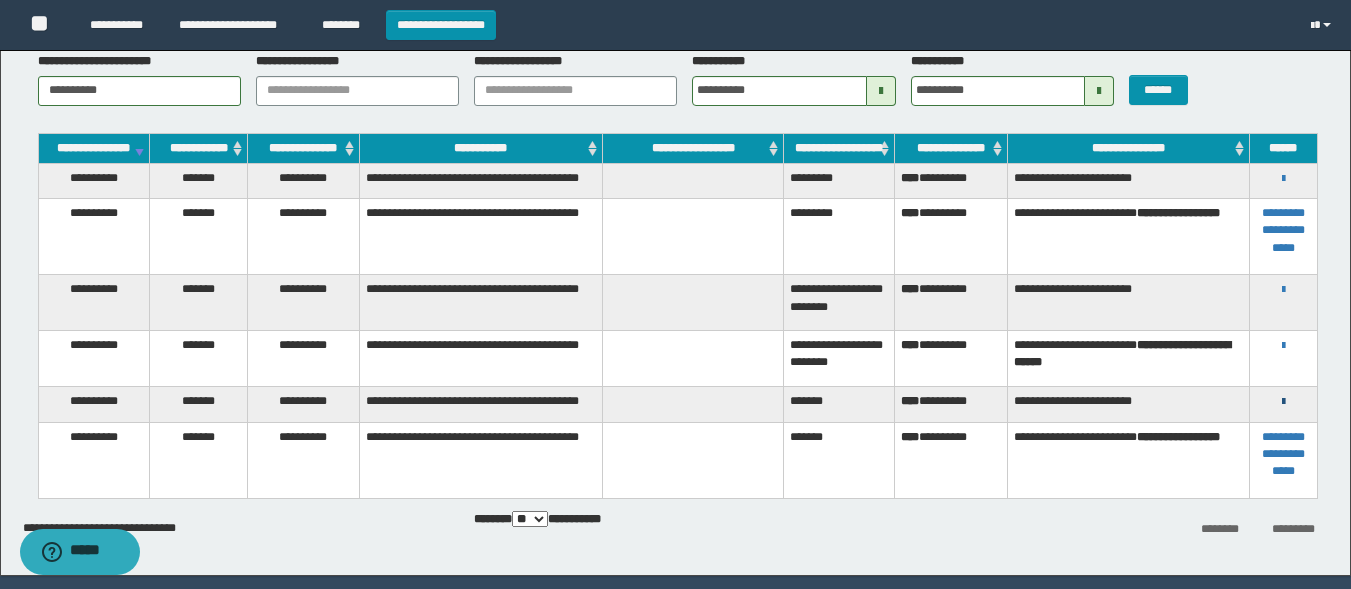 click at bounding box center [1283, 402] 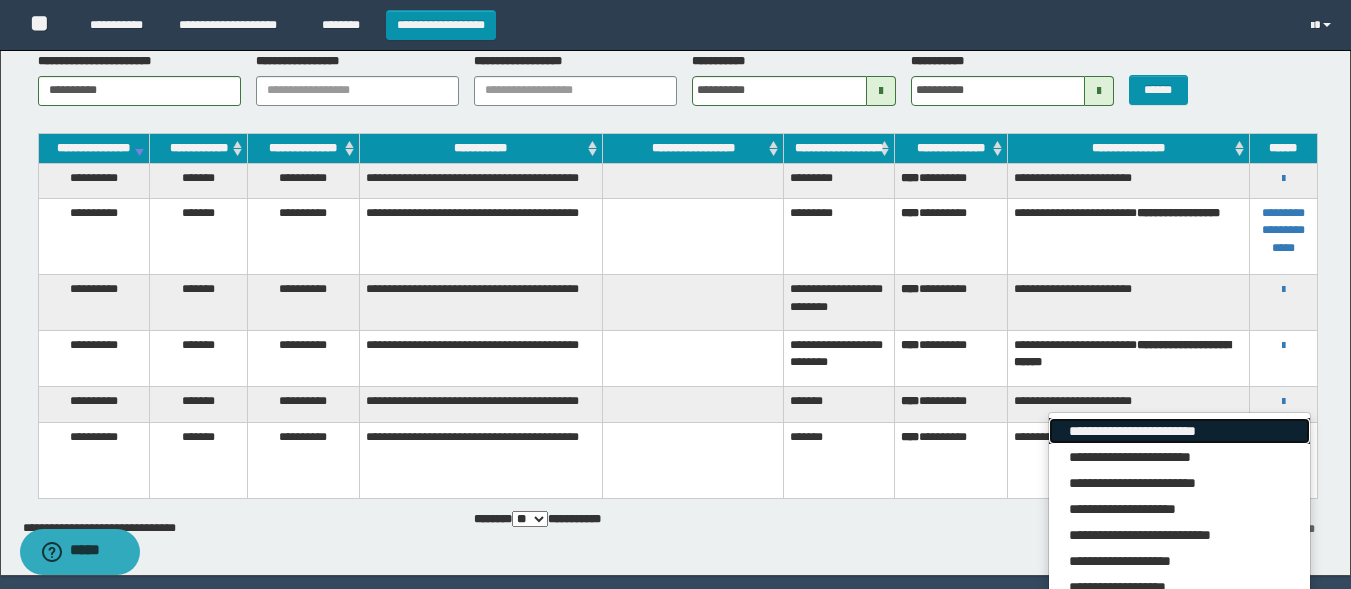 click on "**********" at bounding box center (1179, 431) 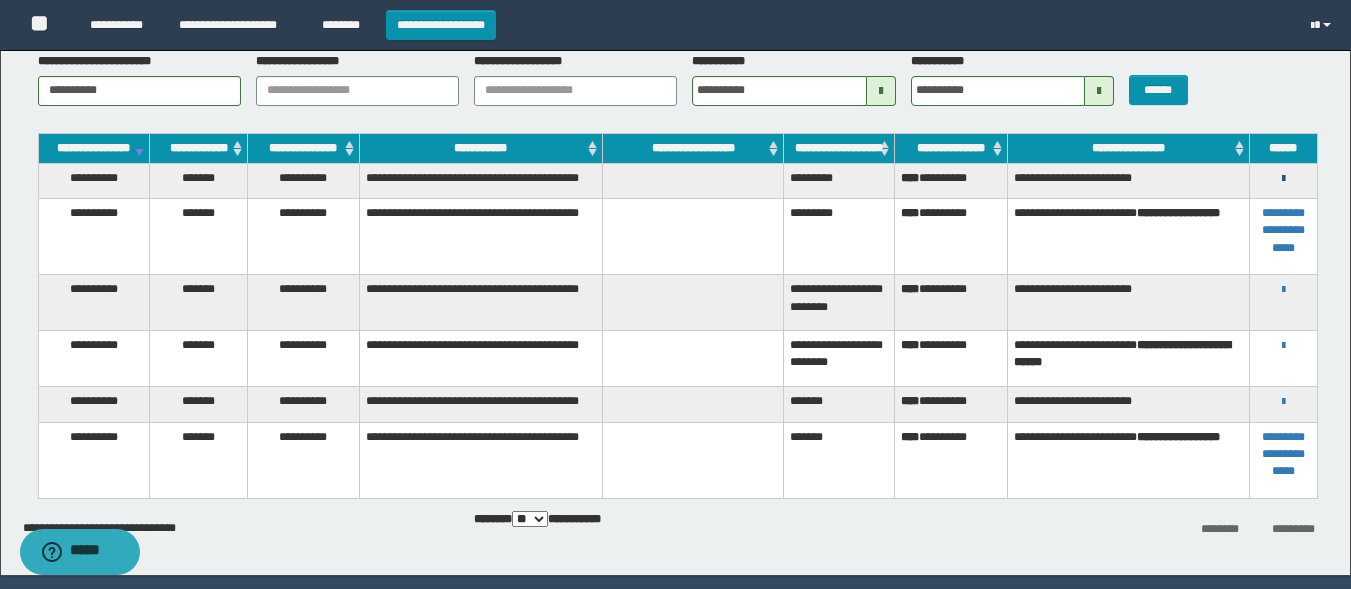 click at bounding box center (1283, 179) 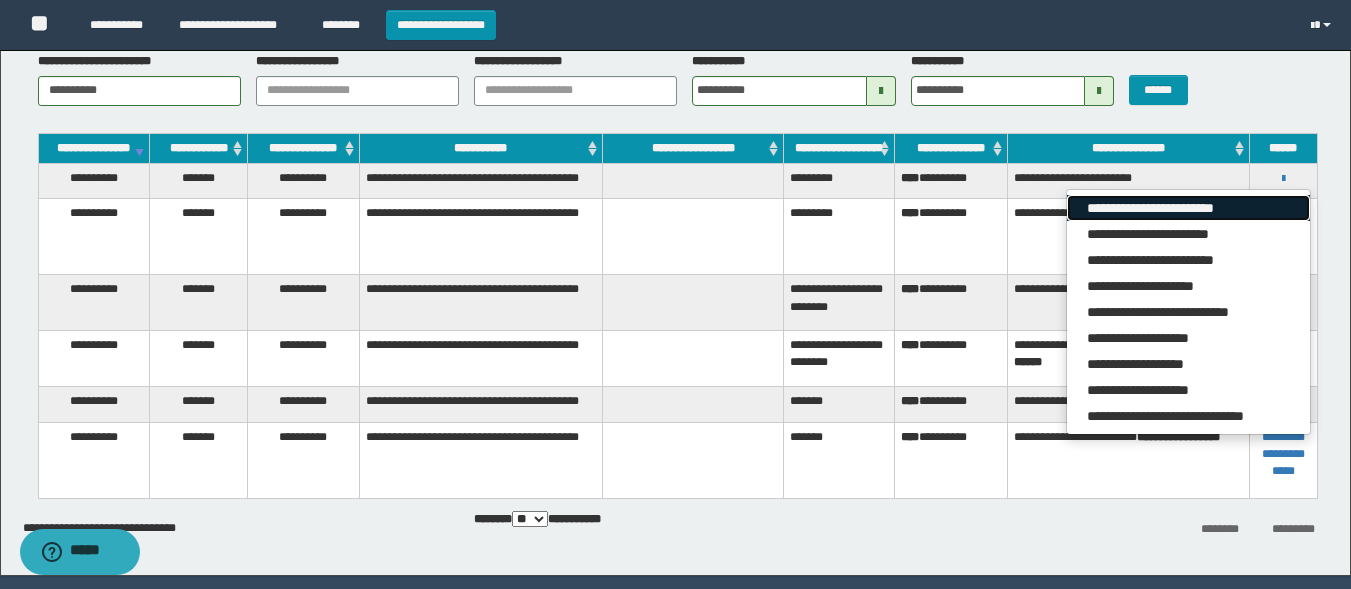 click on "**********" at bounding box center (1188, 208) 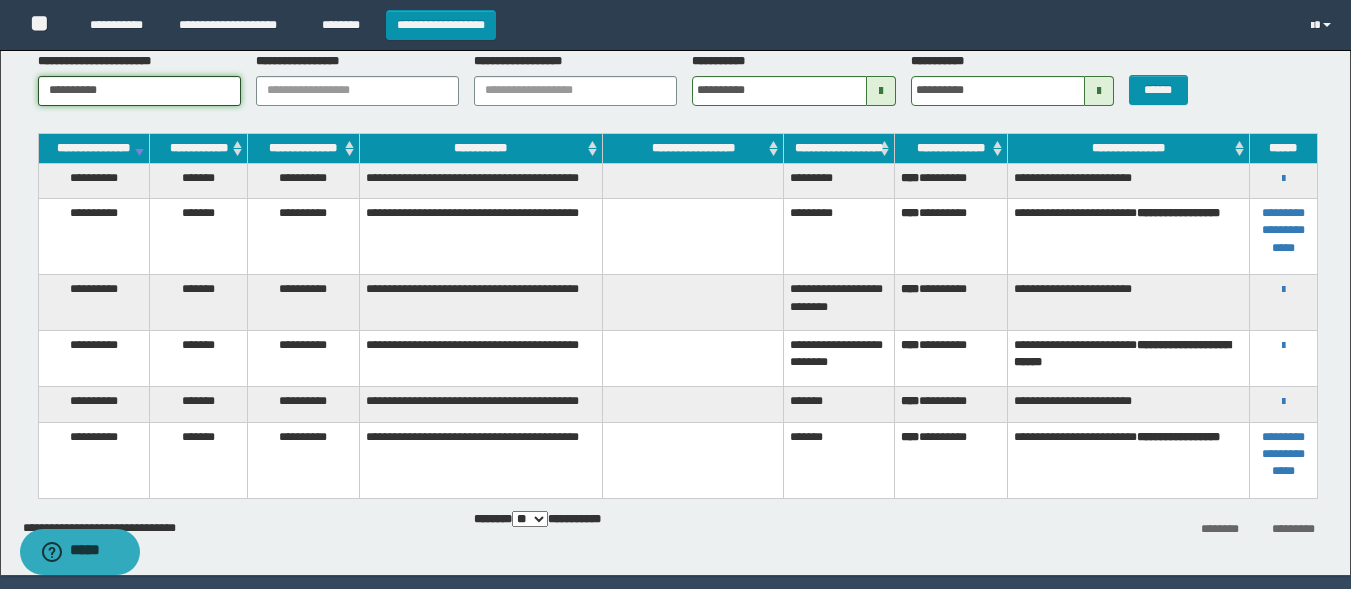 drag, startPoint x: 138, startPoint y: 92, endPoint x: 0, endPoint y: 45, distance: 145.78409 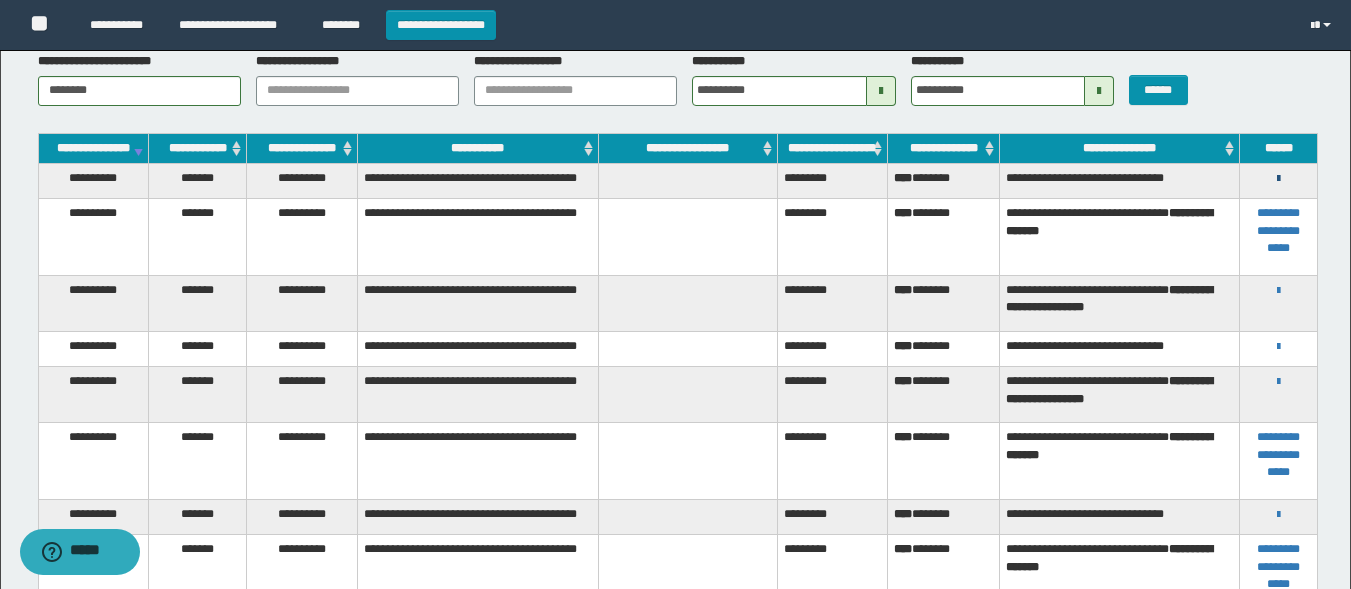 click at bounding box center (1278, 179) 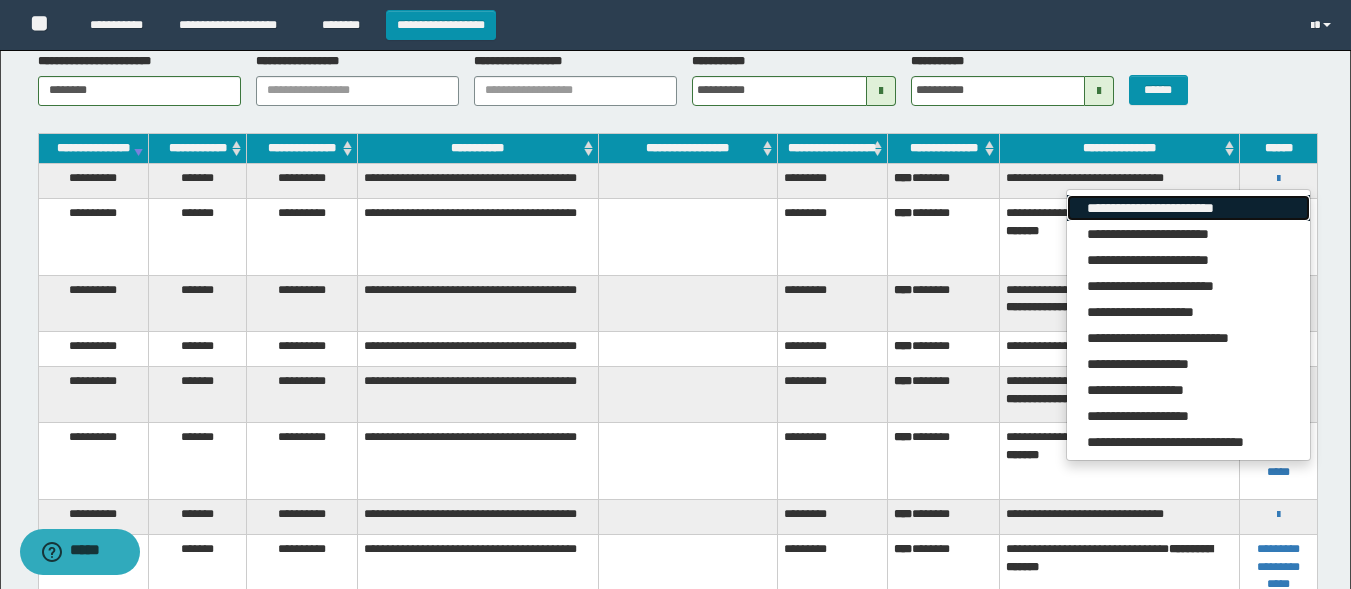 click on "**********" at bounding box center [1188, 208] 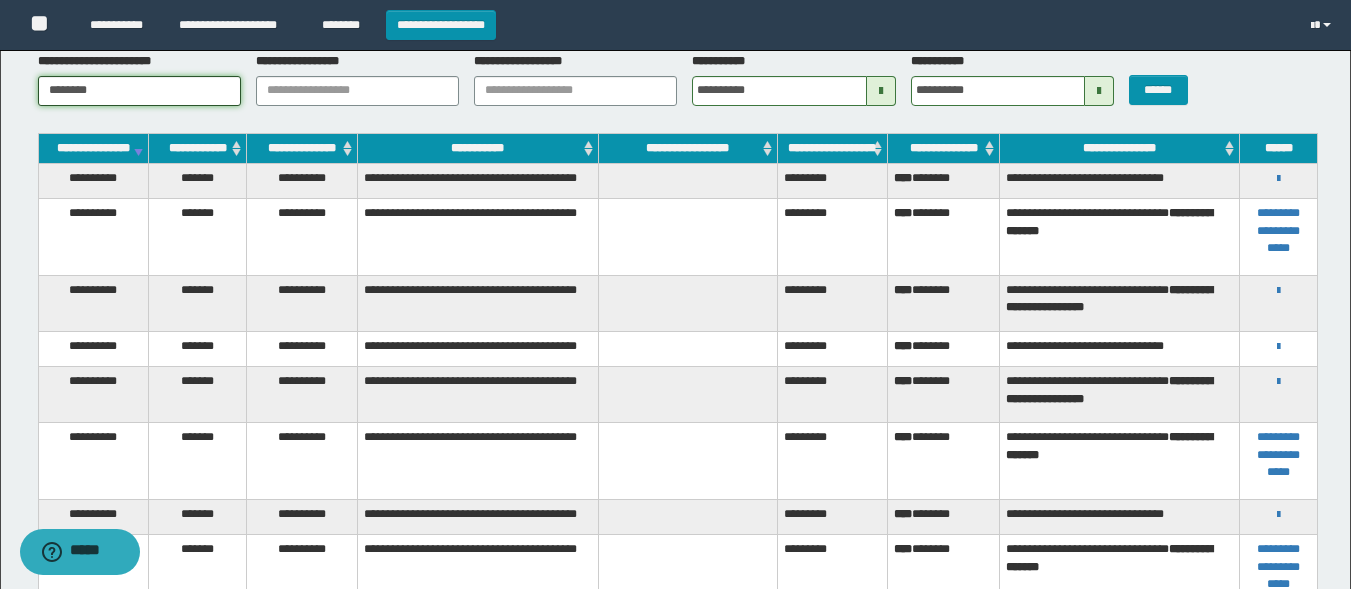 drag, startPoint x: 113, startPoint y: 90, endPoint x: 0, endPoint y: 71, distance: 114.58621 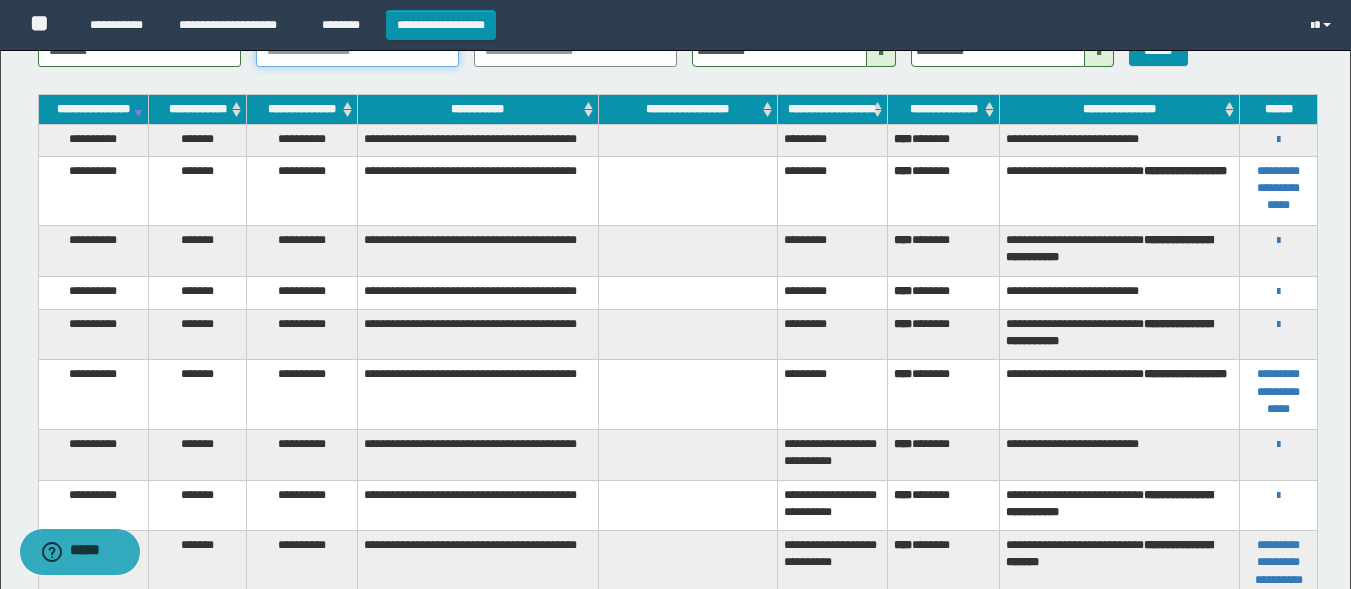 scroll, scrollTop: 107, scrollLeft: 0, axis: vertical 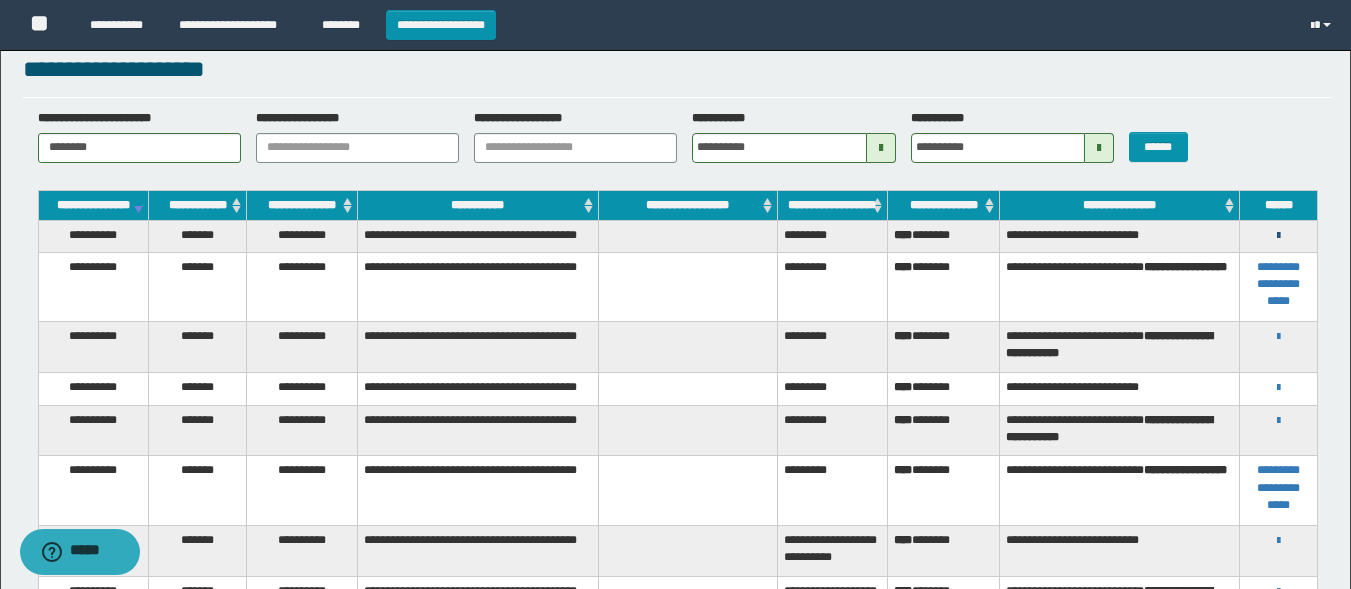click at bounding box center (1278, 236) 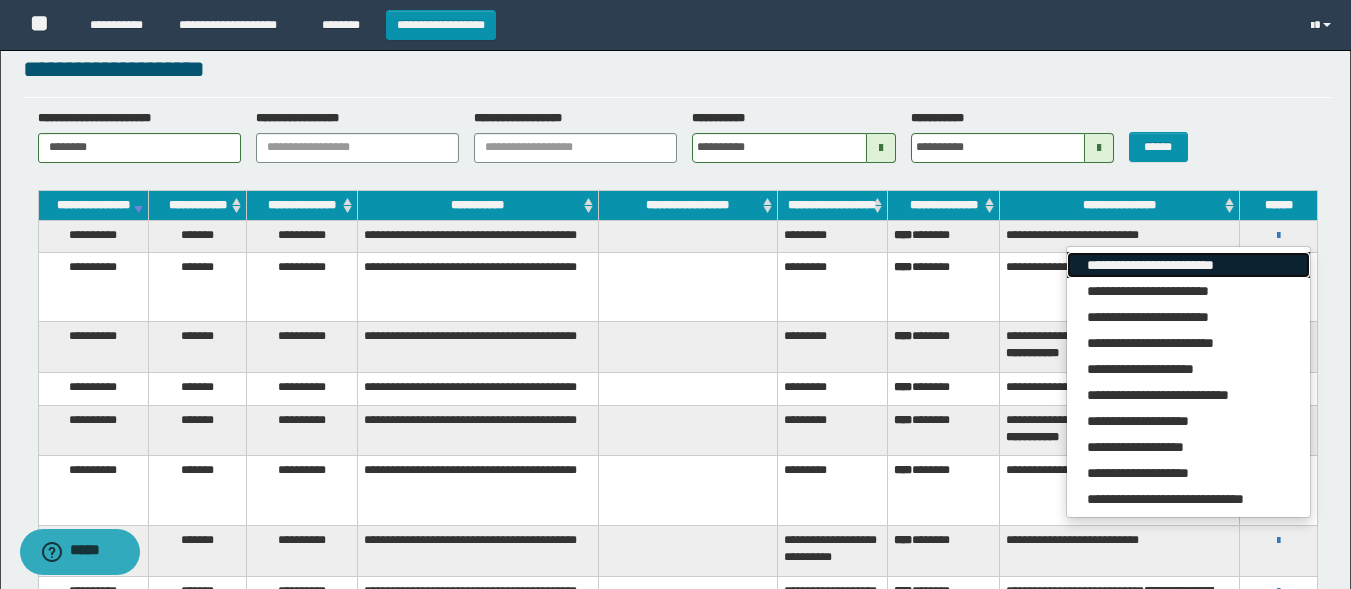click on "**********" at bounding box center [1188, 265] 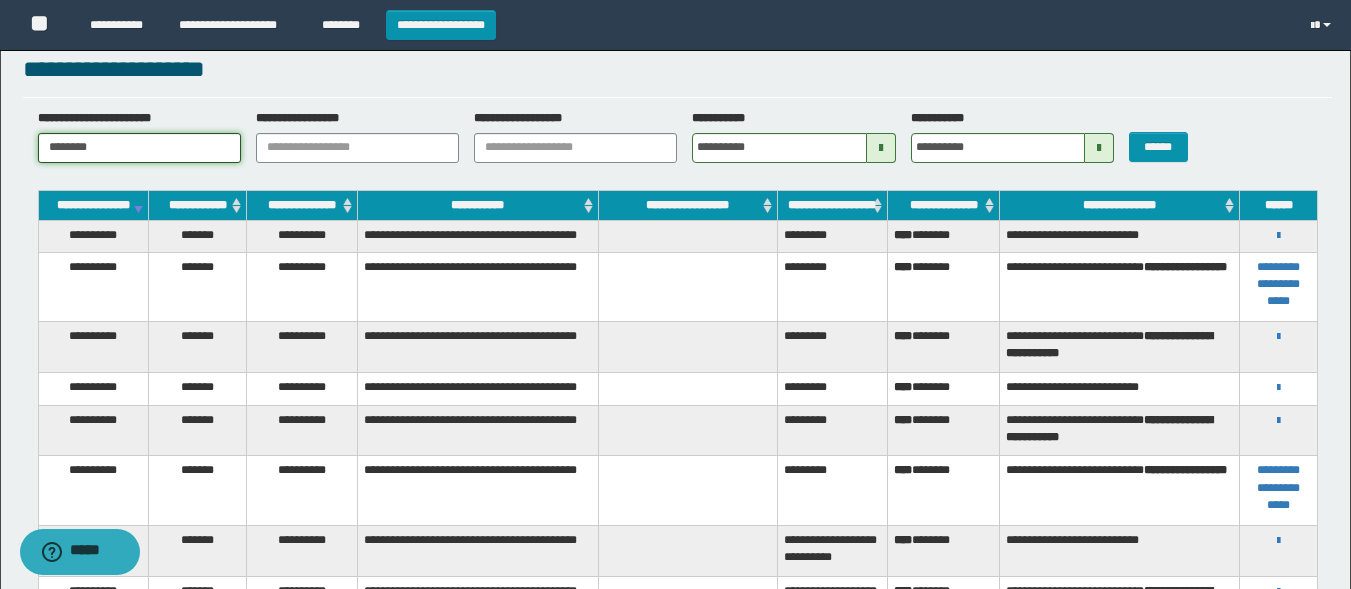 drag, startPoint x: 112, startPoint y: 143, endPoint x: 0, endPoint y: 114, distance: 115.69356 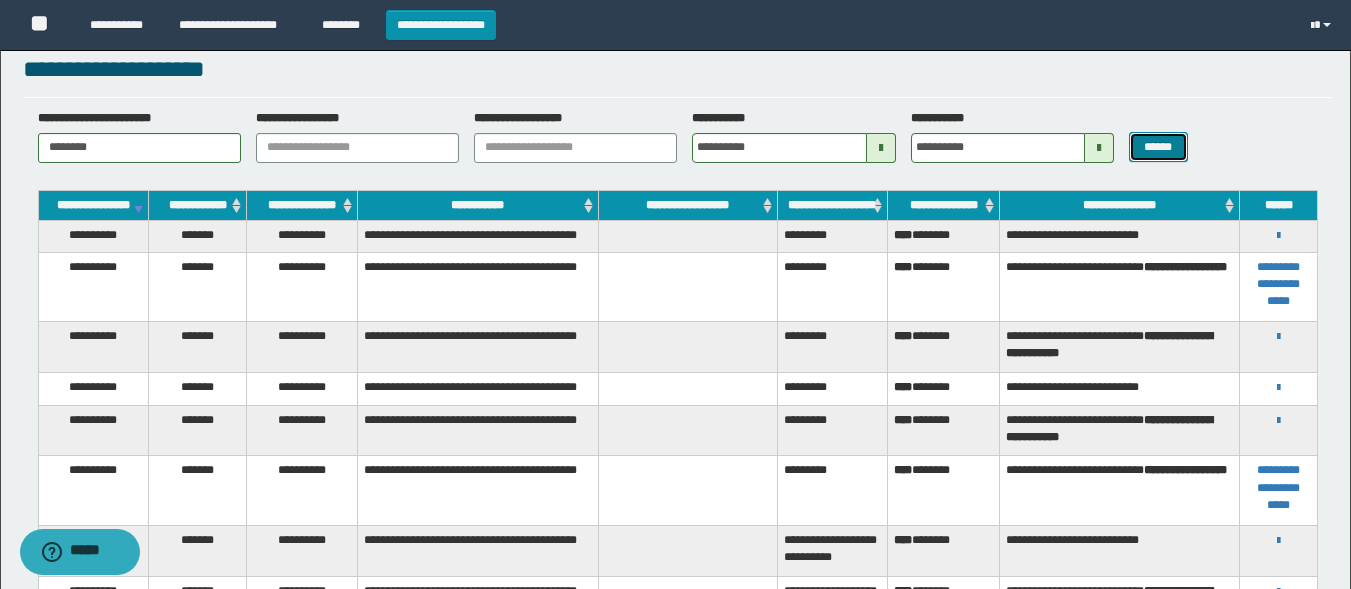 click on "******" at bounding box center [1158, 147] 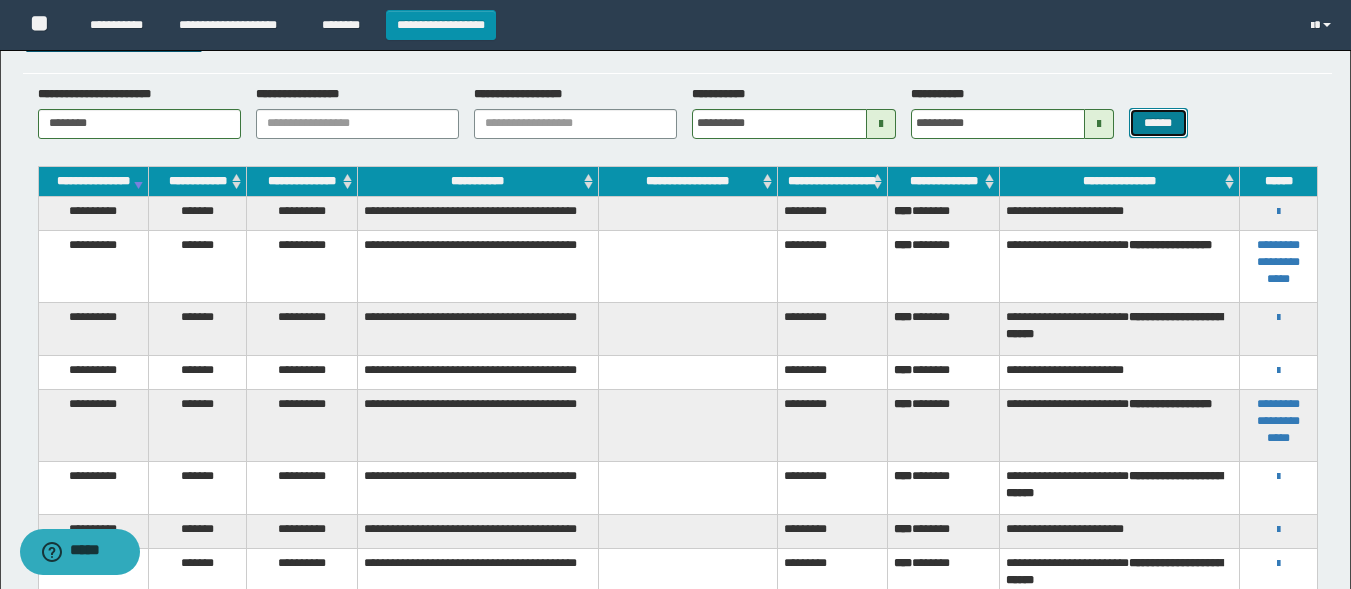 scroll, scrollTop: 0, scrollLeft: 0, axis: both 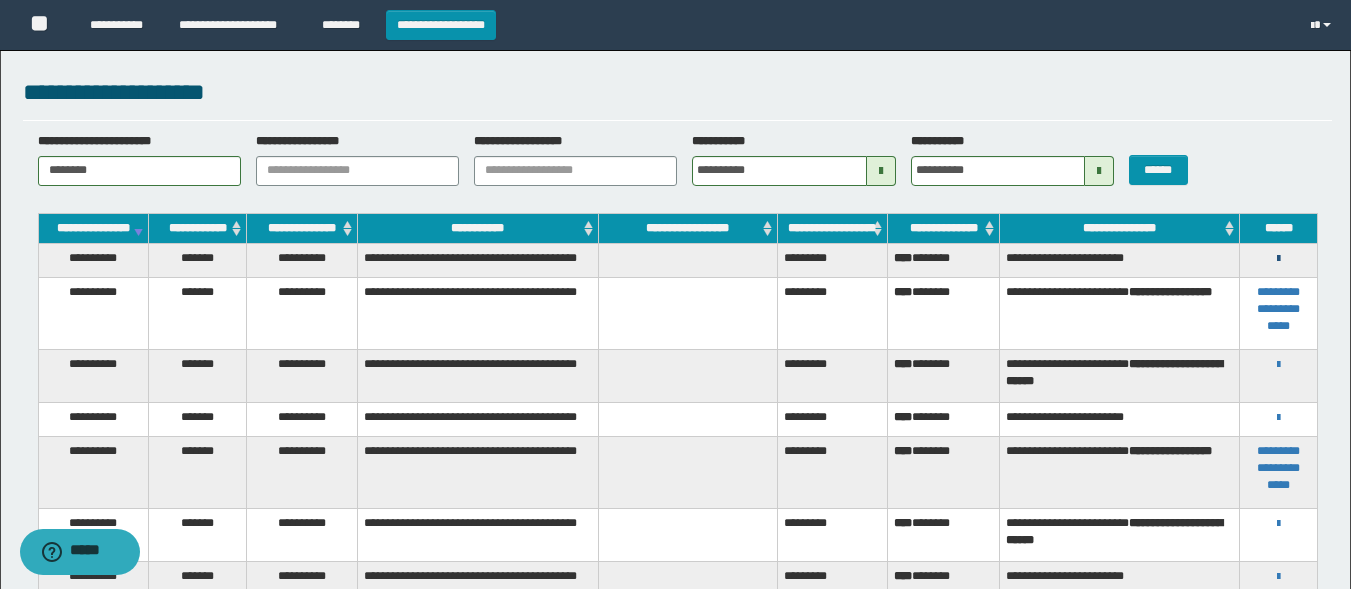 click at bounding box center [1278, 259] 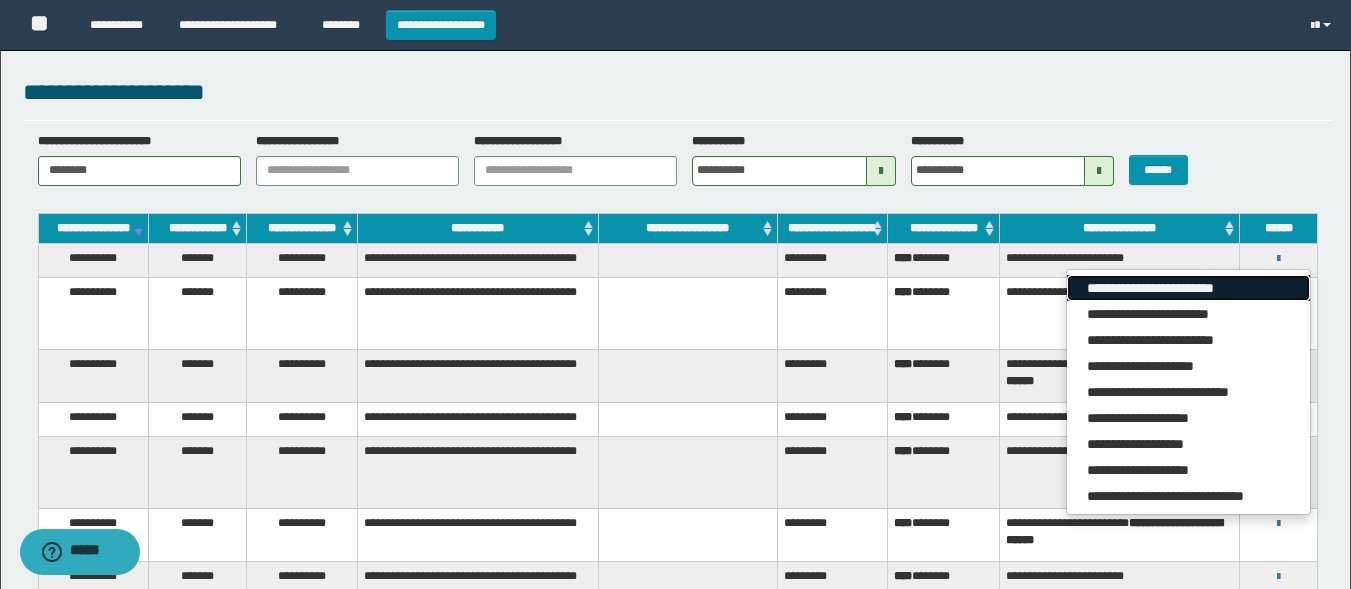 click on "**********" at bounding box center [1188, 288] 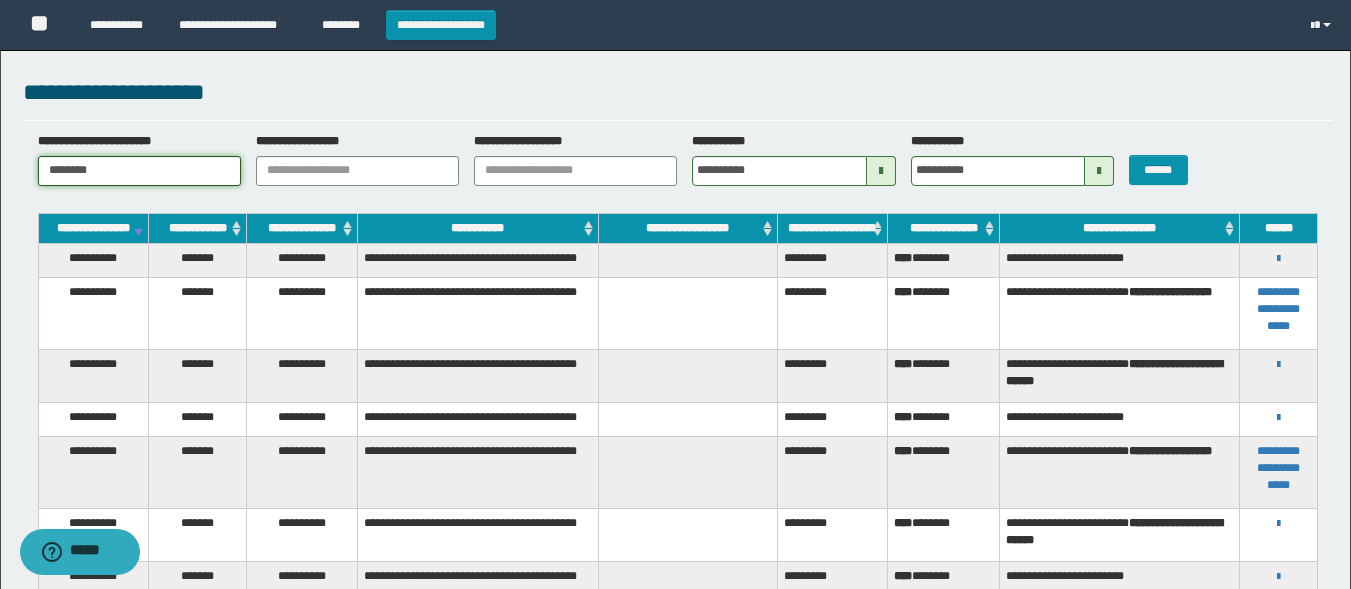 drag, startPoint x: 136, startPoint y: 170, endPoint x: 0, endPoint y: 141, distance: 139.05754 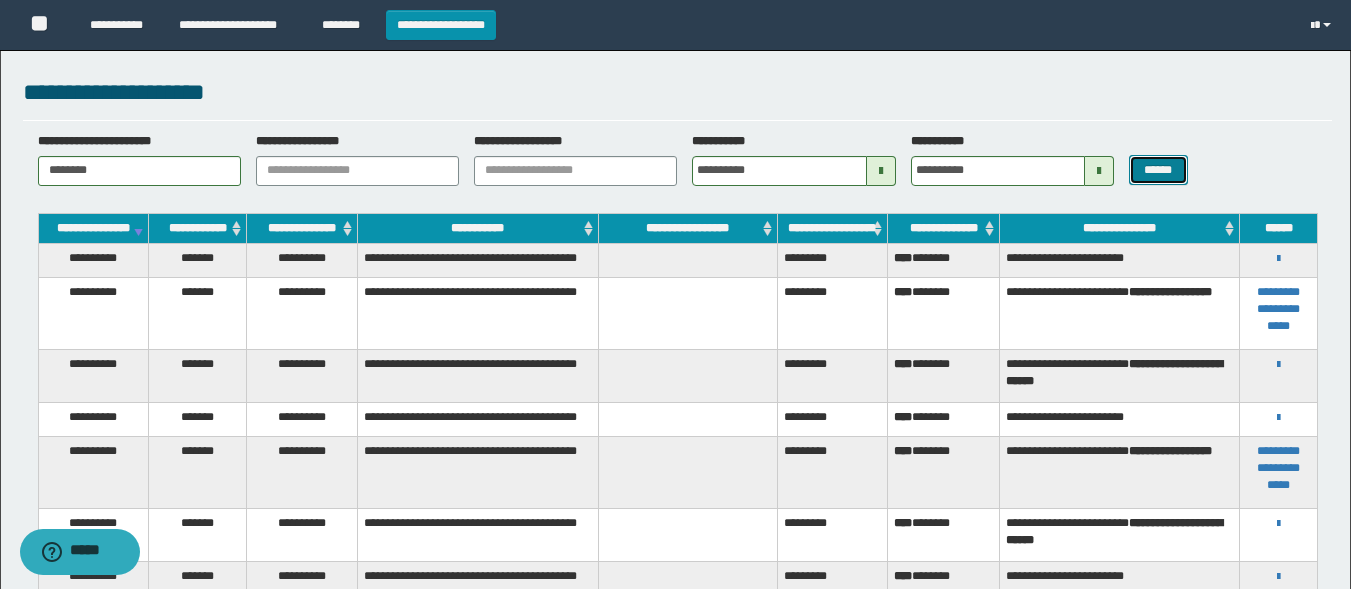 click on "******" at bounding box center [1158, 170] 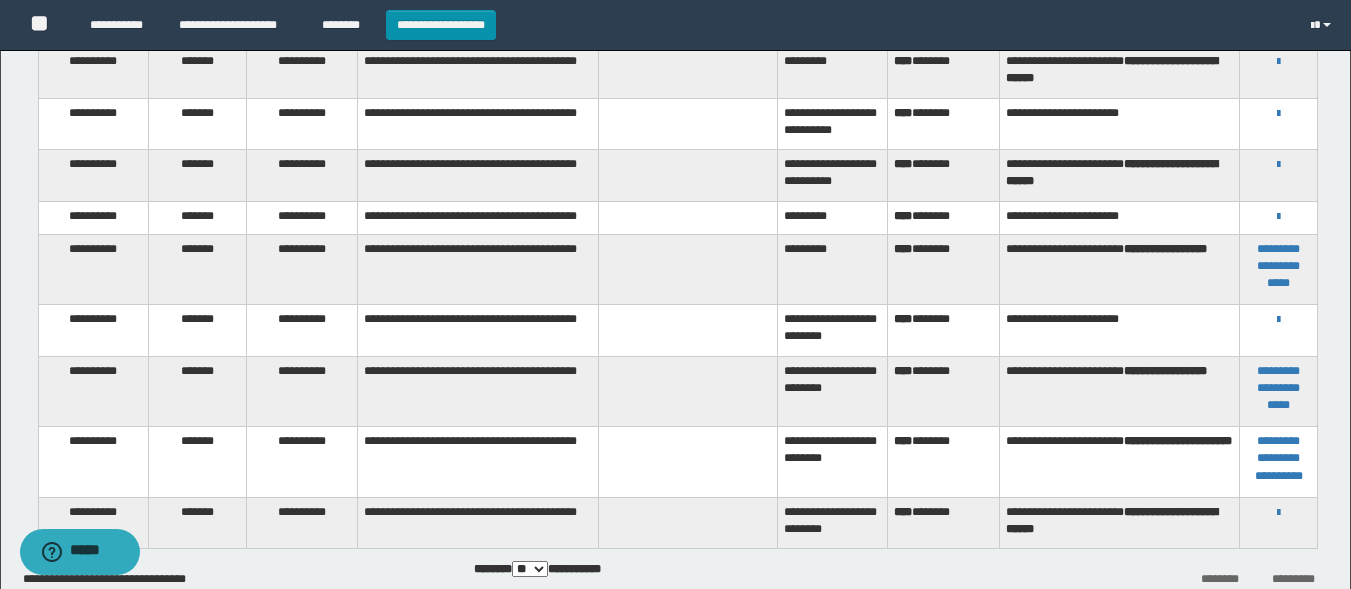 scroll, scrollTop: 311, scrollLeft: 0, axis: vertical 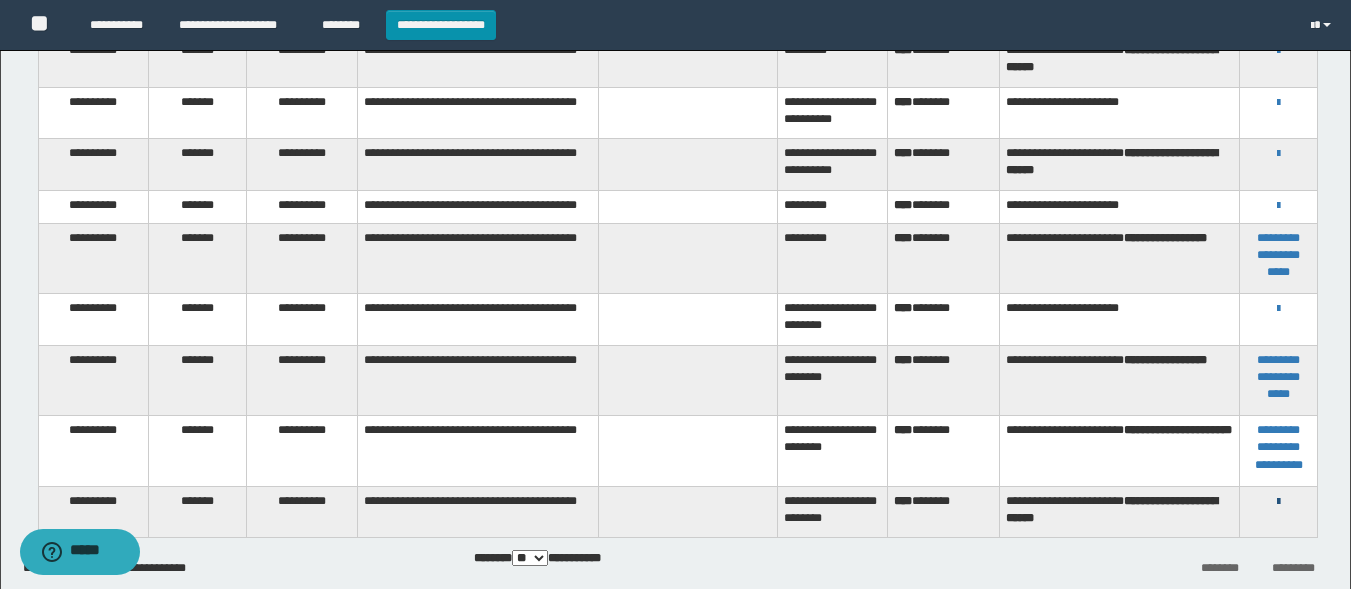 click at bounding box center (1278, 502) 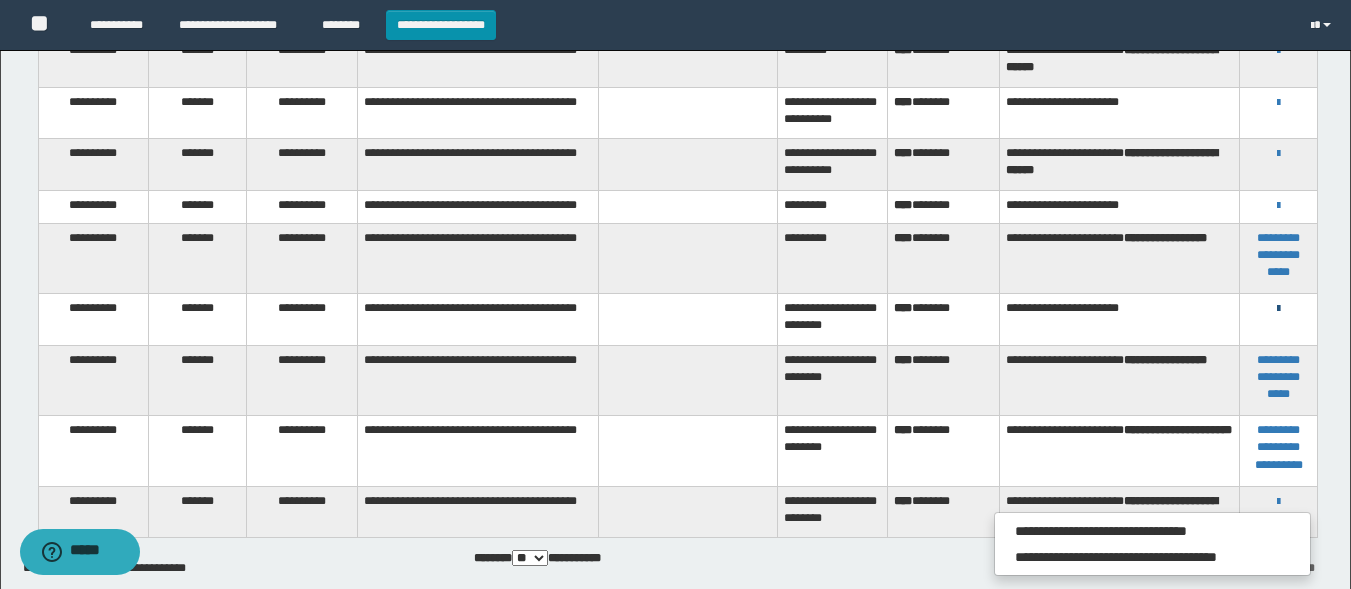 click at bounding box center (1278, 309) 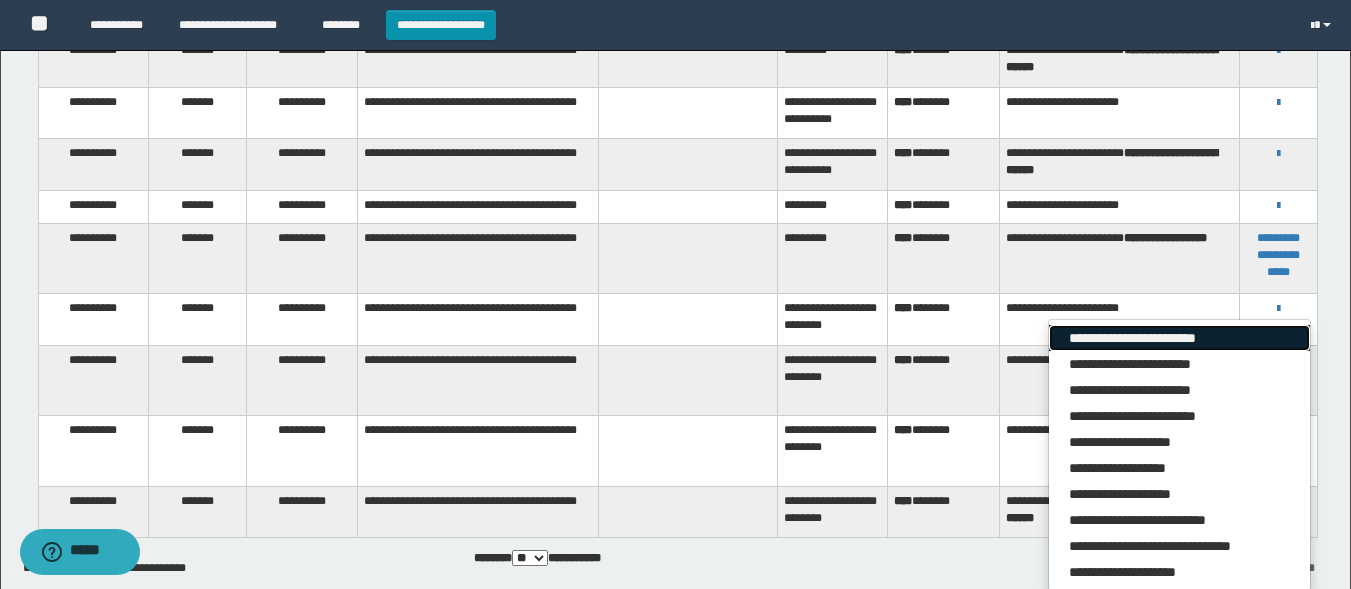 click on "**********" at bounding box center [1179, 338] 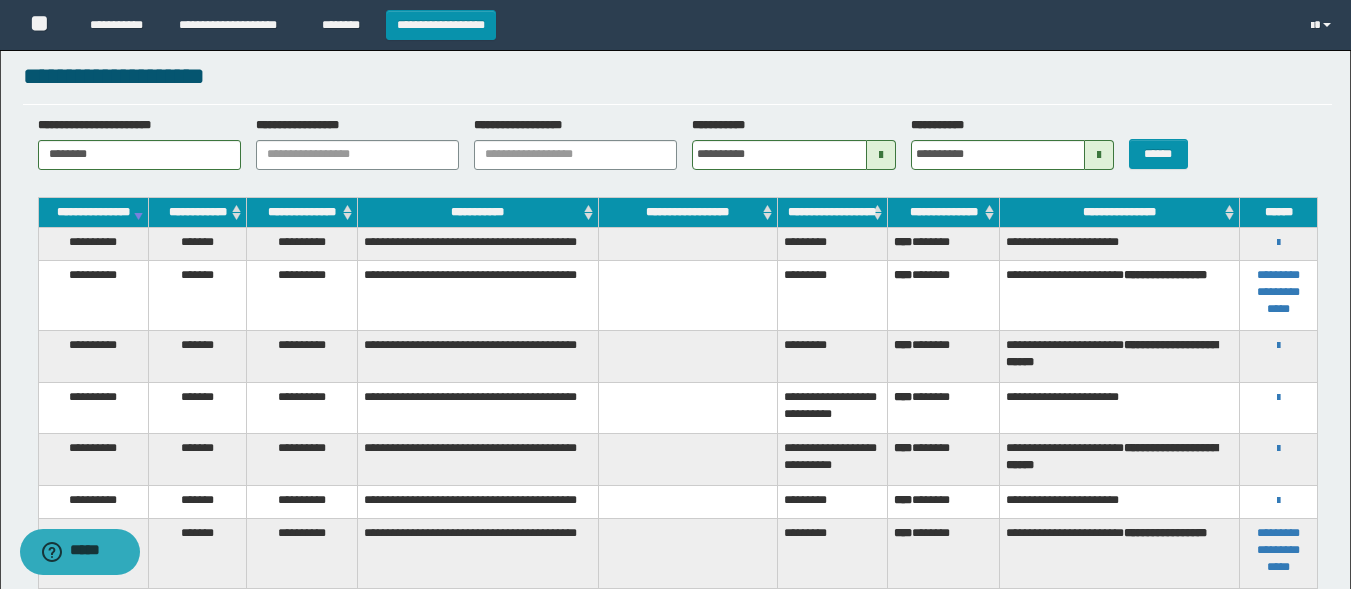 scroll, scrollTop: 0, scrollLeft: 0, axis: both 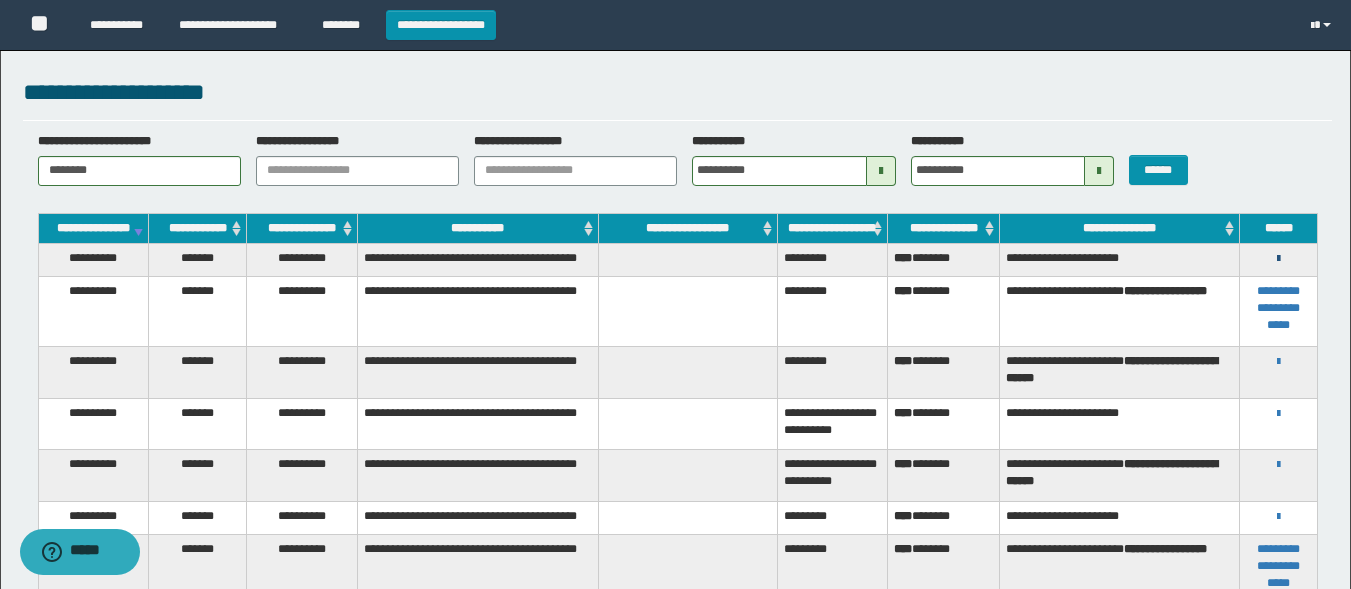 click at bounding box center (1278, 259) 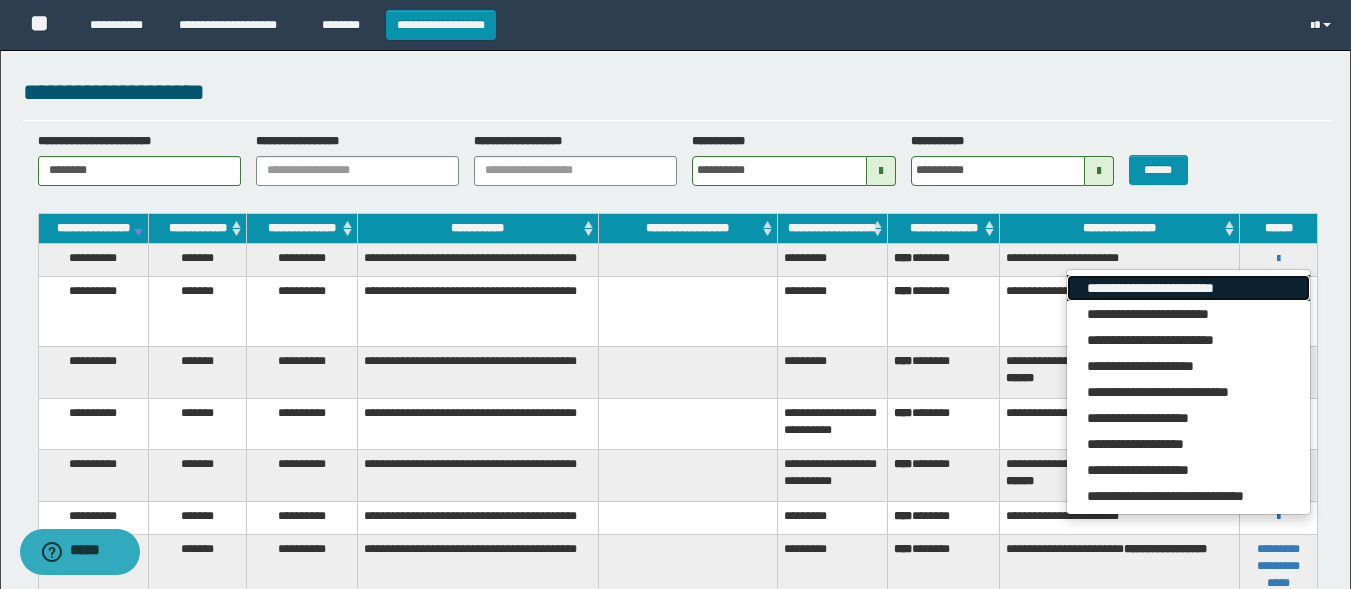 click on "**********" at bounding box center (1188, 288) 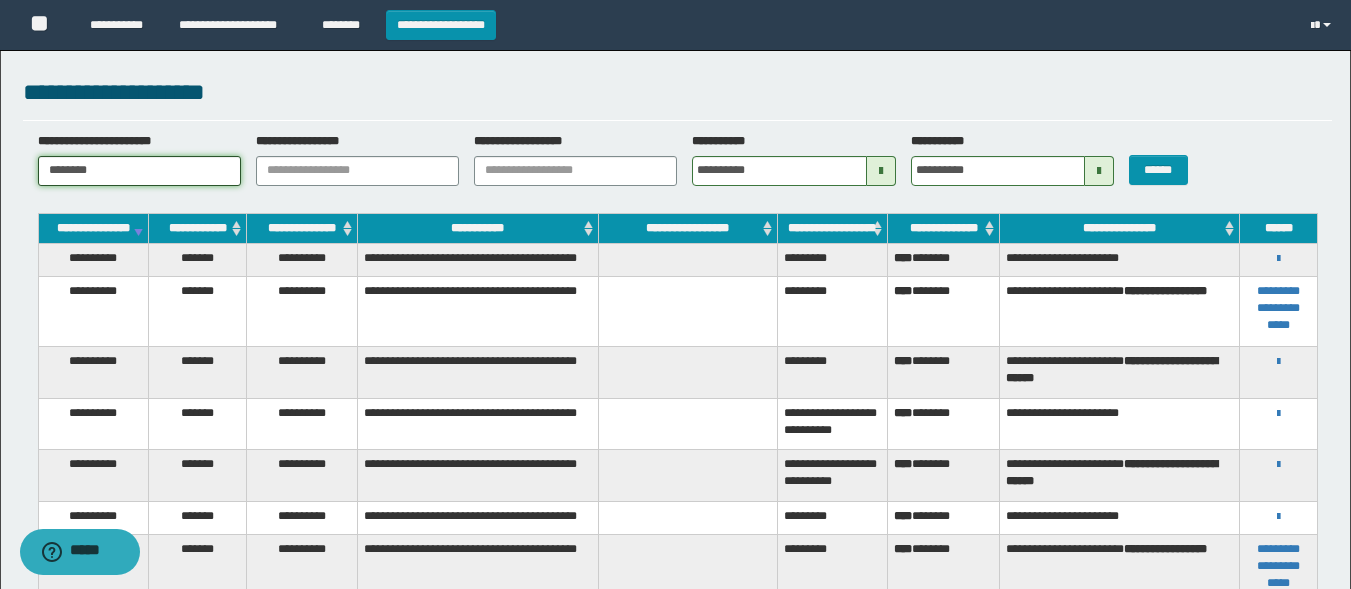 drag, startPoint x: 135, startPoint y: 171, endPoint x: 0, endPoint y: 133, distance: 140.24622 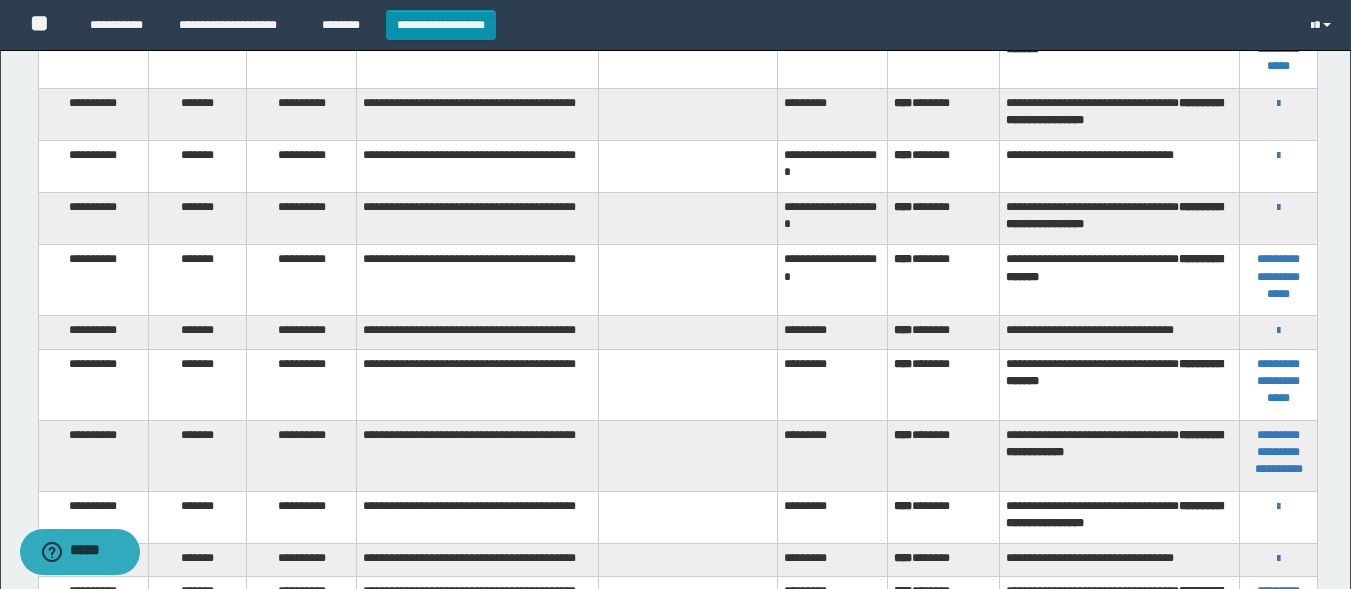 scroll, scrollTop: 0, scrollLeft: 0, axis: both 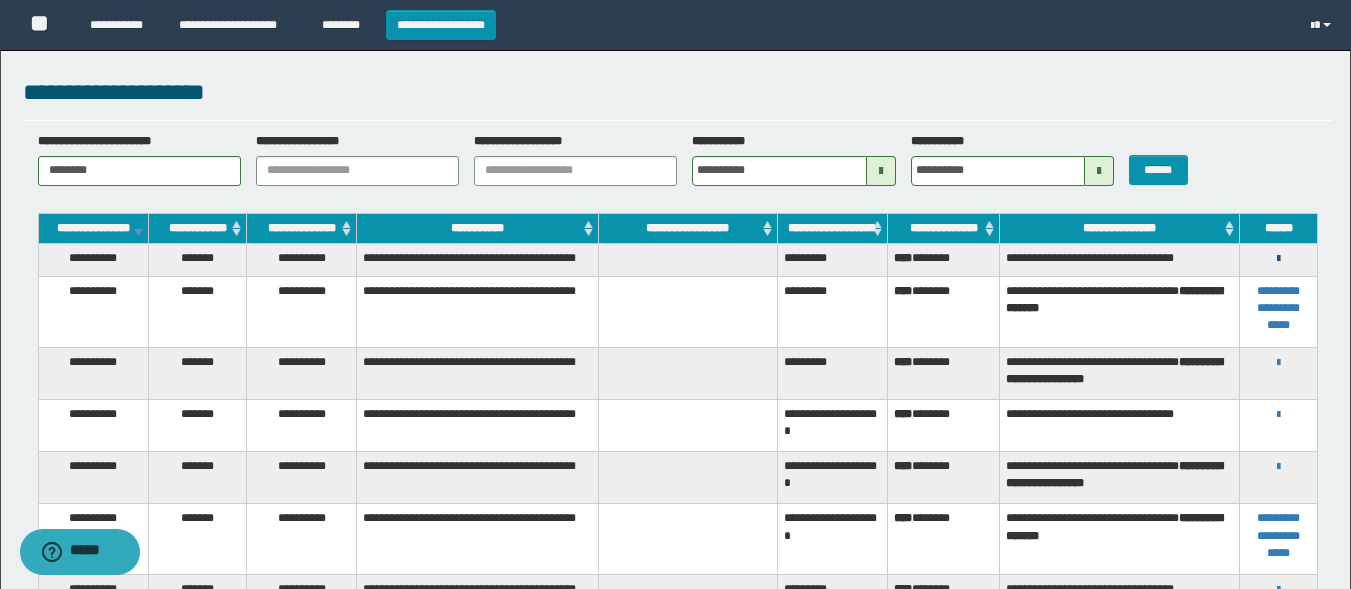 click at bounding box center (1278, 259) 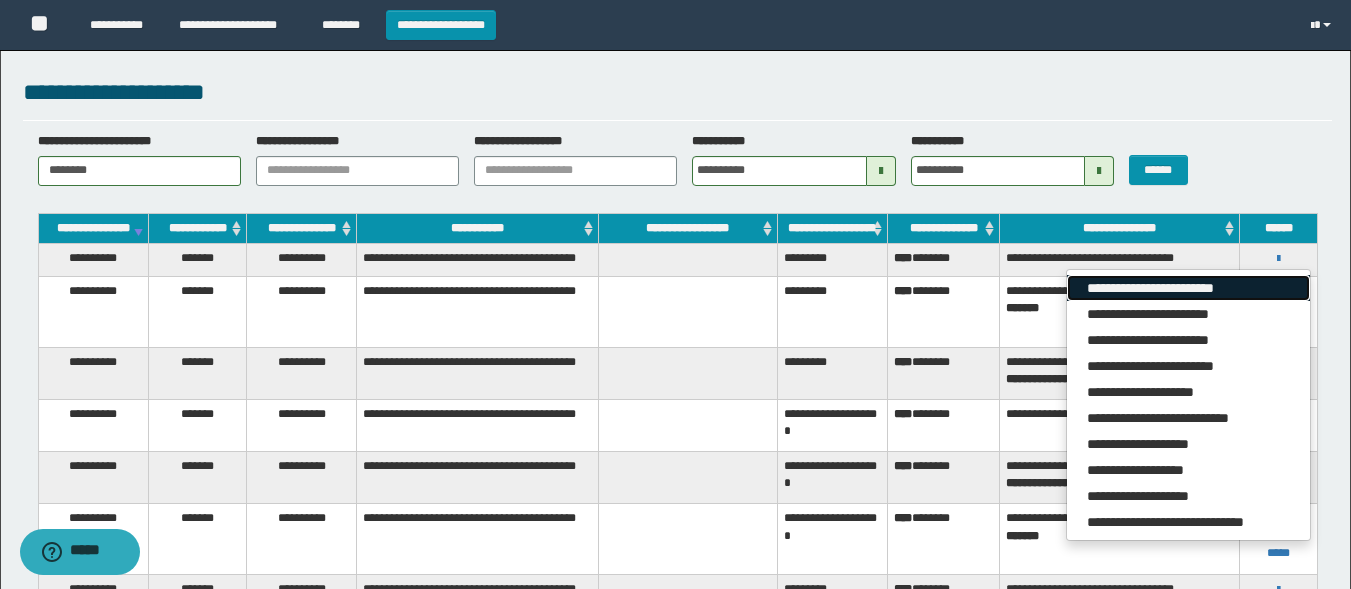click on "**********" at bounding box center (1188, 288) 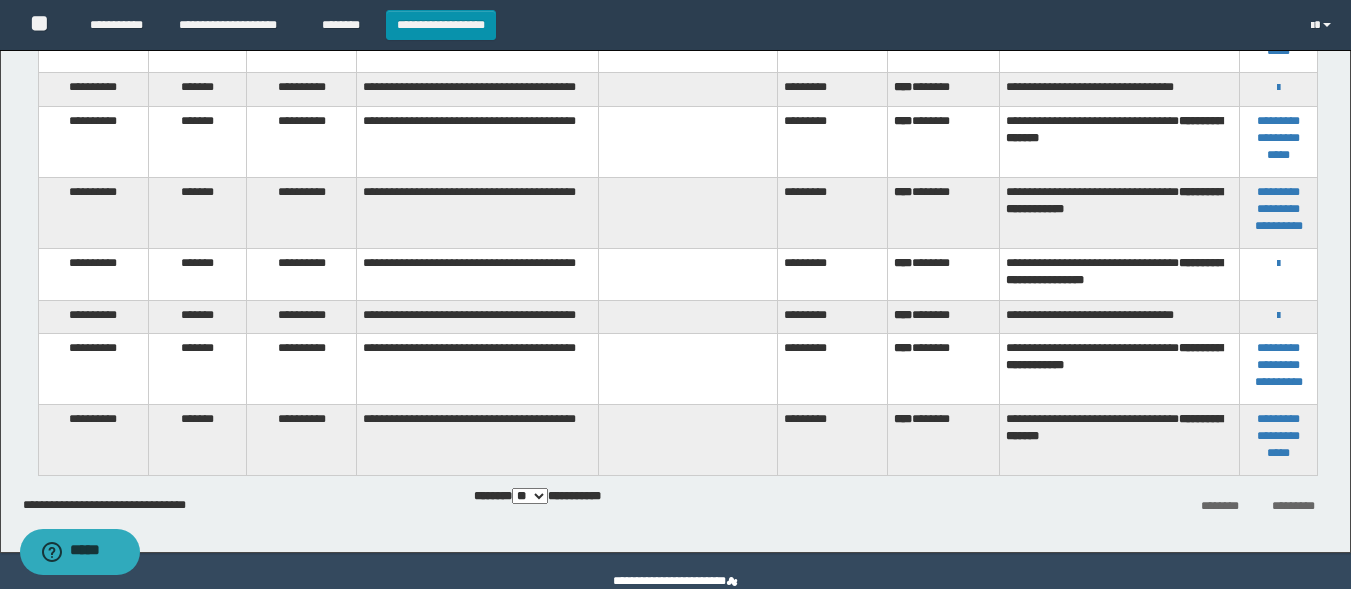 scroll, scrollTop: 541, scrollLeft: 0, axis: vertical 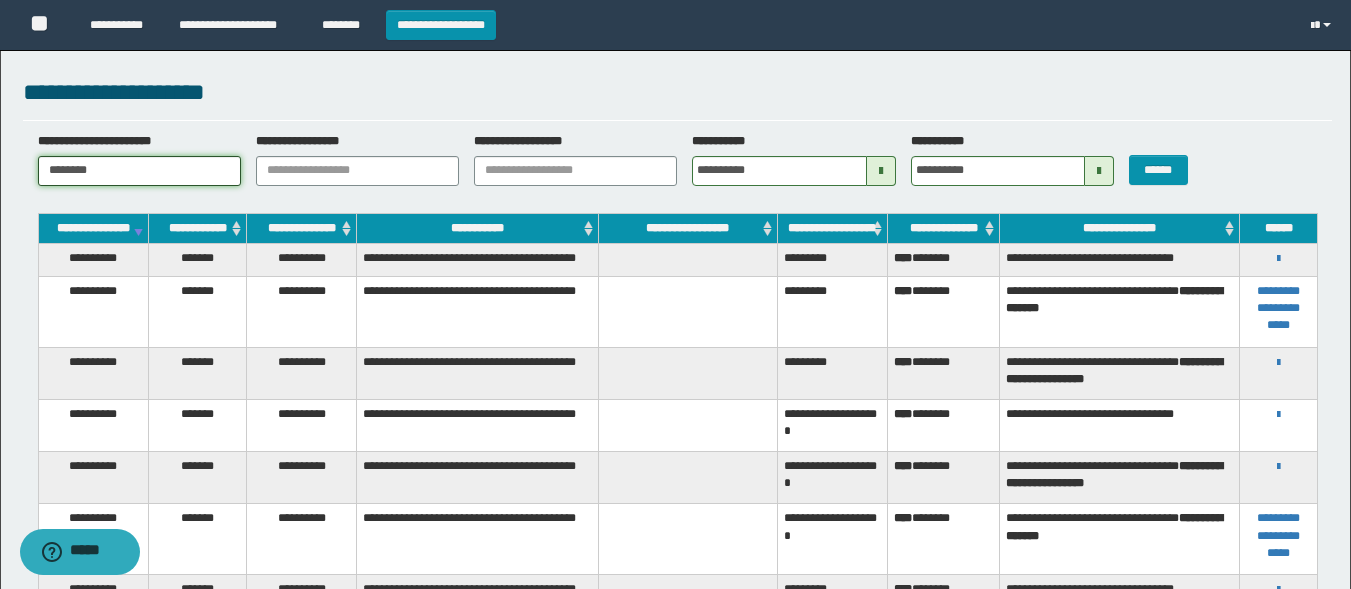 drag, startPoint x: 106, startPoint y: 174, endPoint x: 23, endPoint y: 171, distance: 83.0542 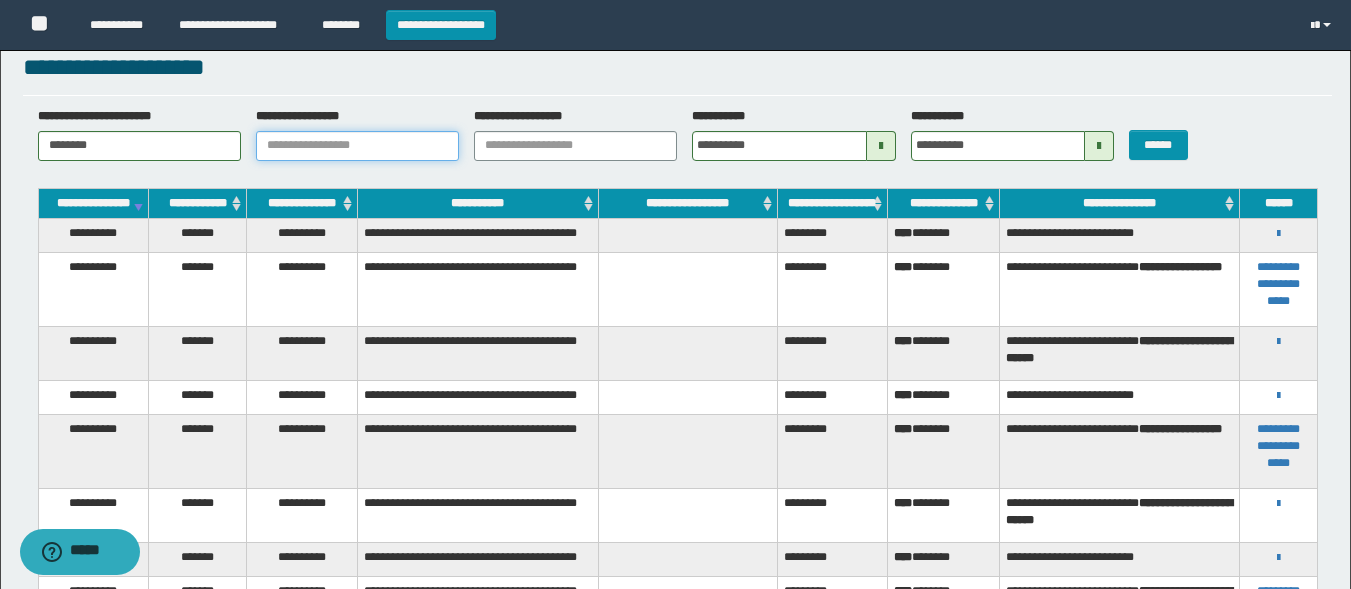 scroll, scrollTop: 23, scrollLeft: 0, axis: vertical 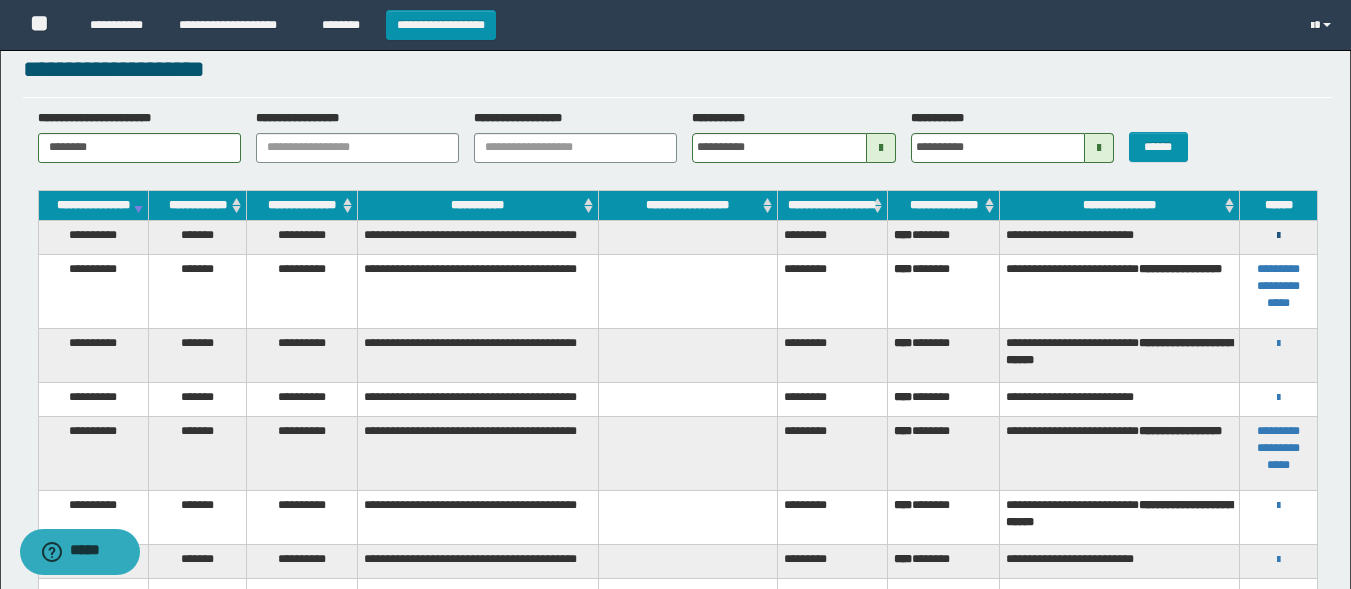 click at bounding box center [1278, 236] 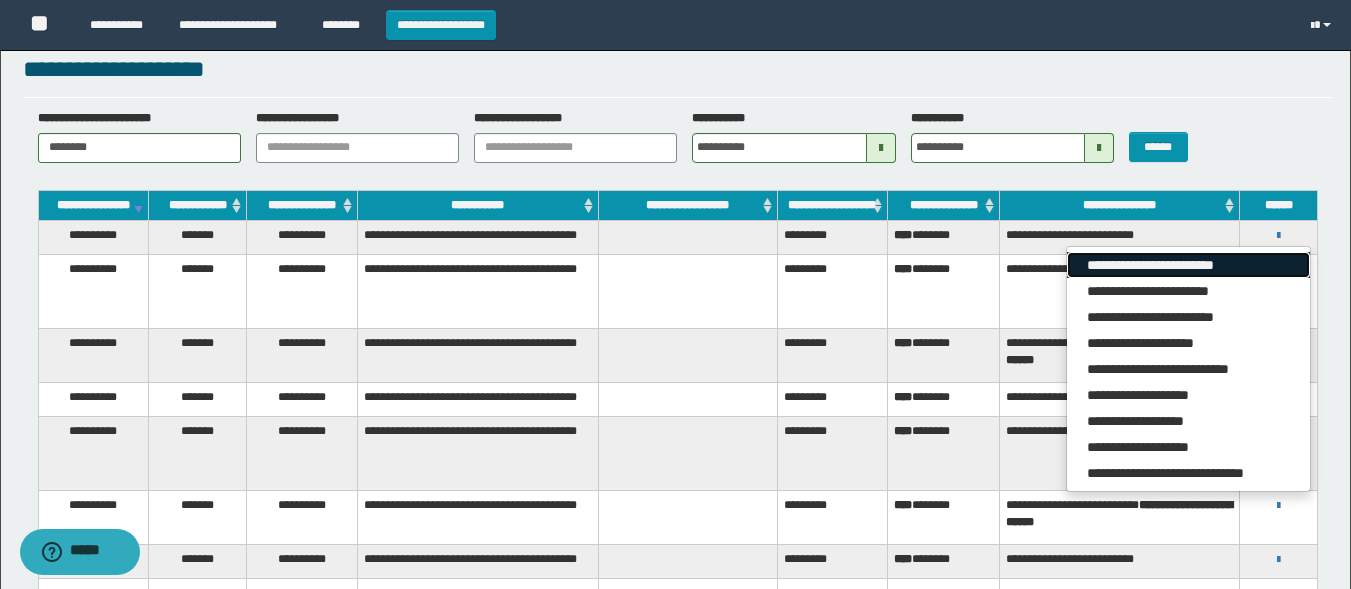 click on "**********" at bounding box center (1188, 265) 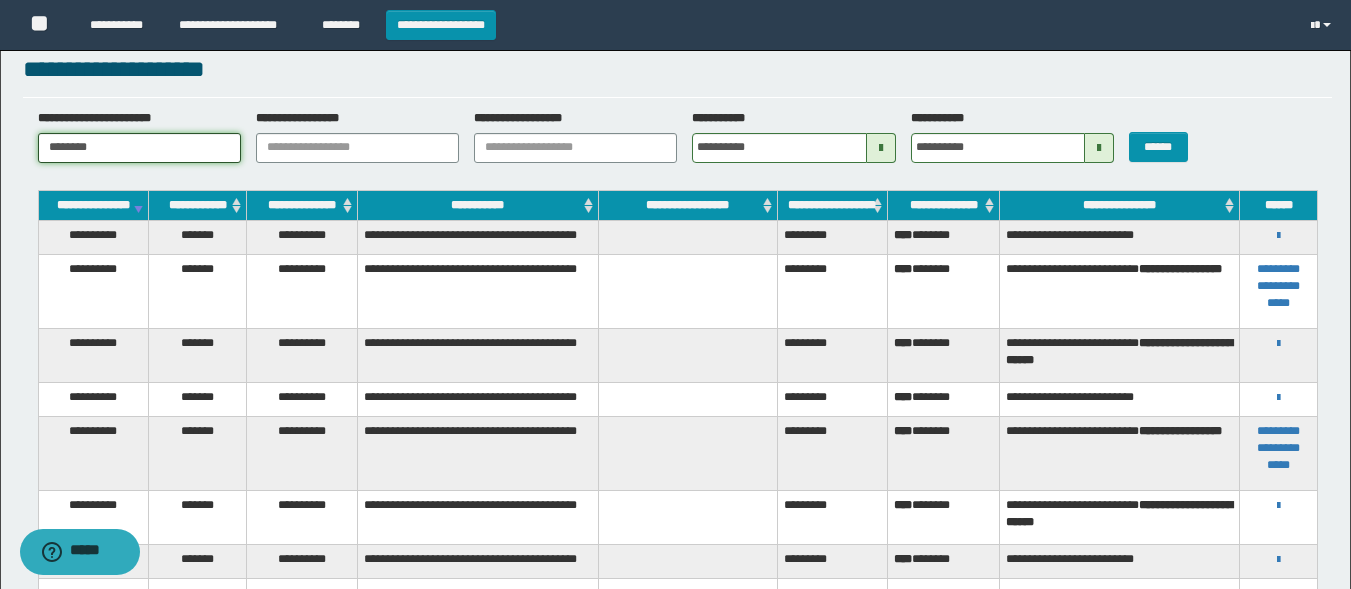 drag, startPoint x: 127, startPoint y: 147, endPoint x: 0, endPoint y: 115, distance: 130.96947 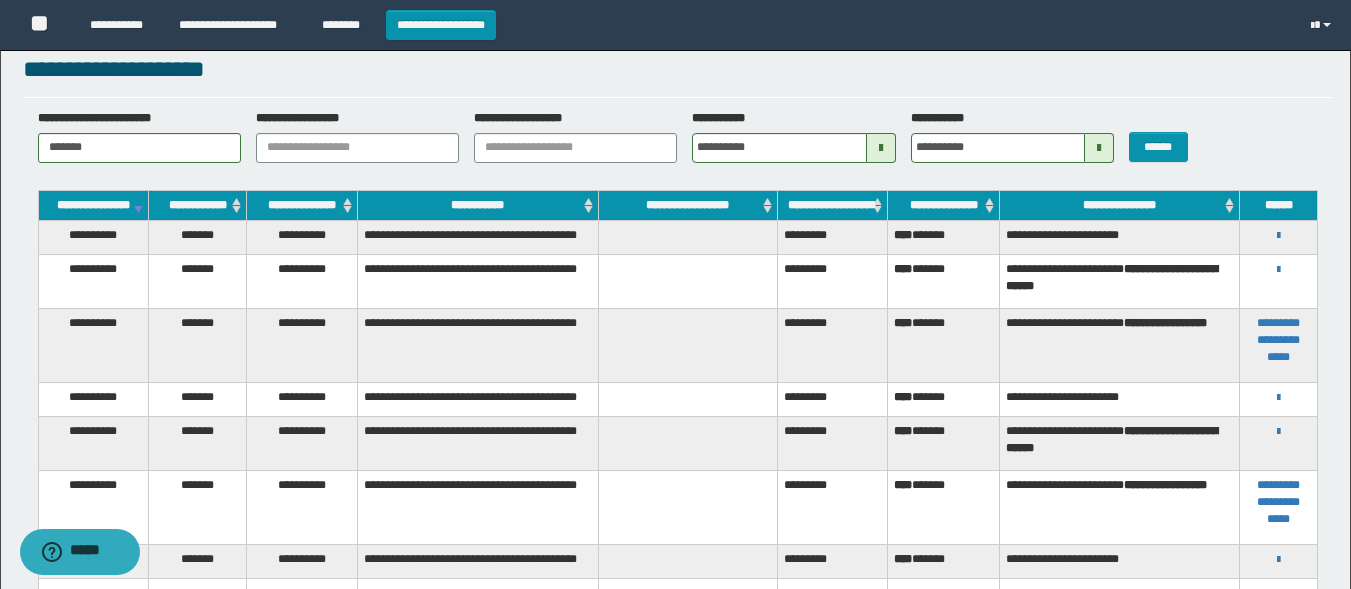 click on "[FIRST] [LAST] [STREET] [CITY], [STATE] [POSTAL_CODE] [COUNTRY] [PHONE] [EMAIL]" at bounding box center (677, 549) 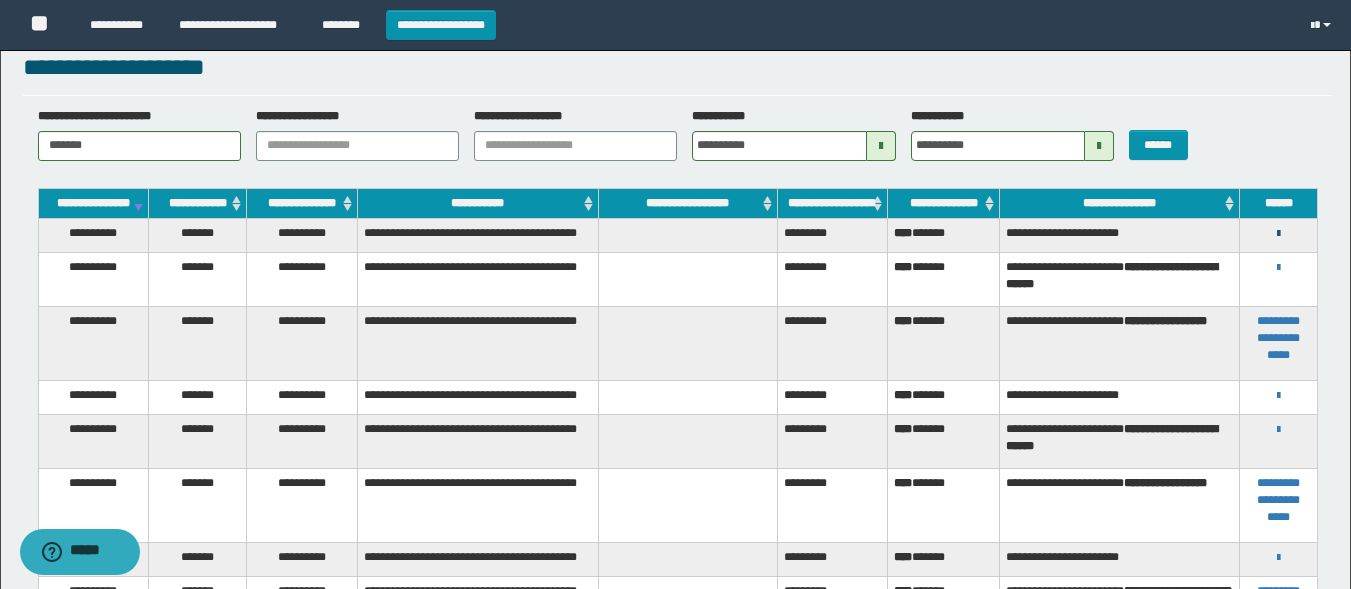 click at bounding box center (1278, 234) 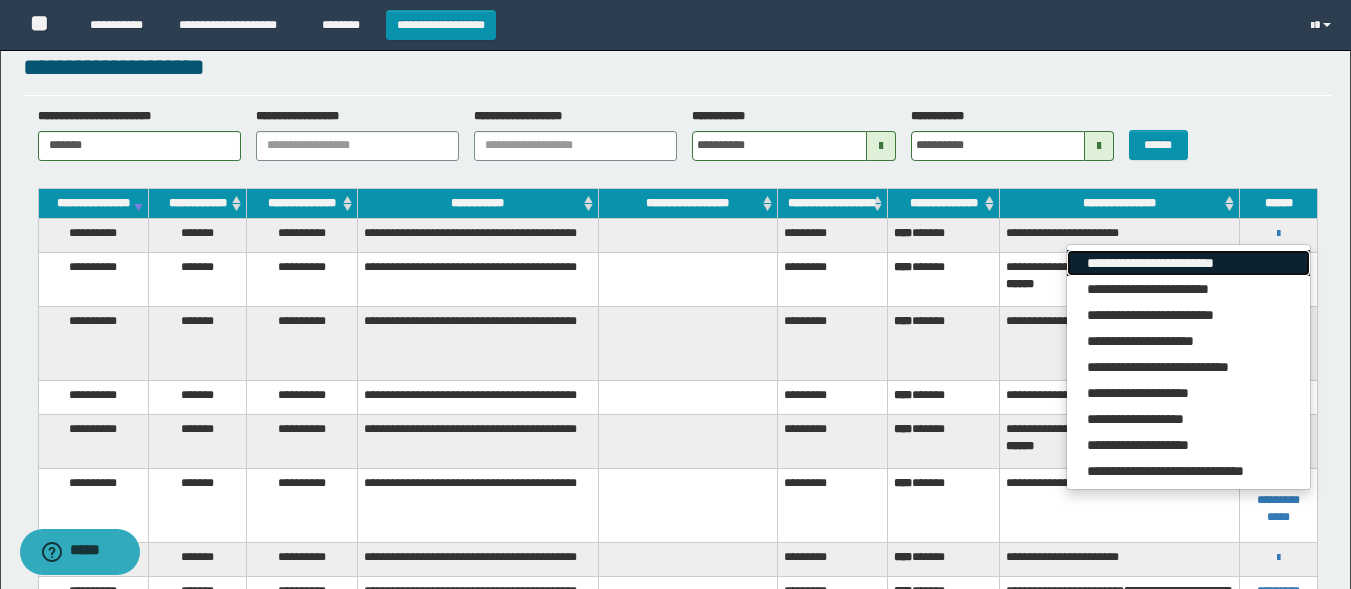 click on "**********" at bounding box center [1188, 263] 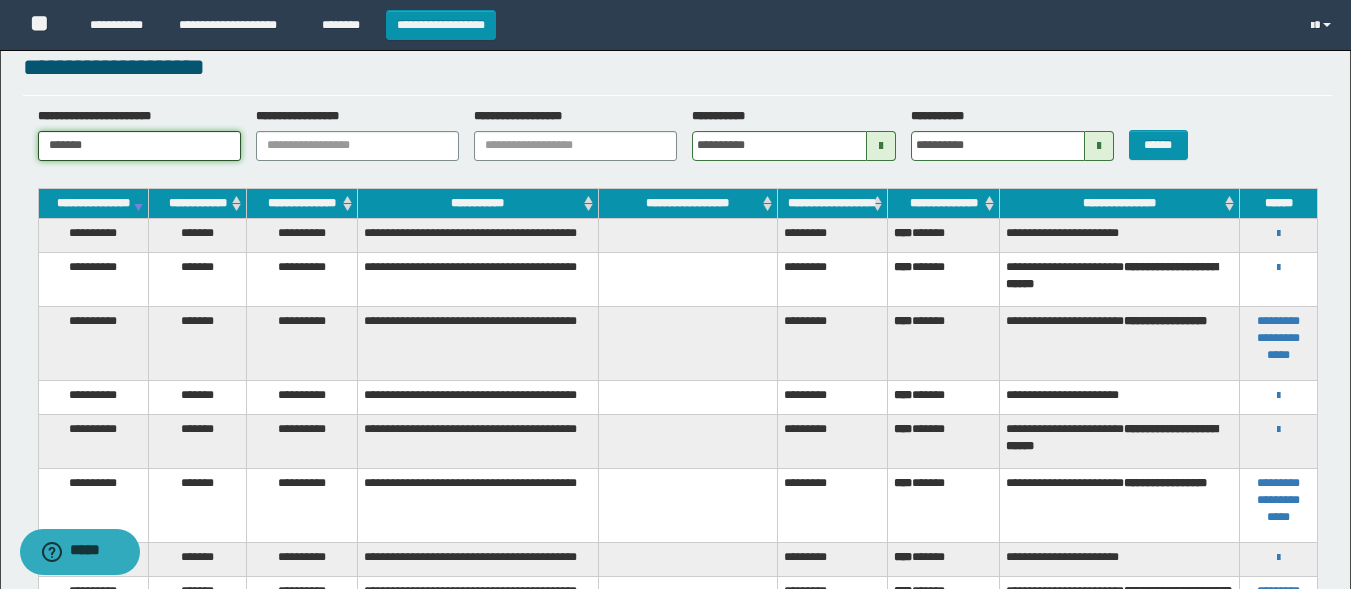 drag, startPoint x: 123, startPoint y: 142, endPoint x: 0, endPoint y: 112, distance: 126.60569 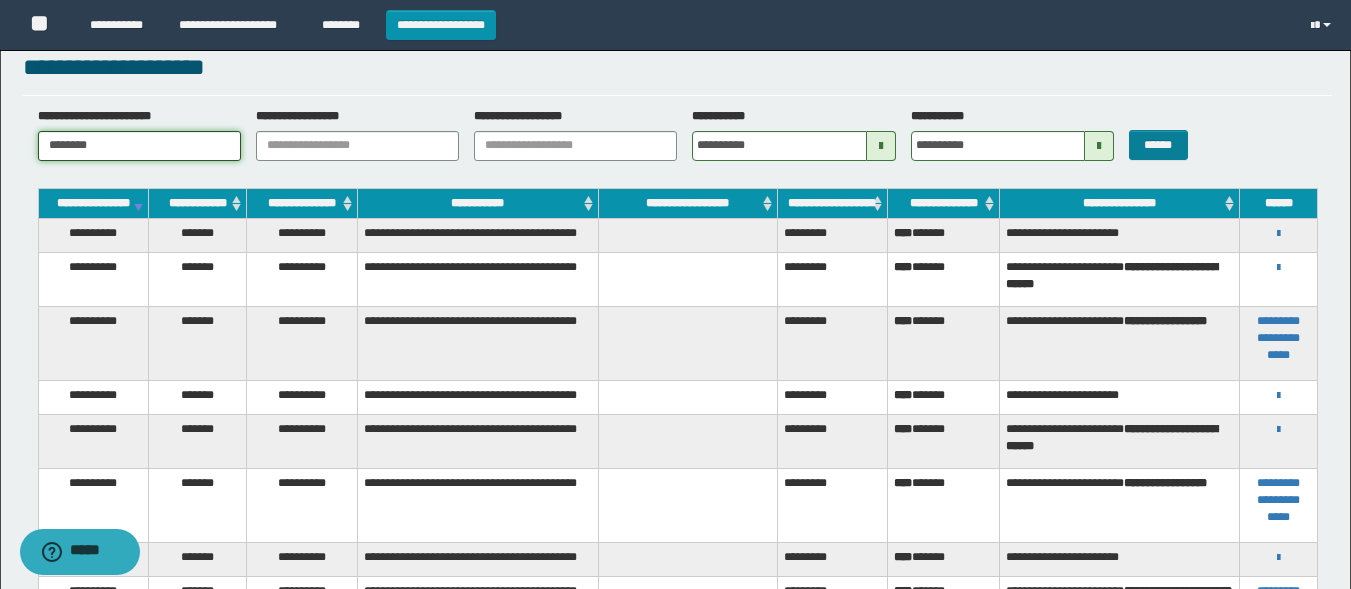 type on "********" 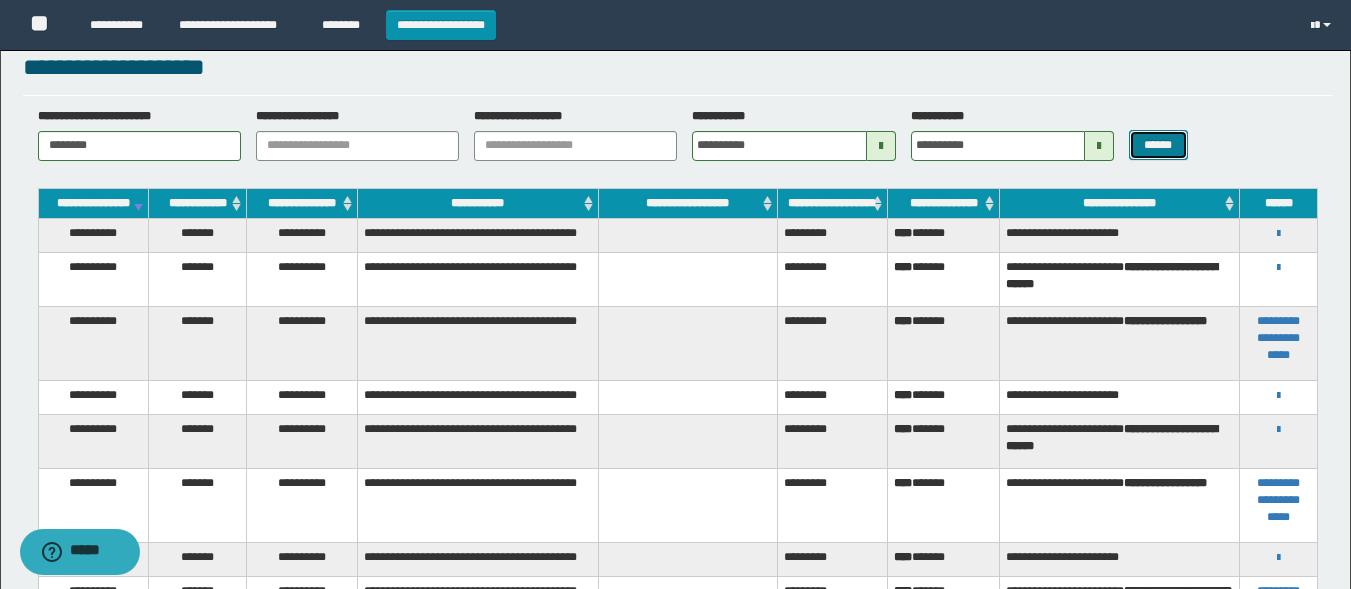 click on "******" at bounding box center (1158, 145) 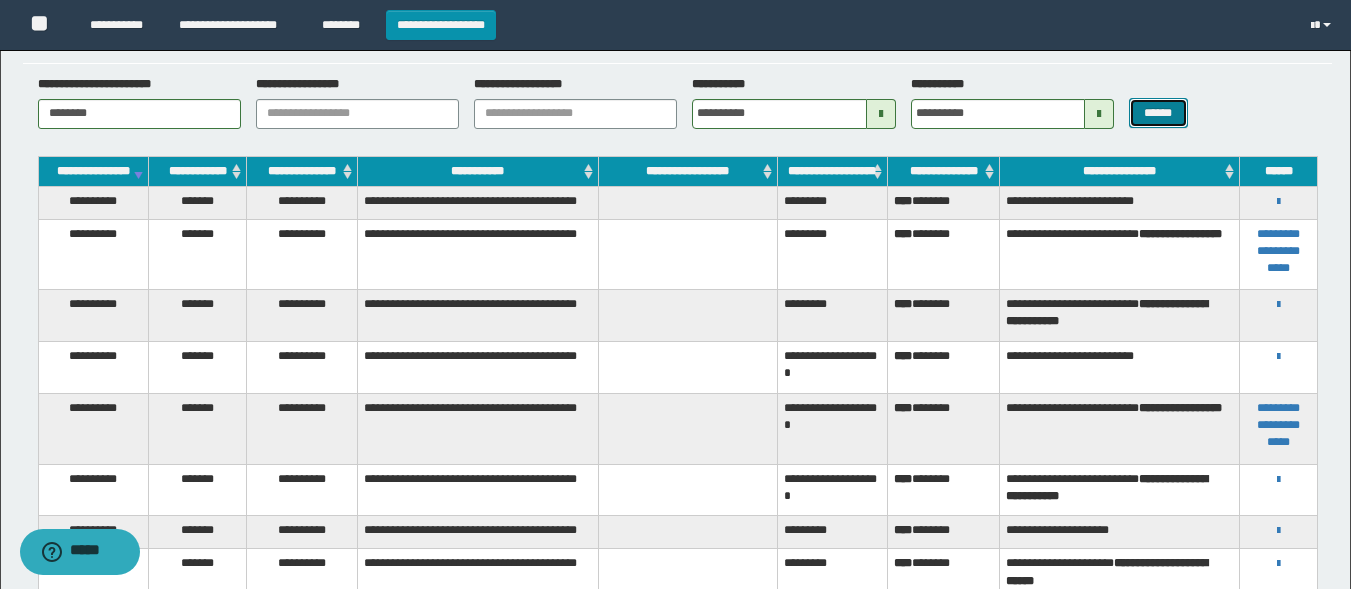 scroll, scrollTop: 55, scrollLeft: 0, axis: vertical 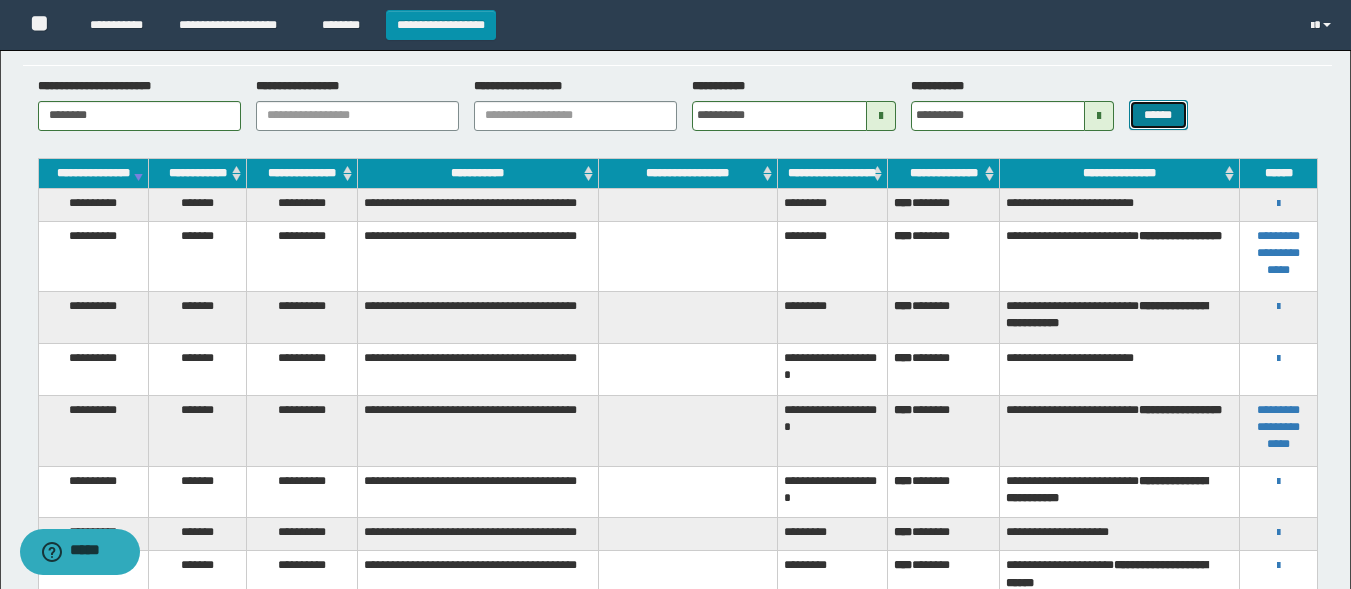 type 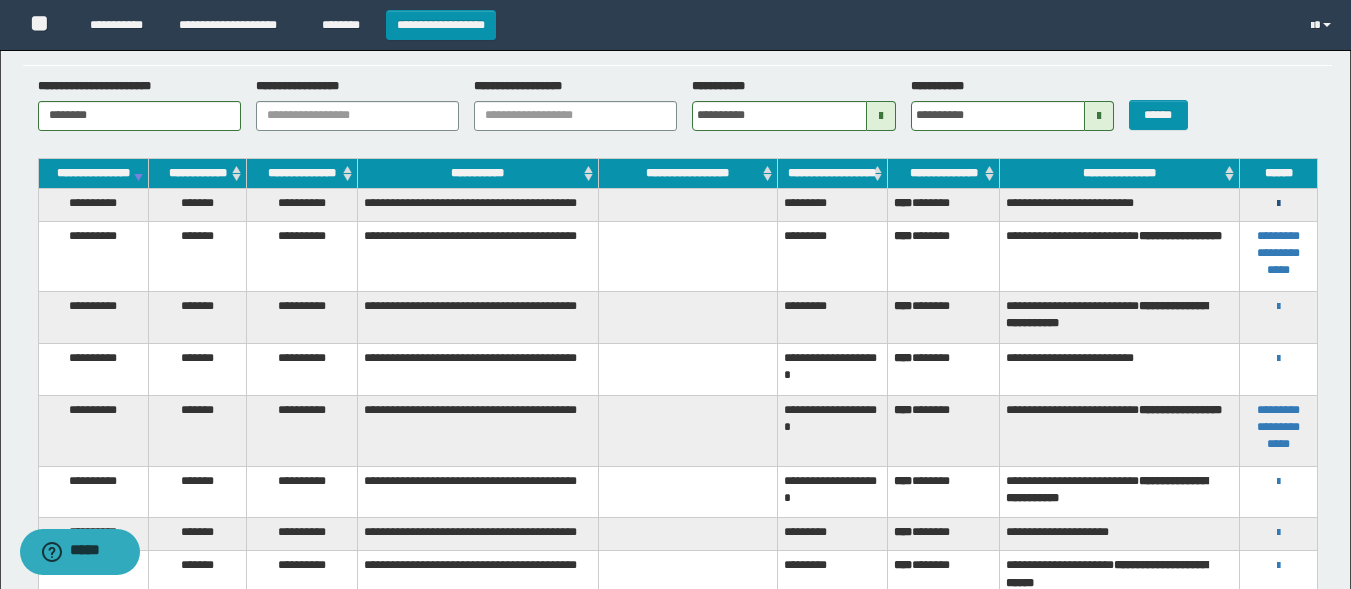 click at bounding box center (1278, 204) 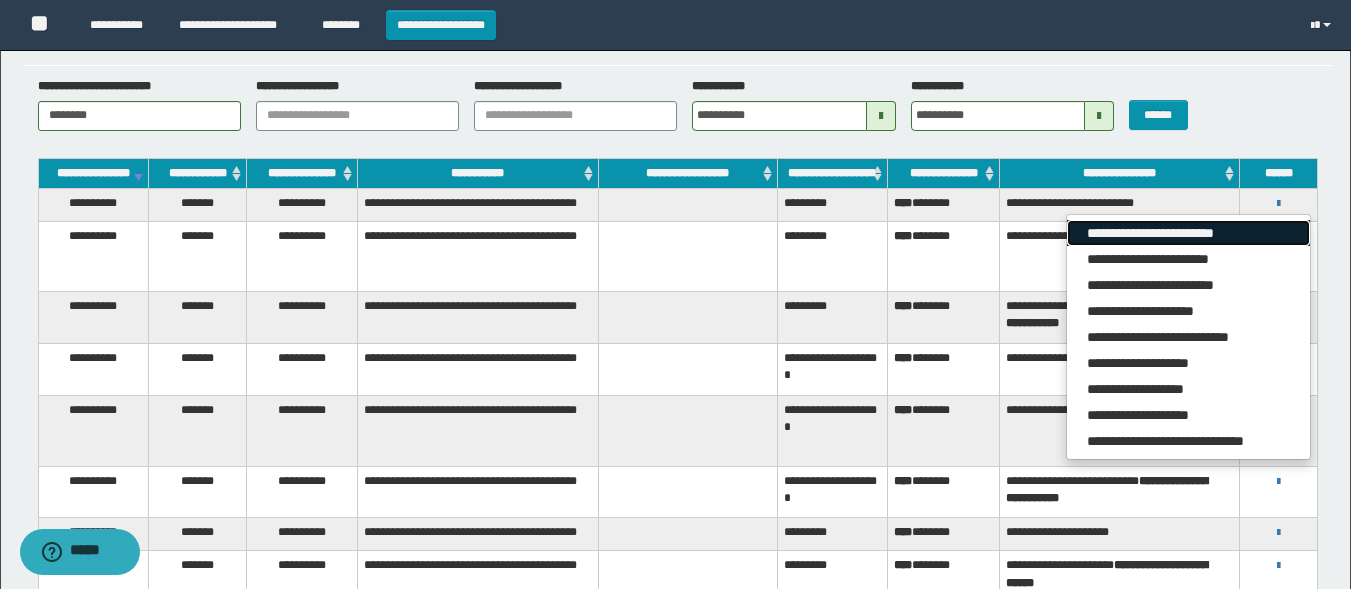 click on "**********" at bounding box center (1188, 233) 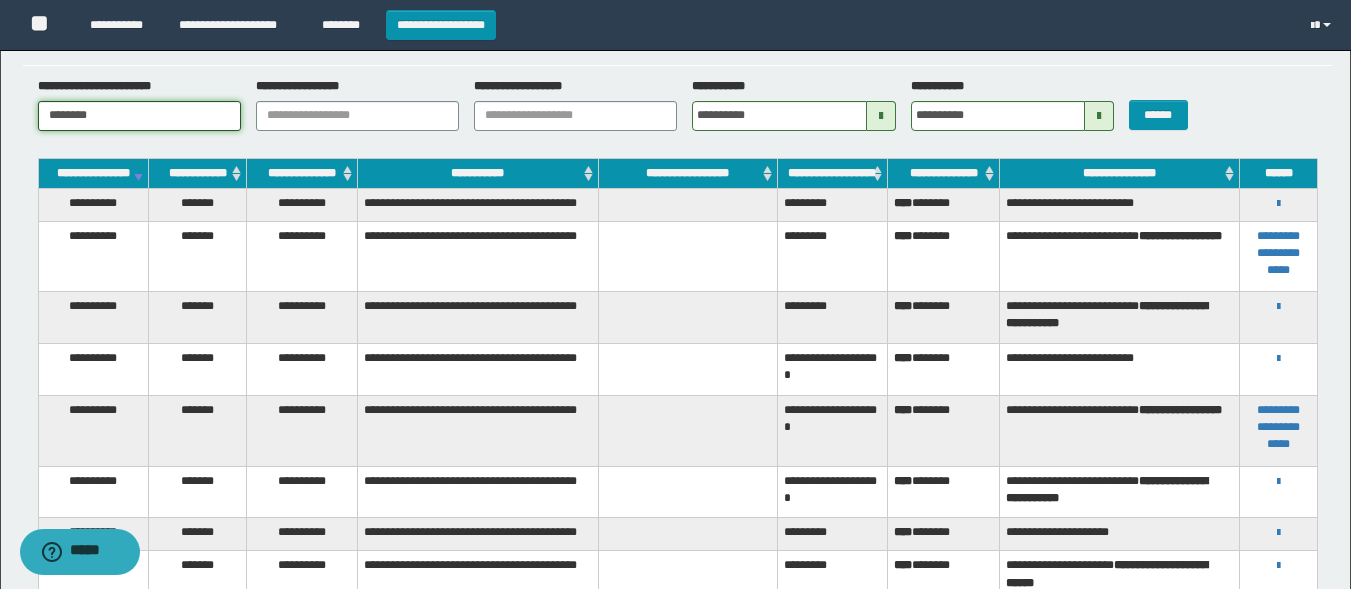 drag, startPoint x: 103, startPoint y: 118, endPoint x: 0, endPoint y: 98, distance: 104.92378 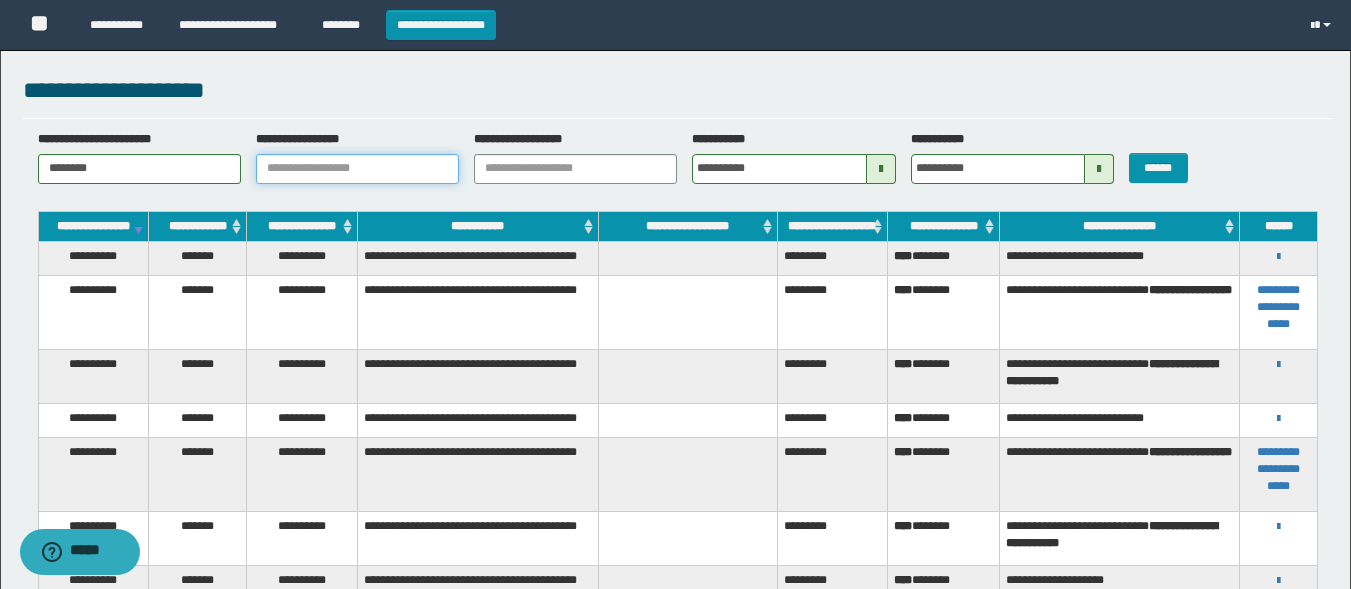scroll, scrollTop: 0, scrollLeft: 0, axis: both 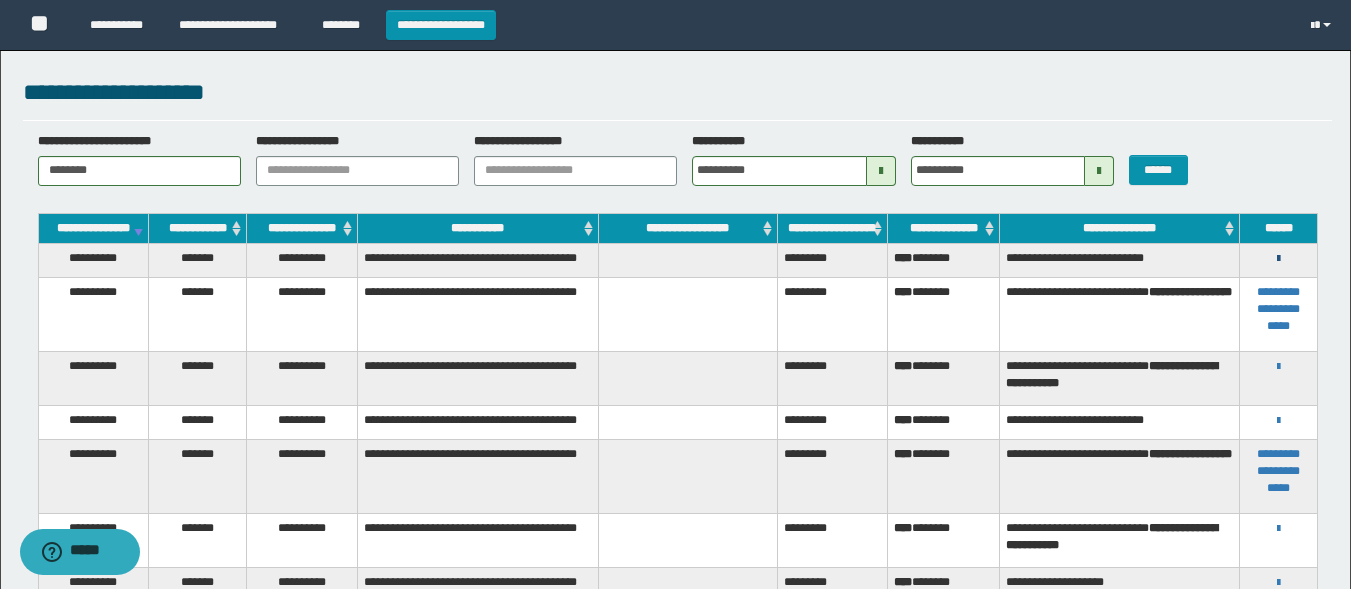 click at bounding box center (1278, 259) 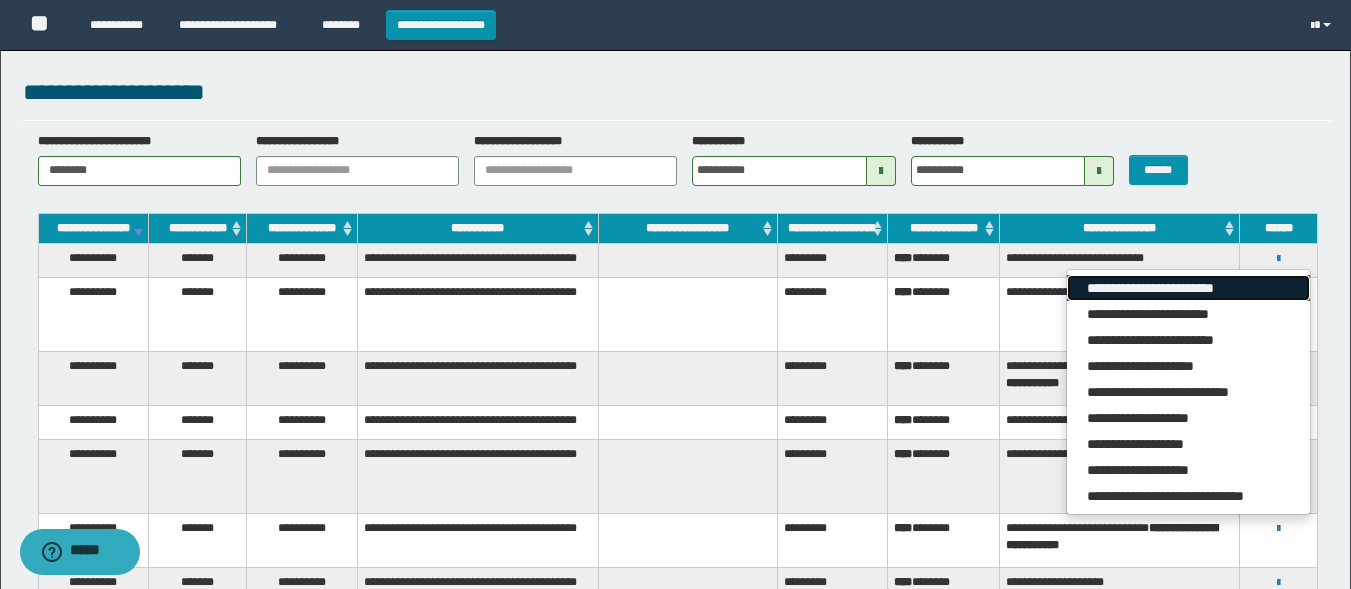 click on "**********" at bounding box center (1188, 288) 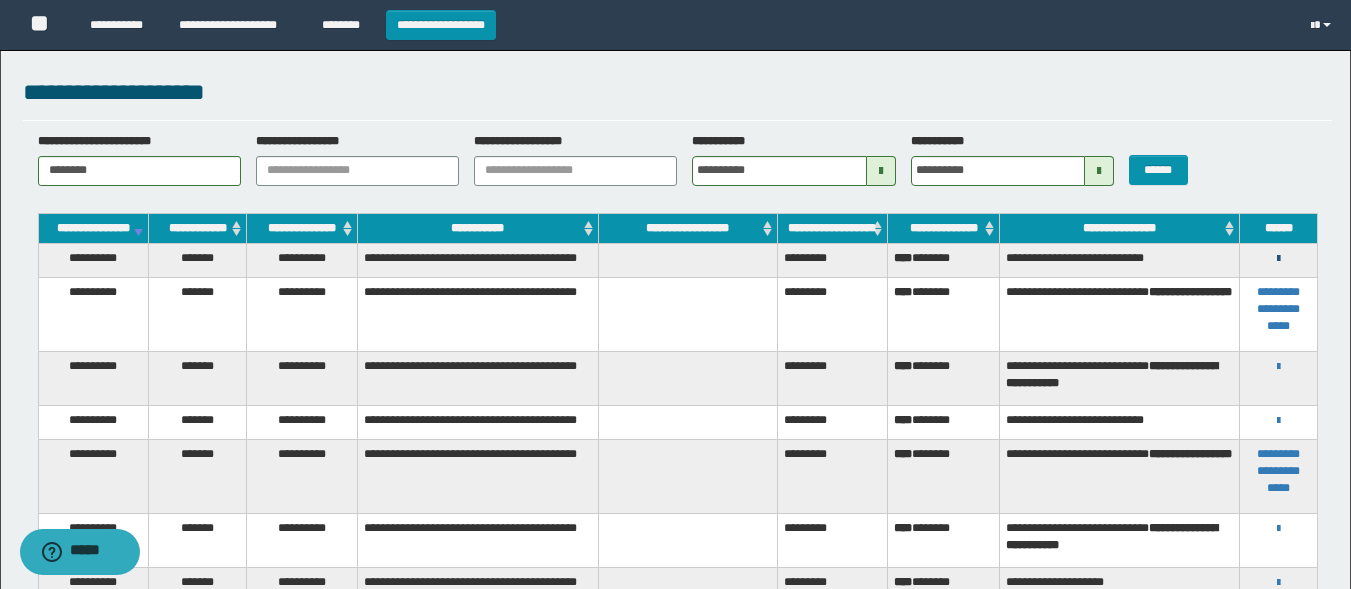 click at bounding box center (1278, 259) 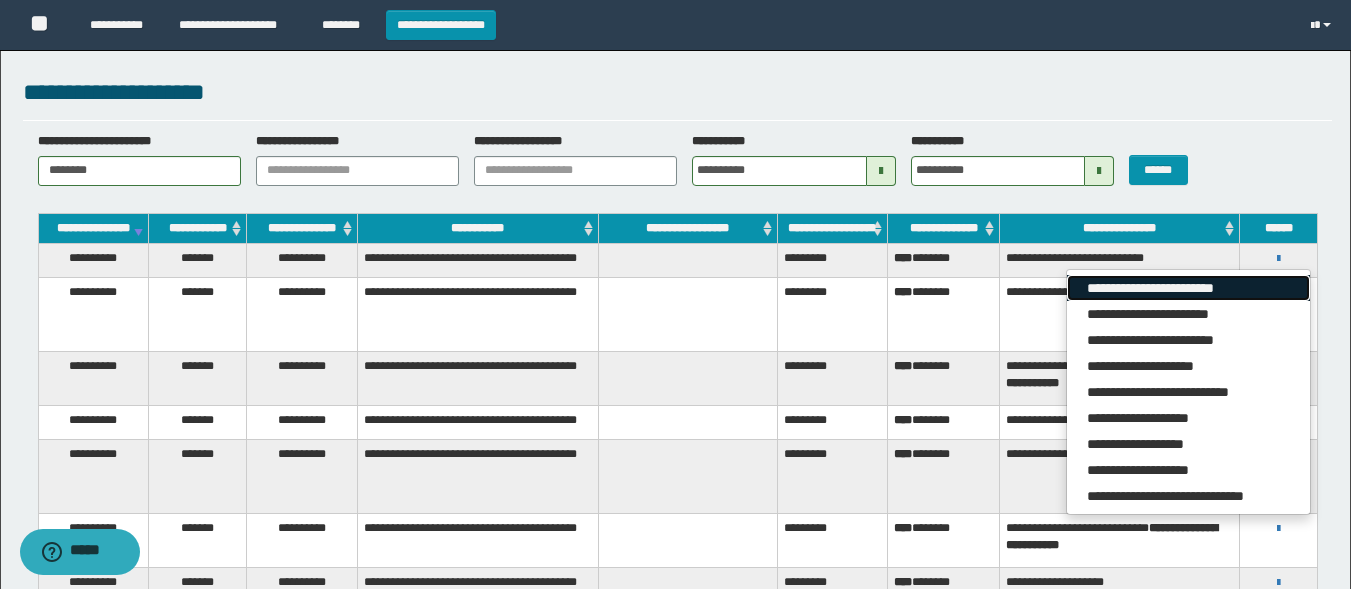 click on "**********" at bounding box center [1188, 288] 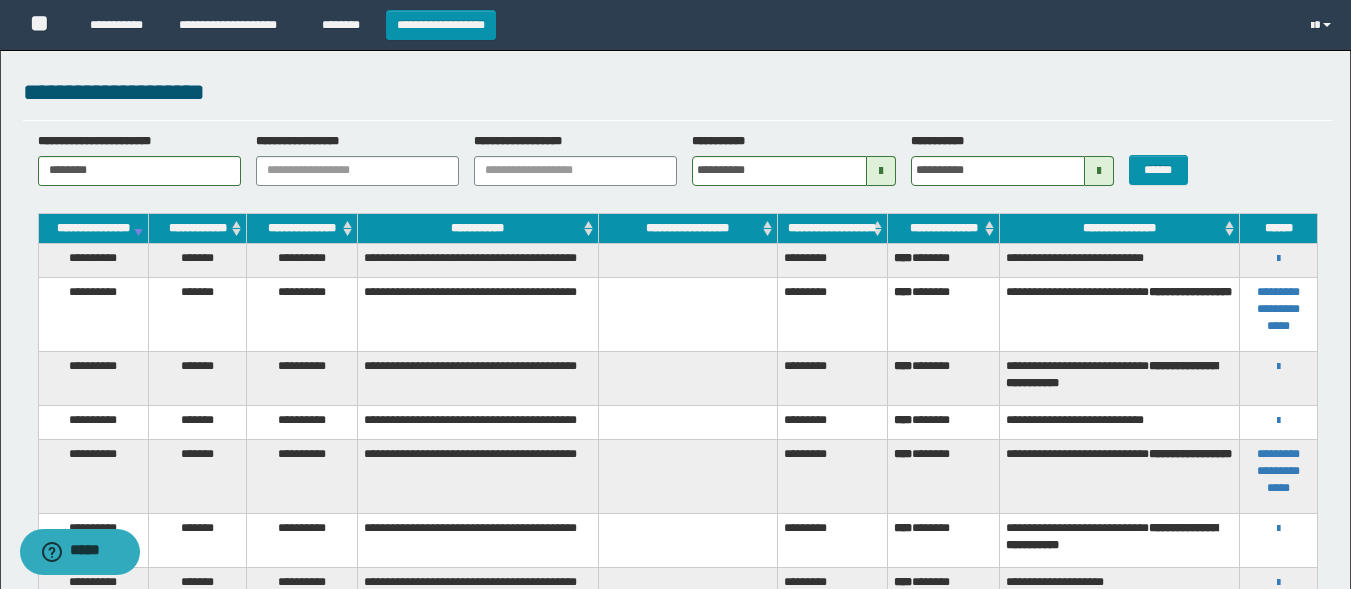 click at bounding box center (687, 260) 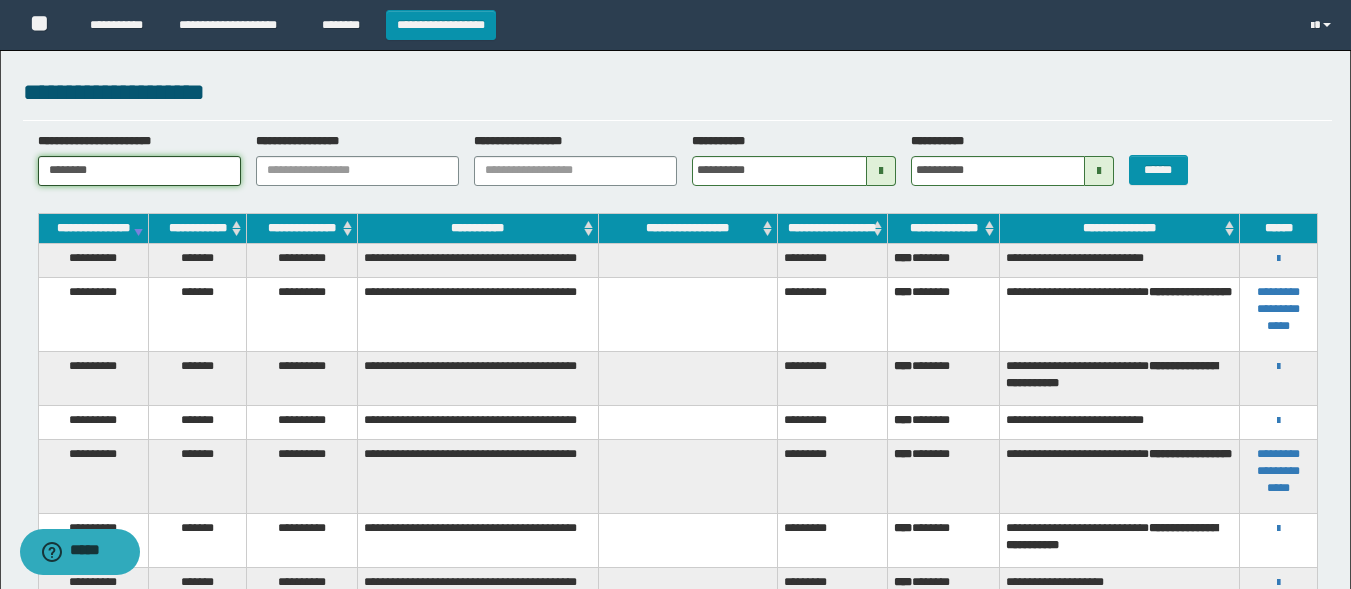 drag, startPoint x: 155, startPoint y: 181, endPoint x: 0, endPoint y: 156, distance: 157.00319 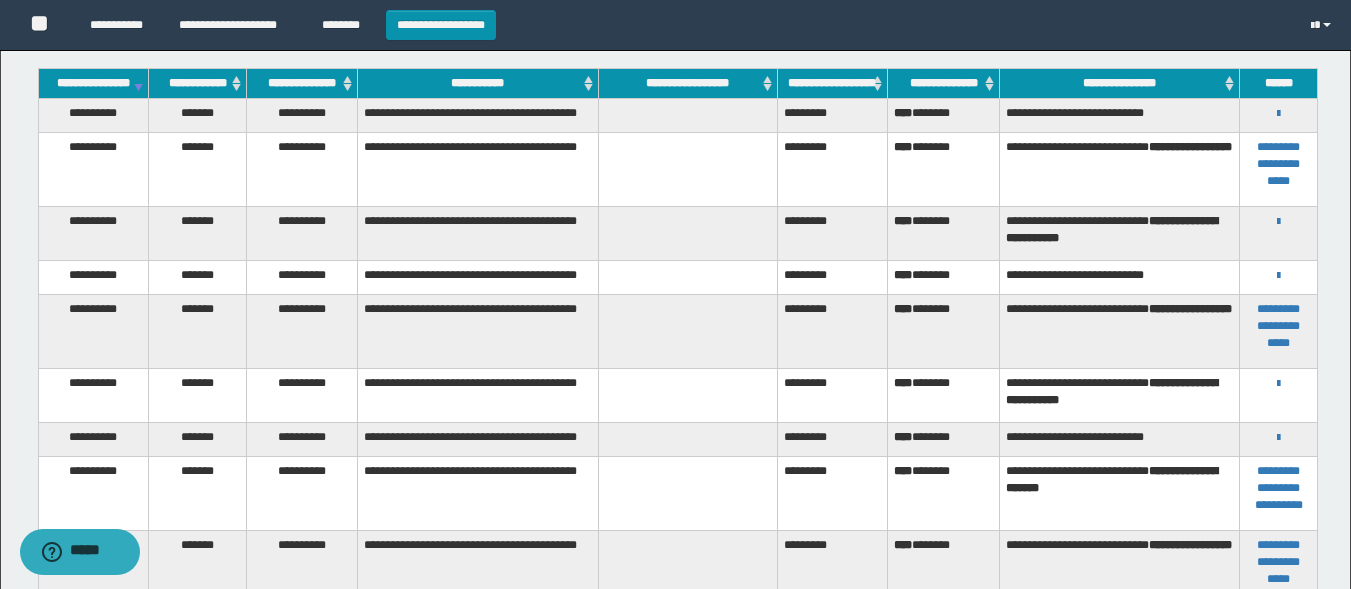 scroll, scrollTop: 0, scrollLeft: 0, axis: both 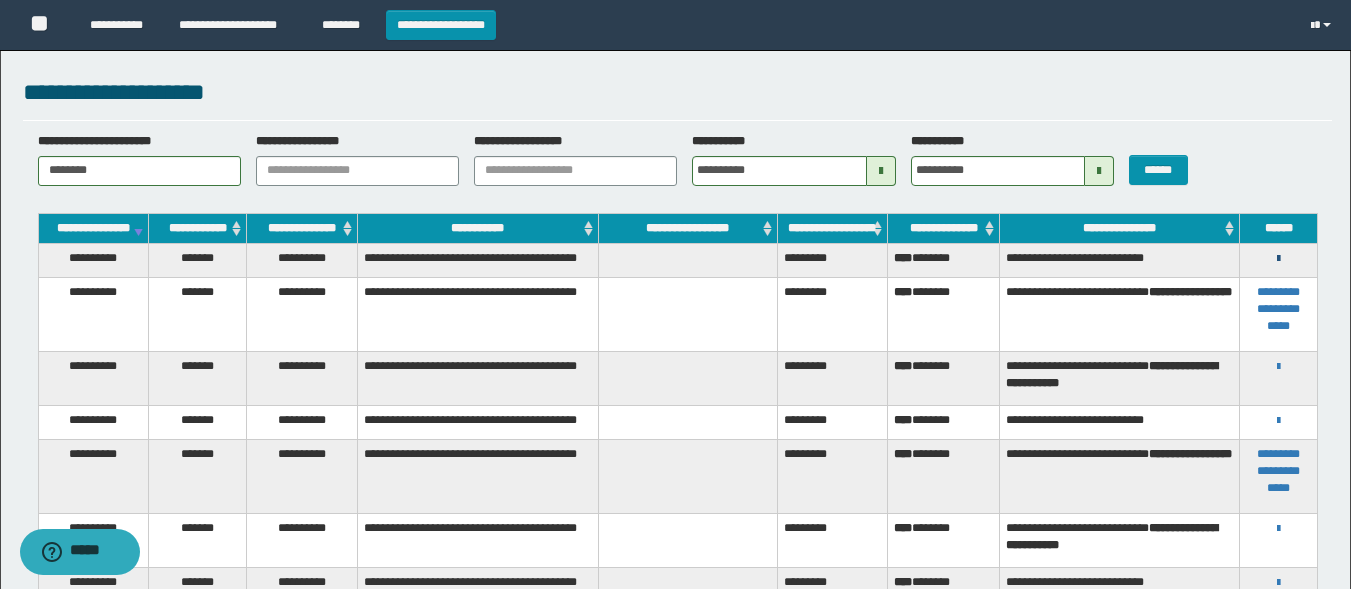 click at bounding box center (1278, 259) 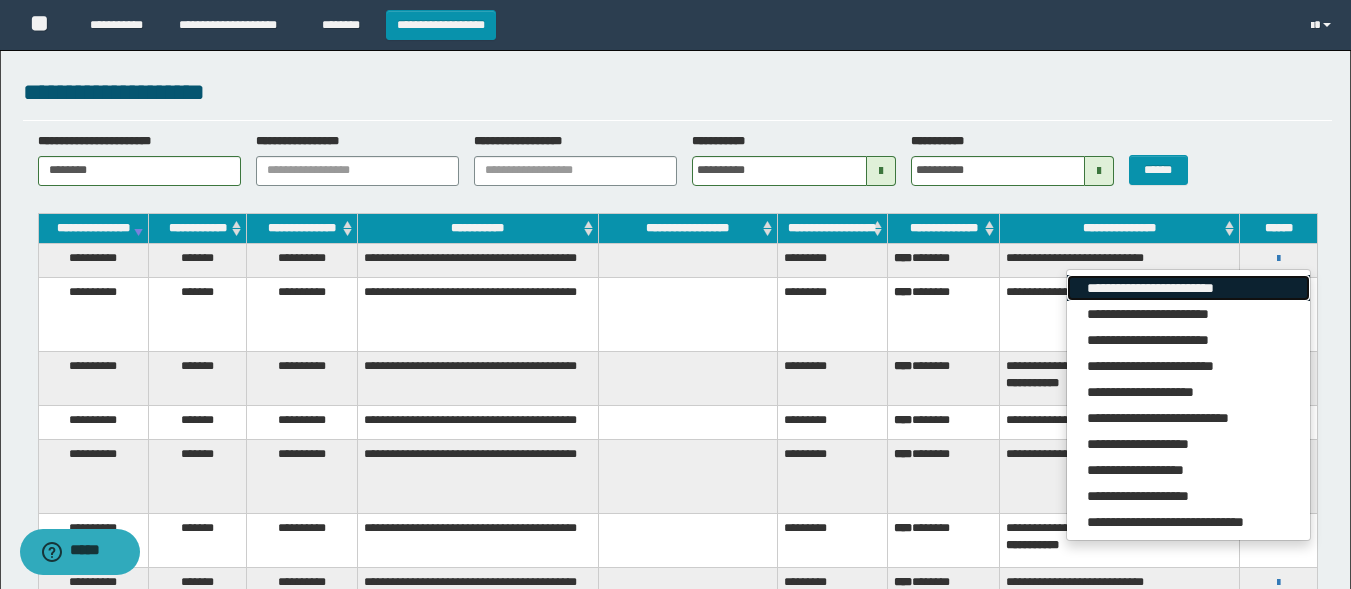 click on "**********" at bounding box center (1188, 288) 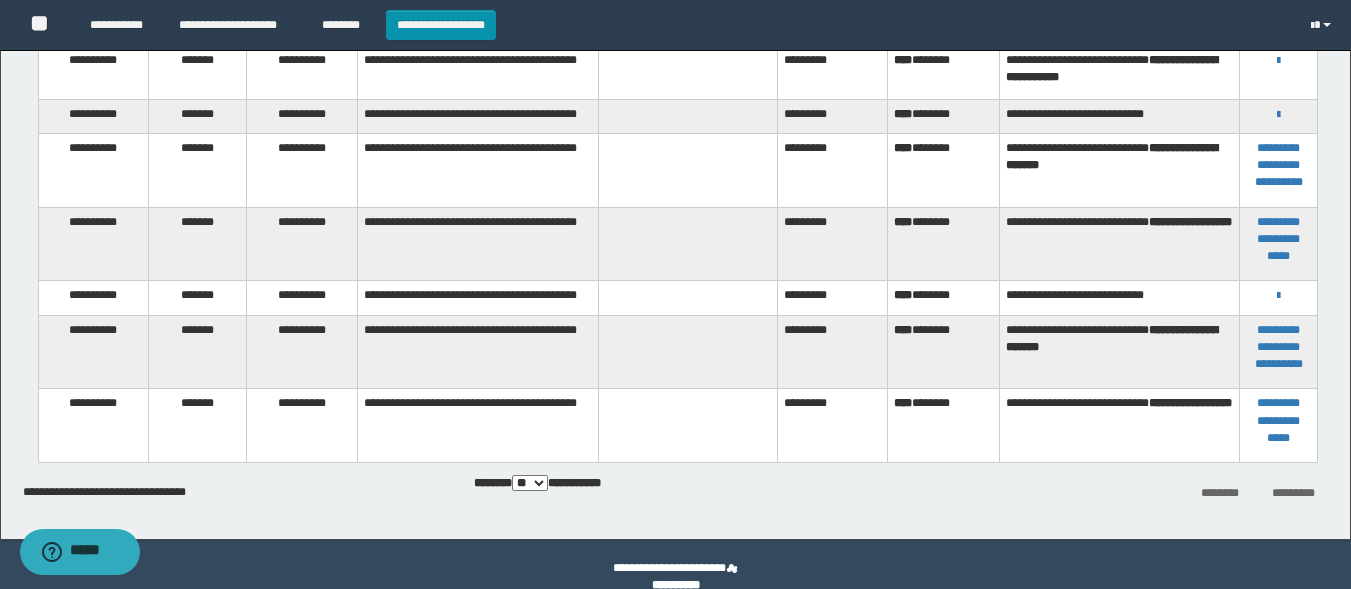 scroll, scrollTop: 0, scrollLeft: 0, axis: both 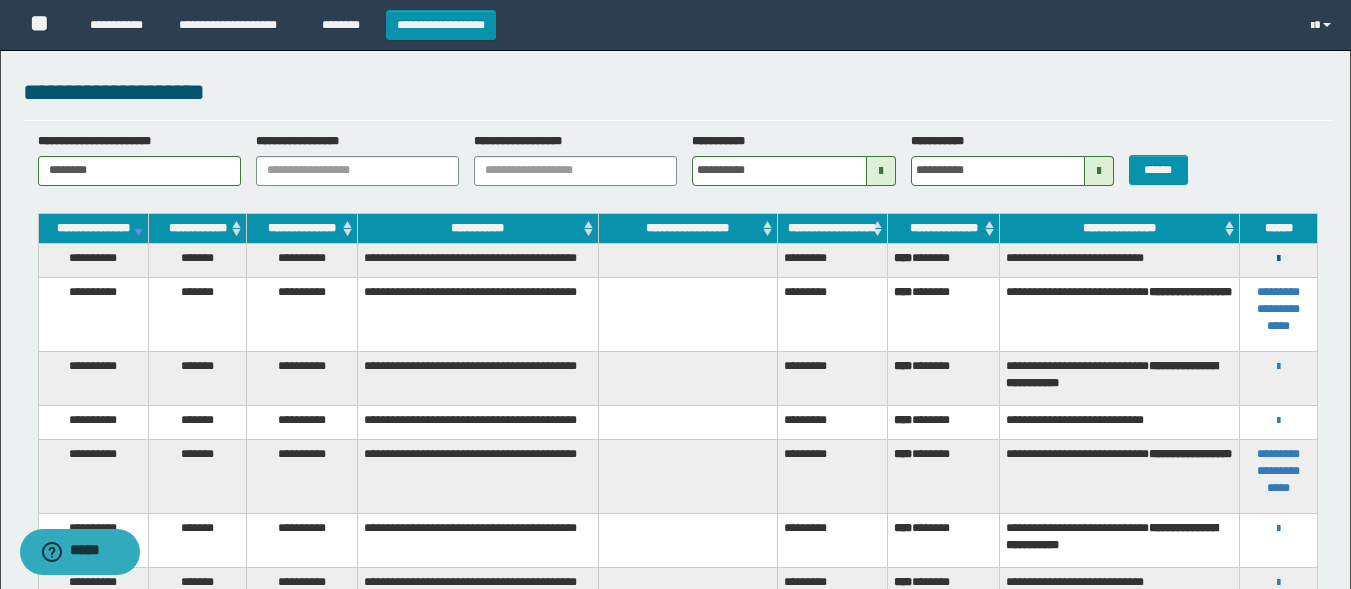click at bounding box center (1278, 259) 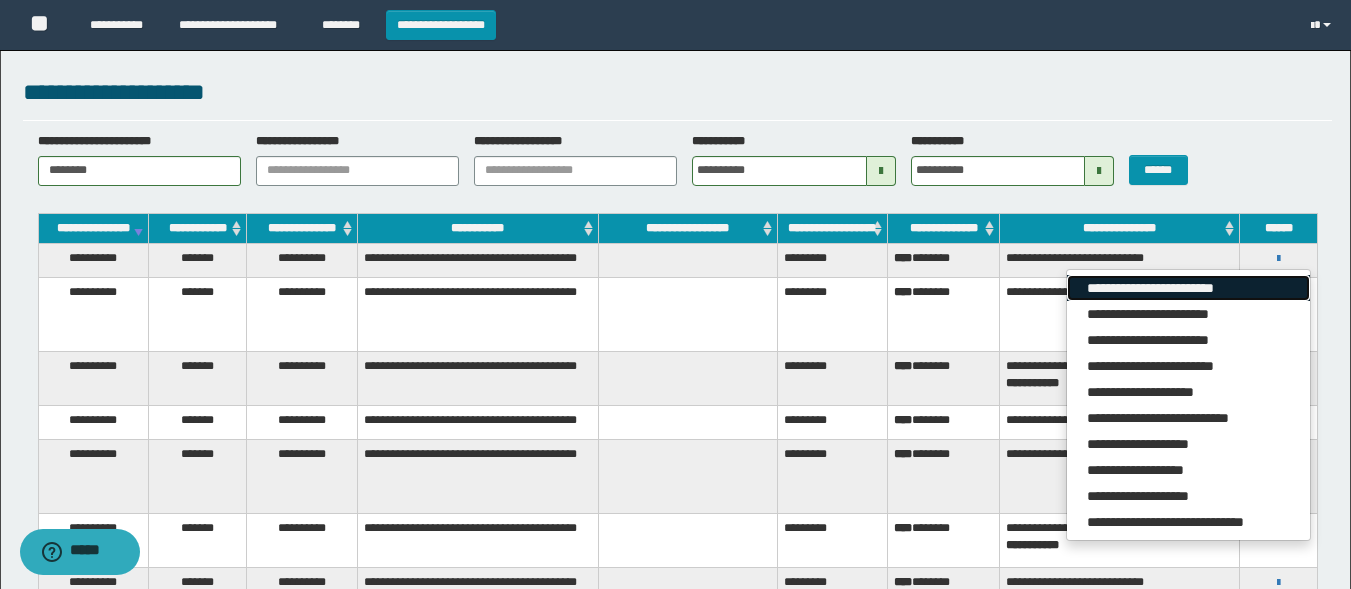 click on "**********" at bounding box center [1188, 288] 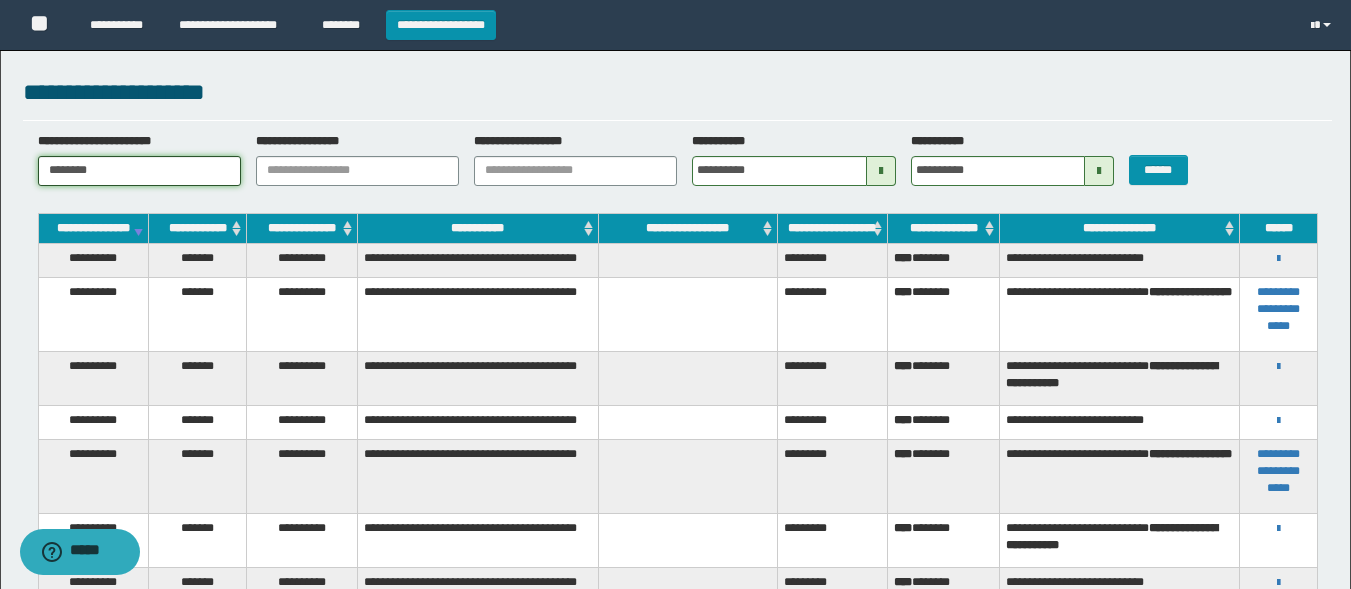 drag, startPoint x: 121, startPoint y: 179, endPoint x: 0, endPoint y: 176, distance: 121.037186 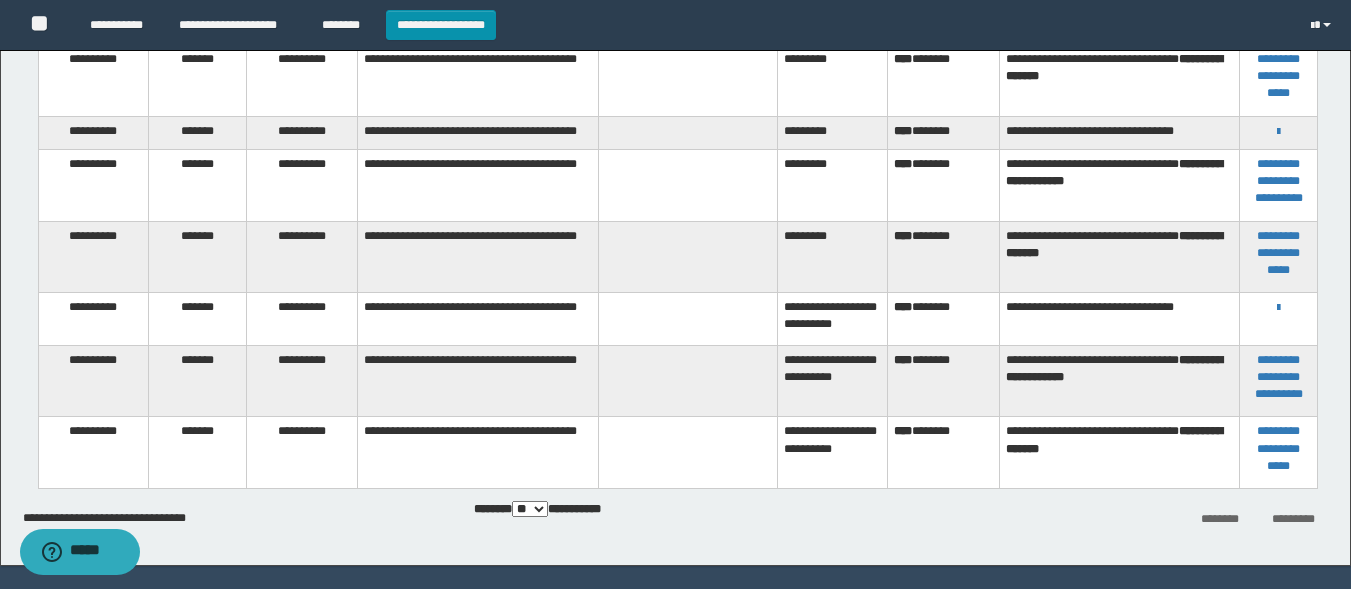 scroll, scrollTop: 0, scrollLeft: 0, axis: both 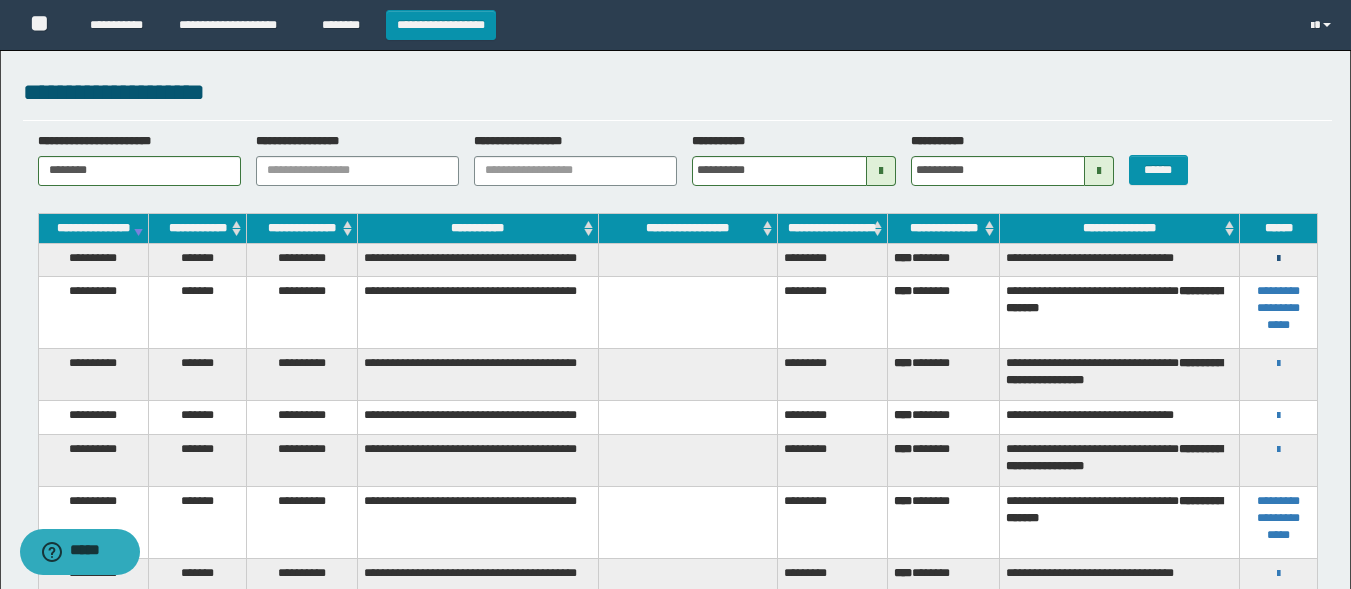 click at bounding box center (1278, 259) 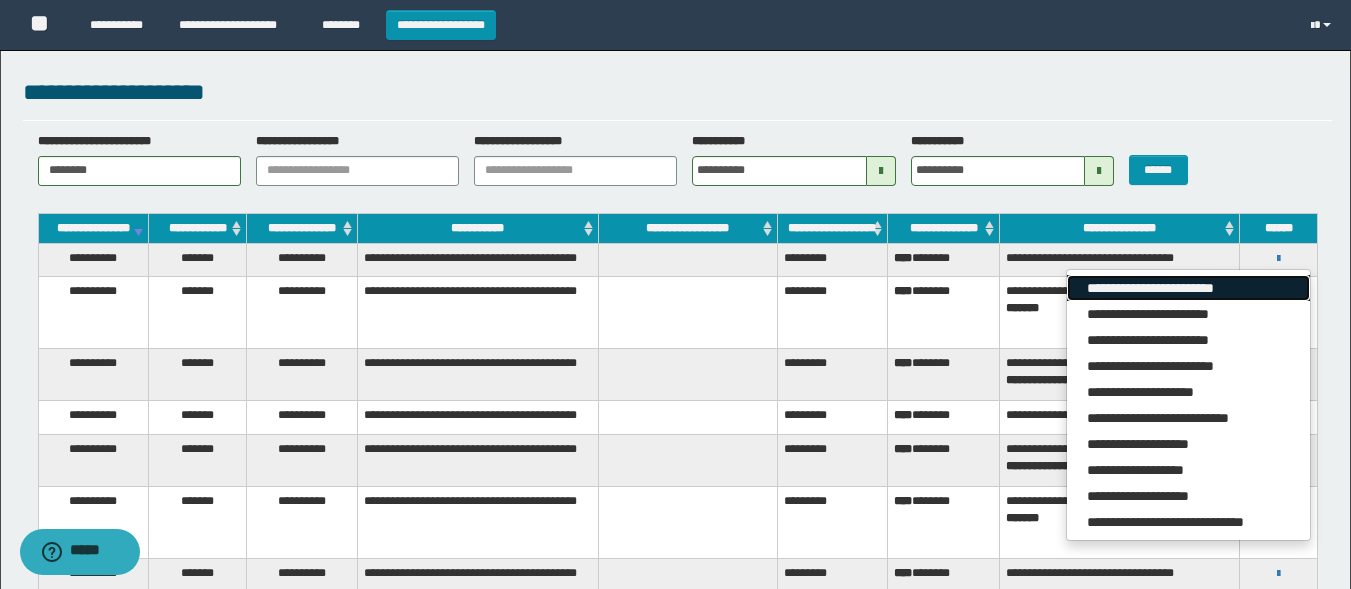 click on "**********" at bounding box center (1188, 288) 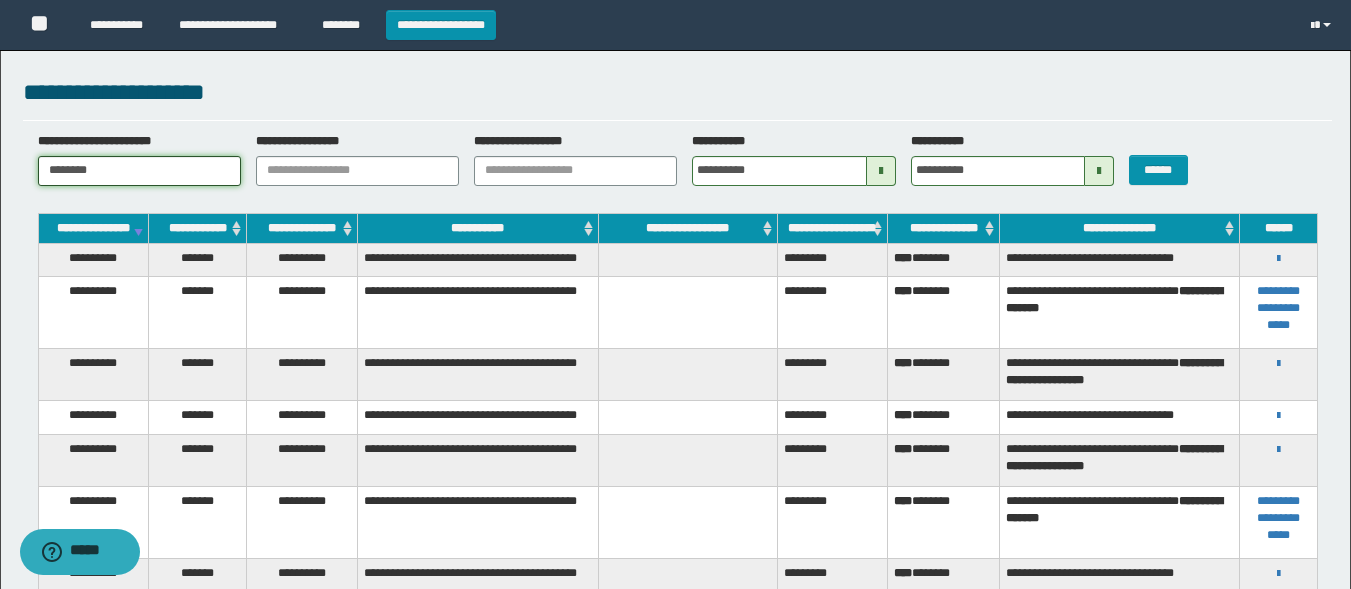 drag, startPoint x: 125, startPoint y: 175, endPoint x: 0, endPoint y: 165, distance: 125.39936 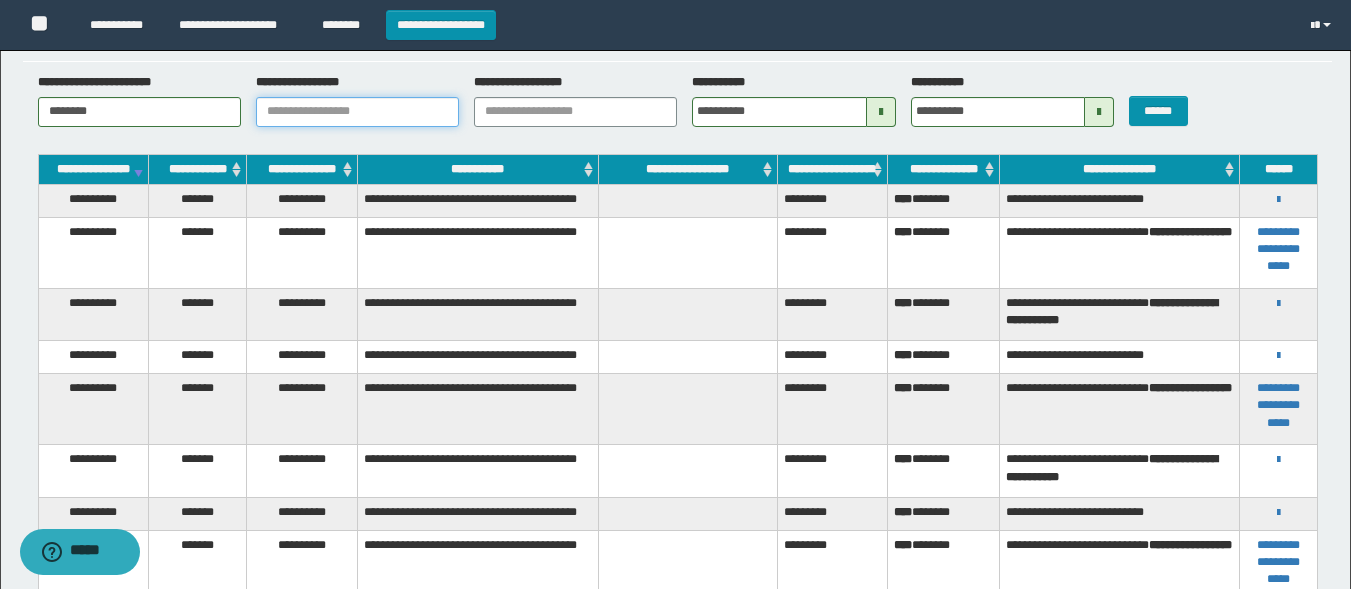 scroll, scrollTop: 0, scrollLeft: 0, axis: both 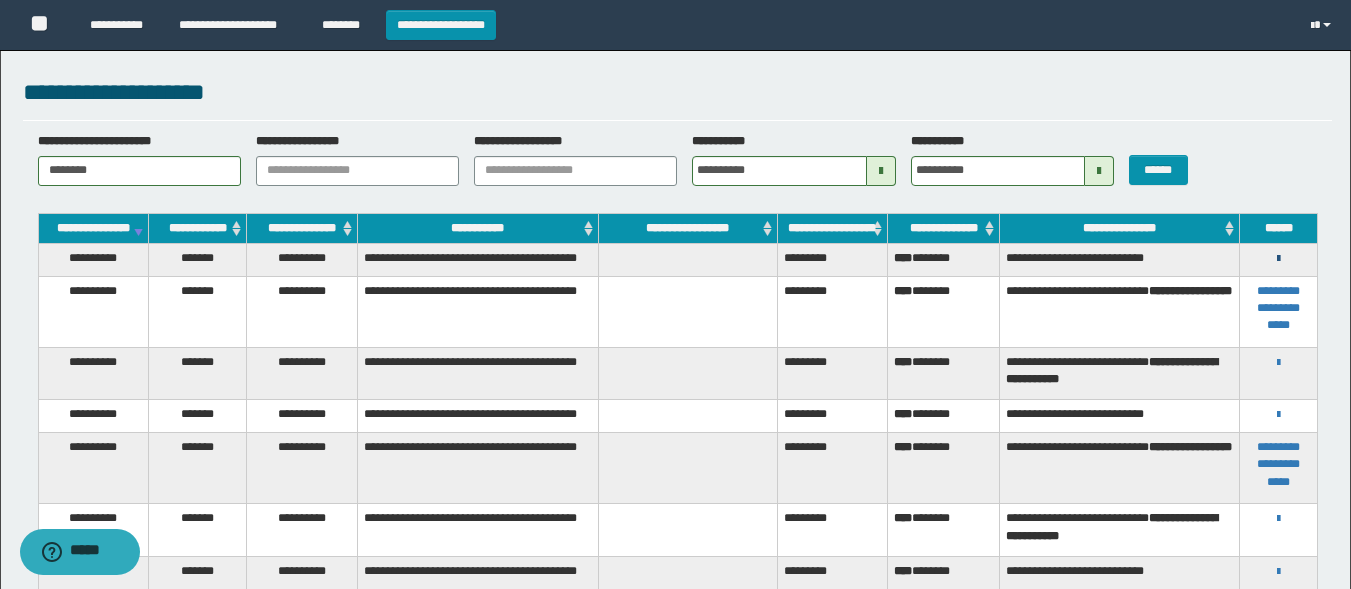 click at bounding box center (1278, 259) 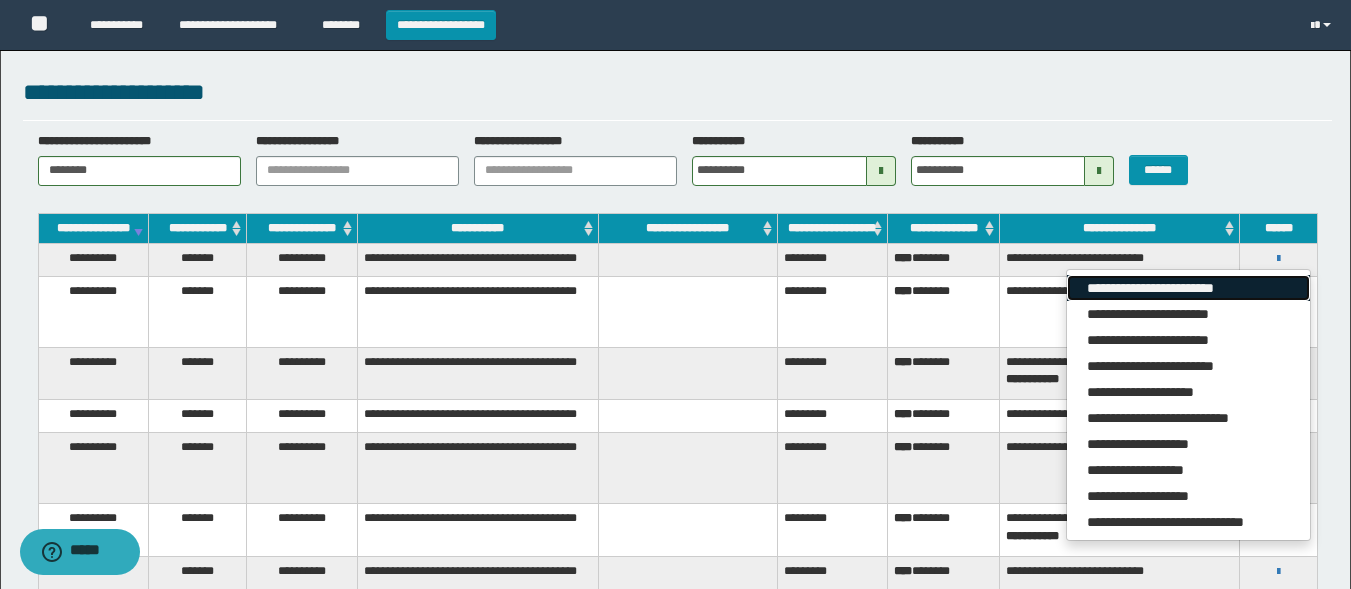 click on "**********" at bounding box center (1188, 288) 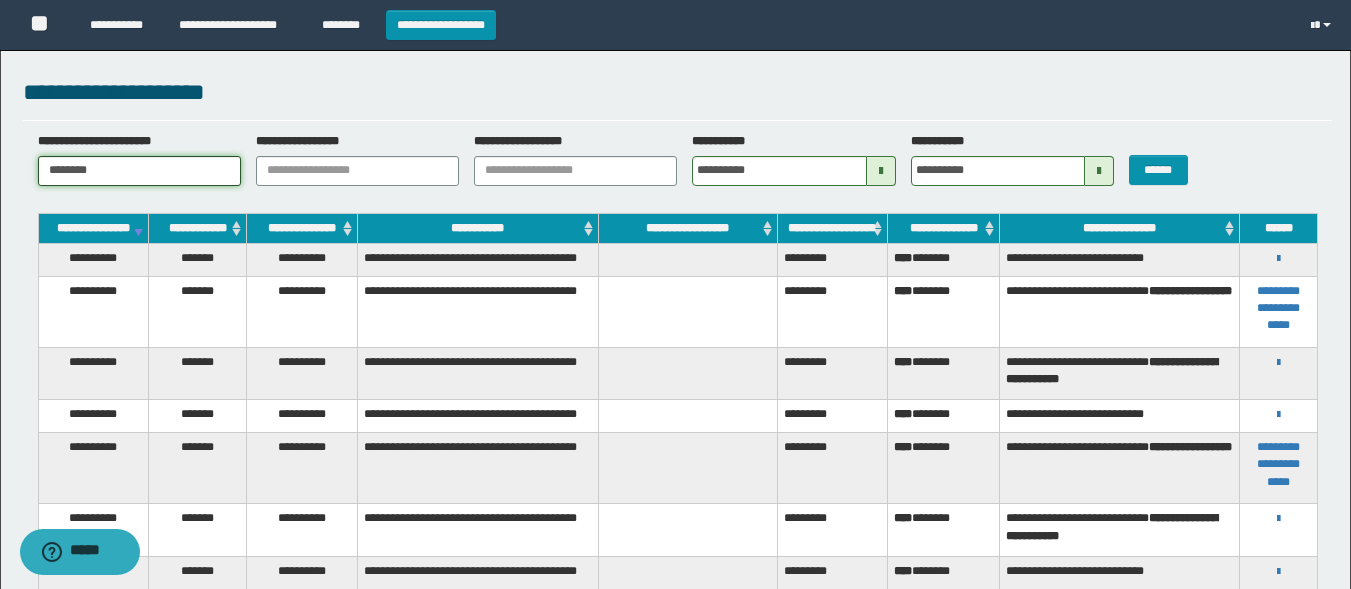 drag, startPoint x: 116, startPoint y: 172, endPoint x: 0, endPoint y: 138, distance: 120.880104 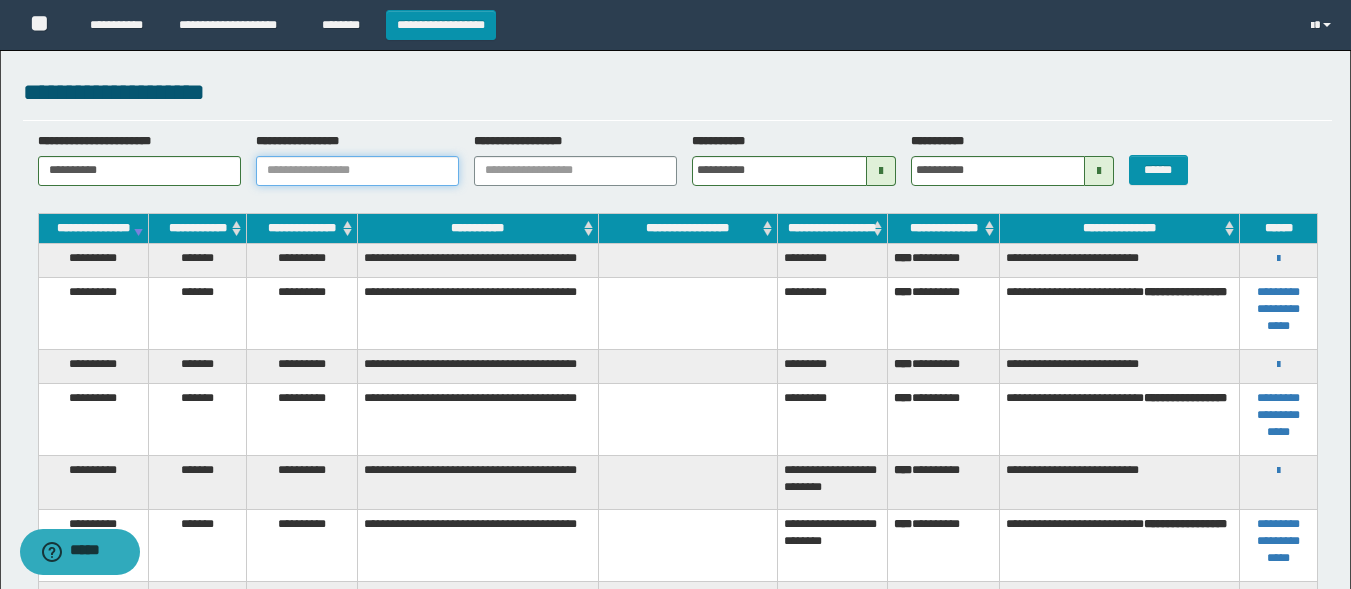 scroll, scrollTop: 270, scrollLeft: 0, axis: vertical 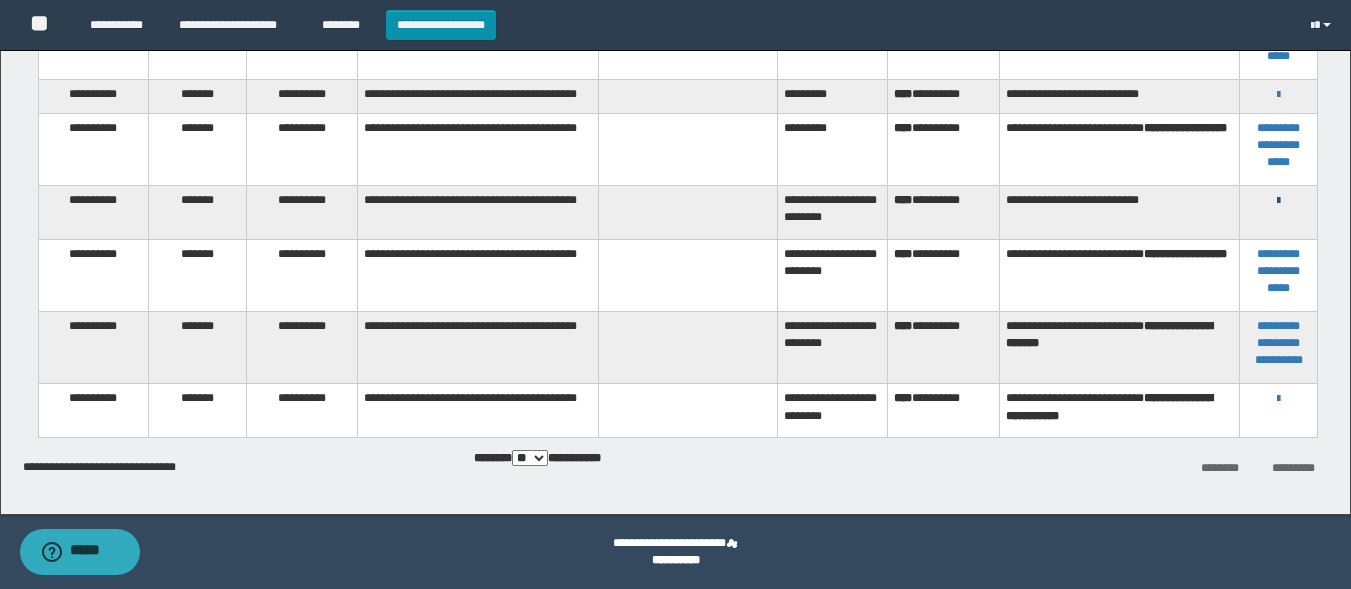 click at bounding box center [1278, 201] 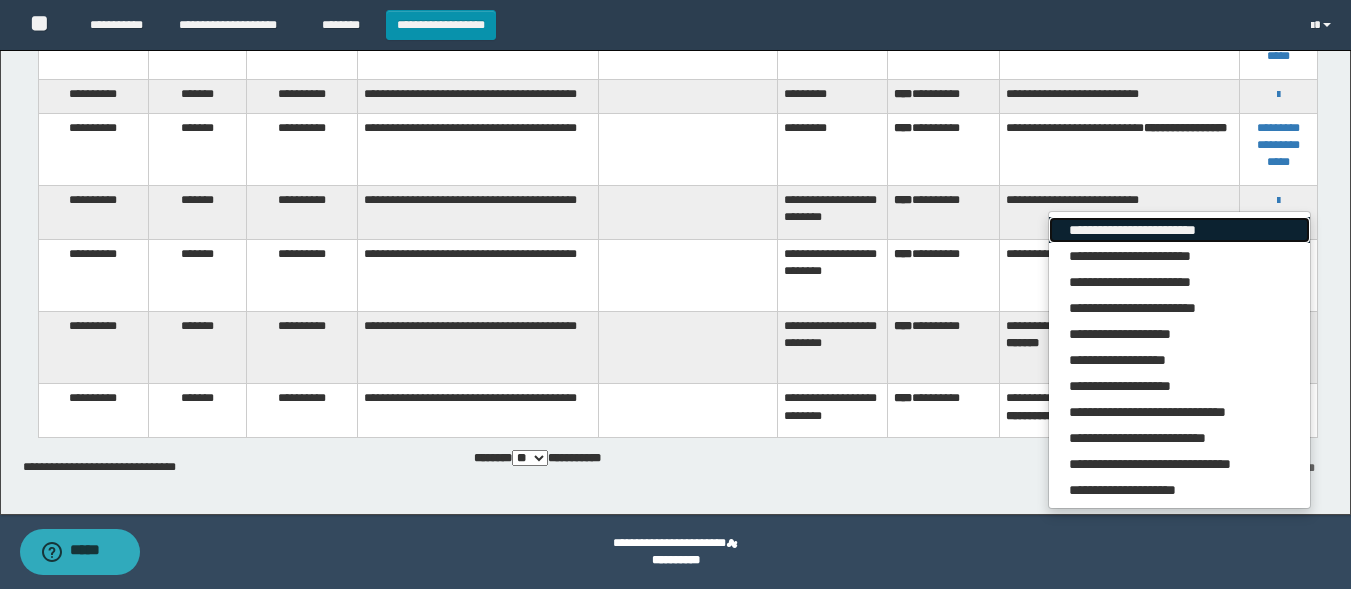 click on "**********" at bounding box center (1179, 230) 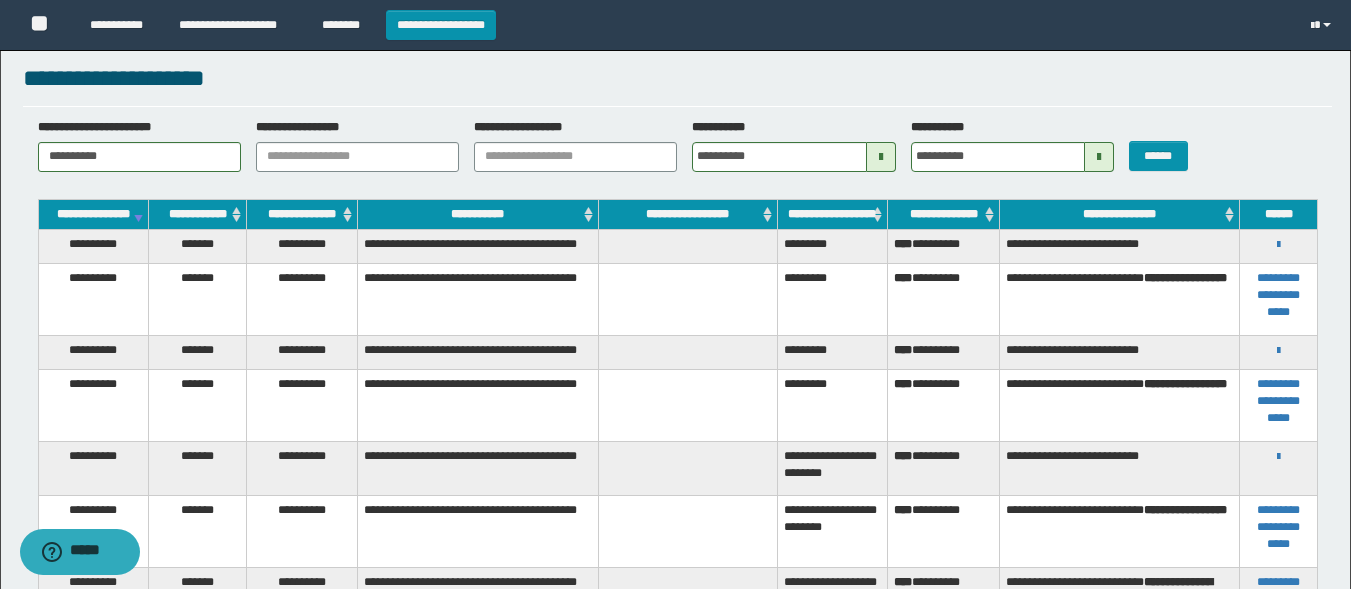 scroll, scrollTop: 0, scrollLeft: 0, axis: both 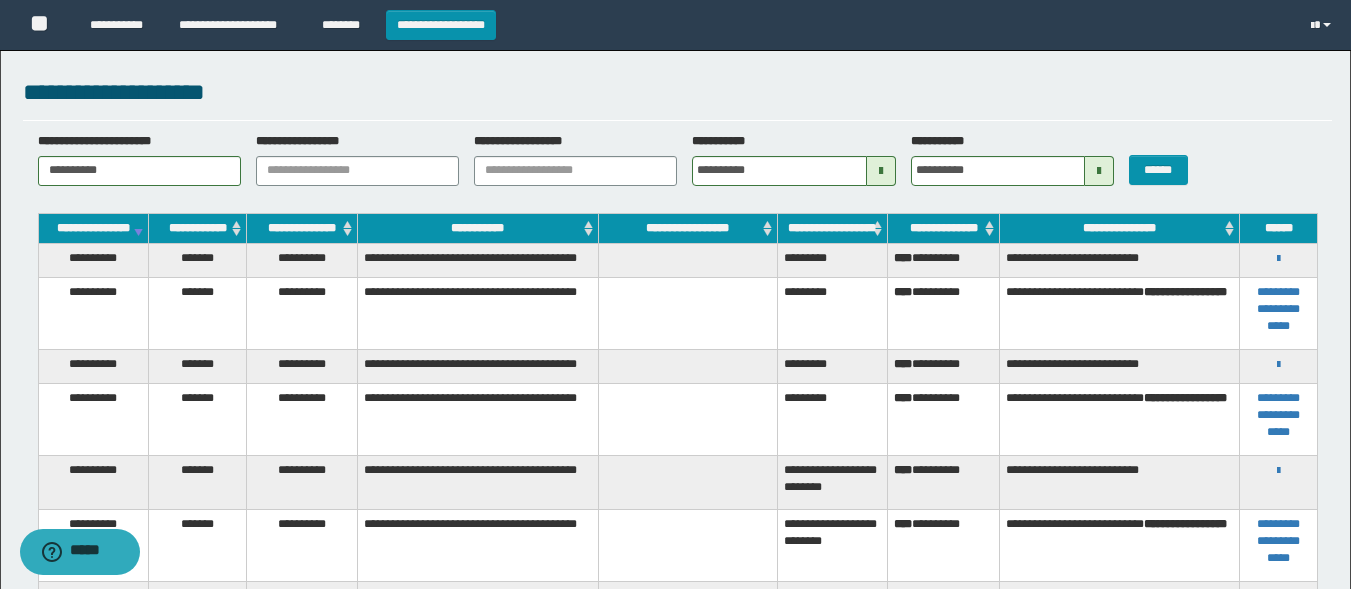 click on "**********" at bounding box center [1279, 260] 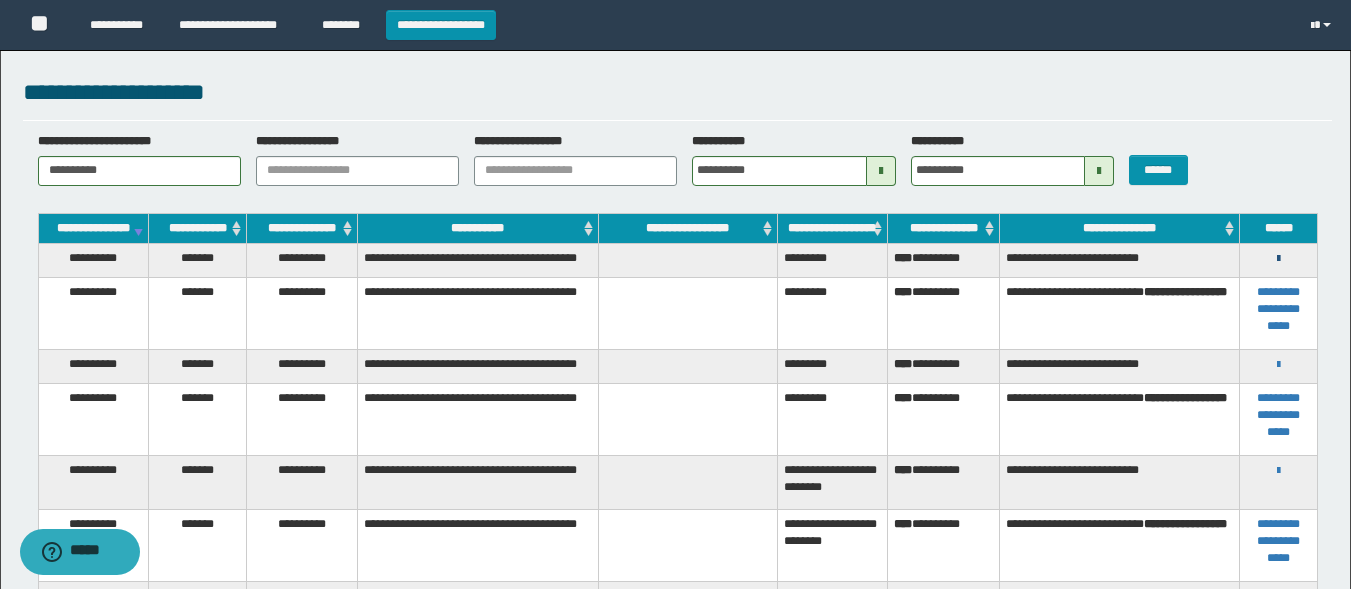 click at bounding box center [1278, 259] 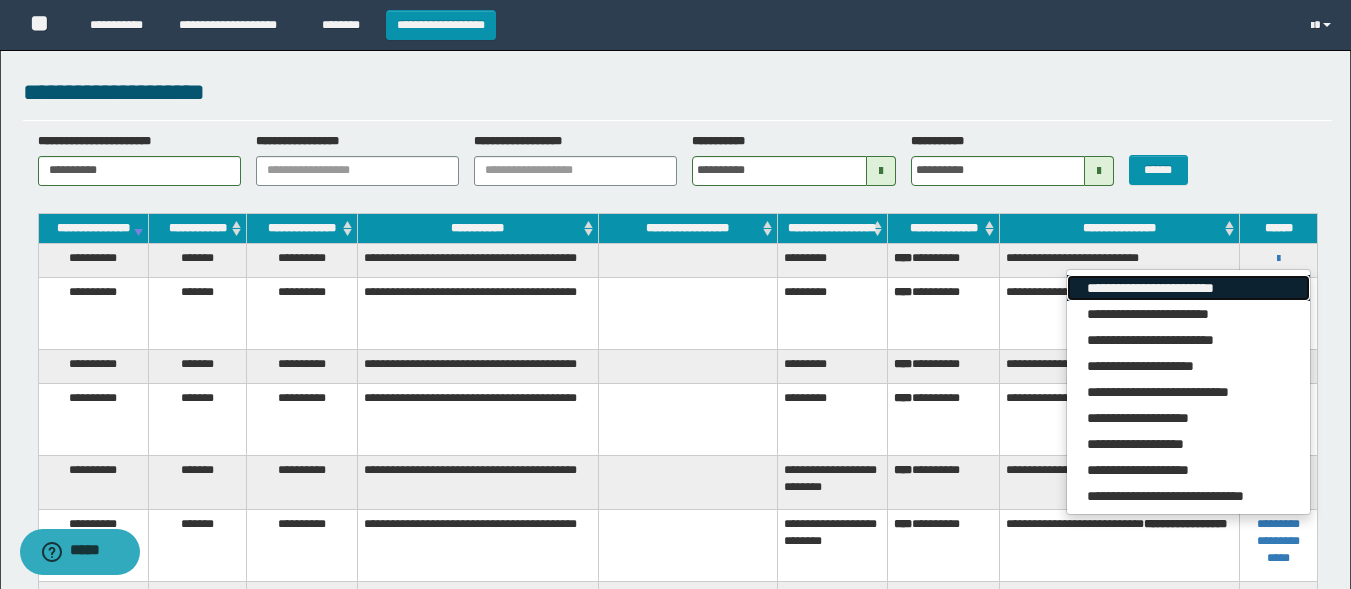 click on "**********" at bounding box center (1188, 288) 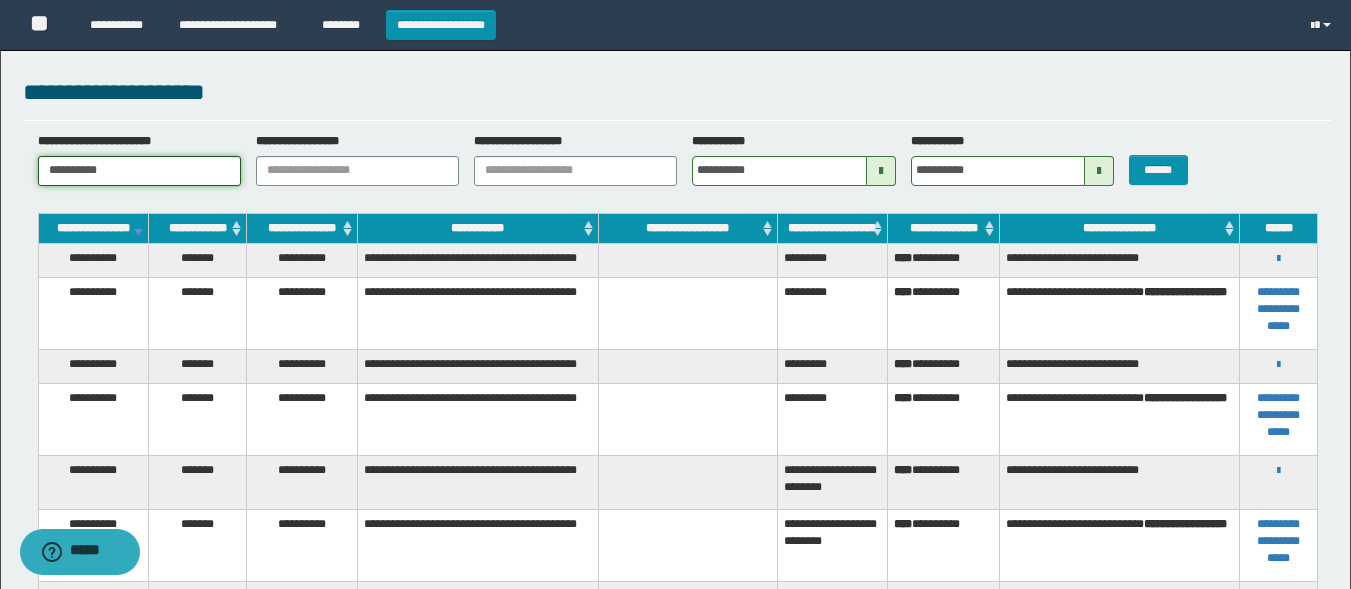 drag, startPoint x: 153, startPoint y: 167, endPoint x: 0, endPoint y: 154, distance: 153.5513 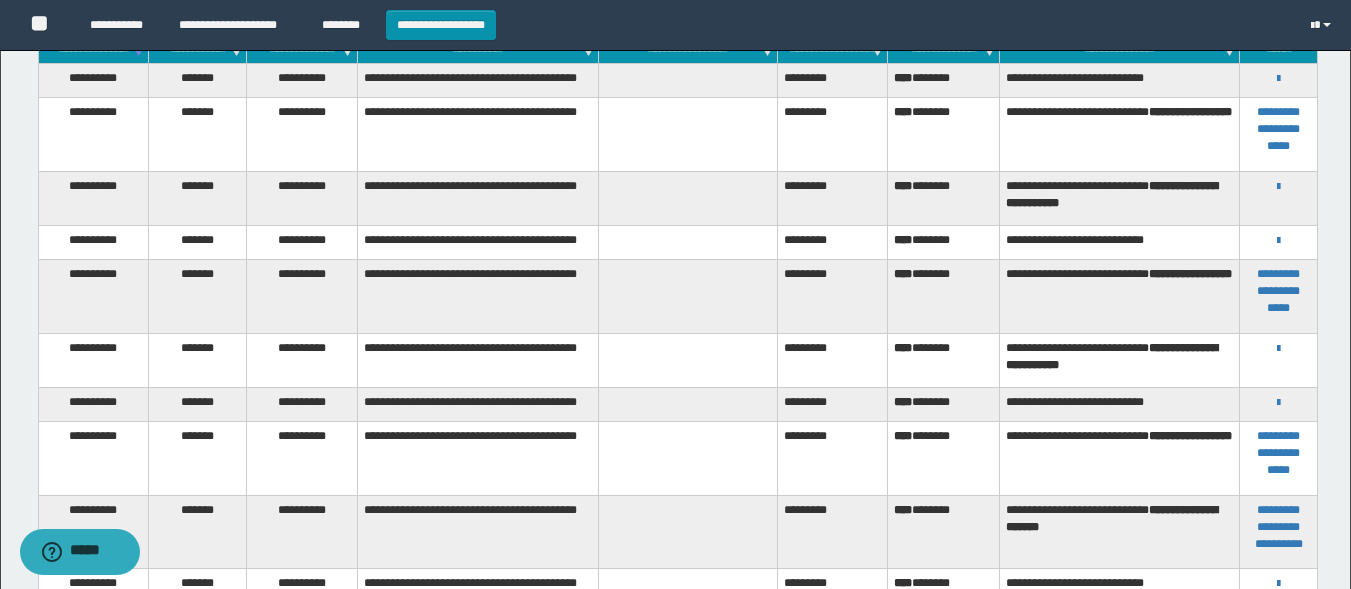 scroll, scrollTop: 0, scrollLeft: 0, axis: both 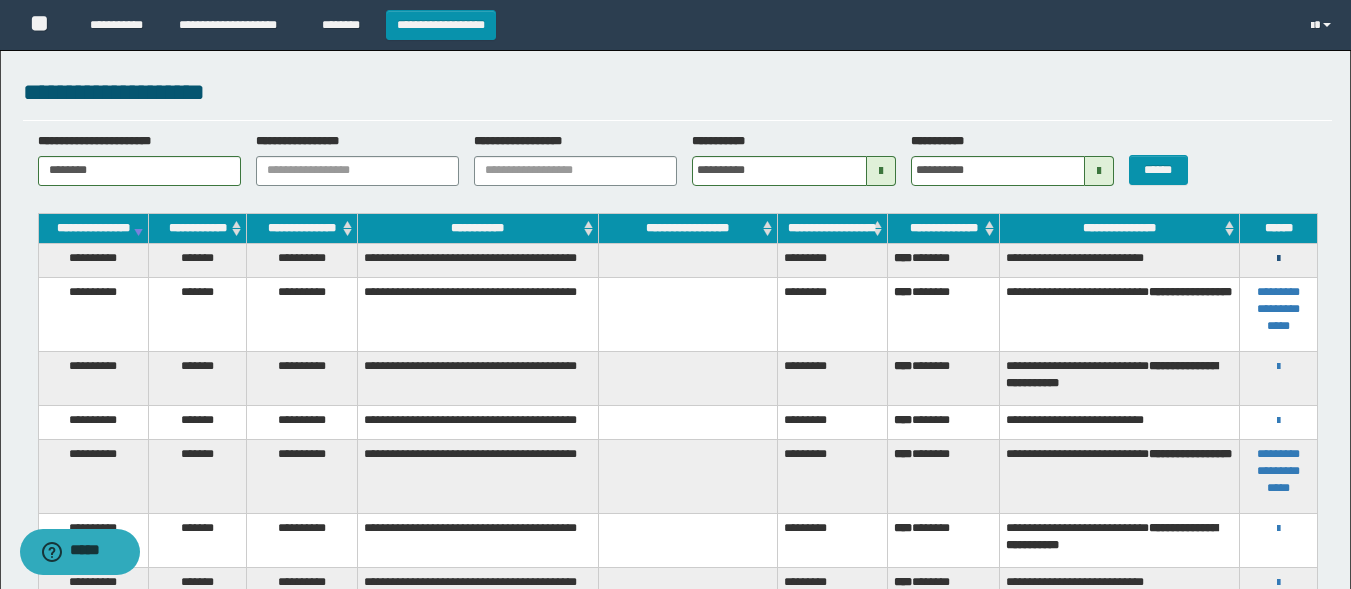 click at bounding box center [1278, 259] 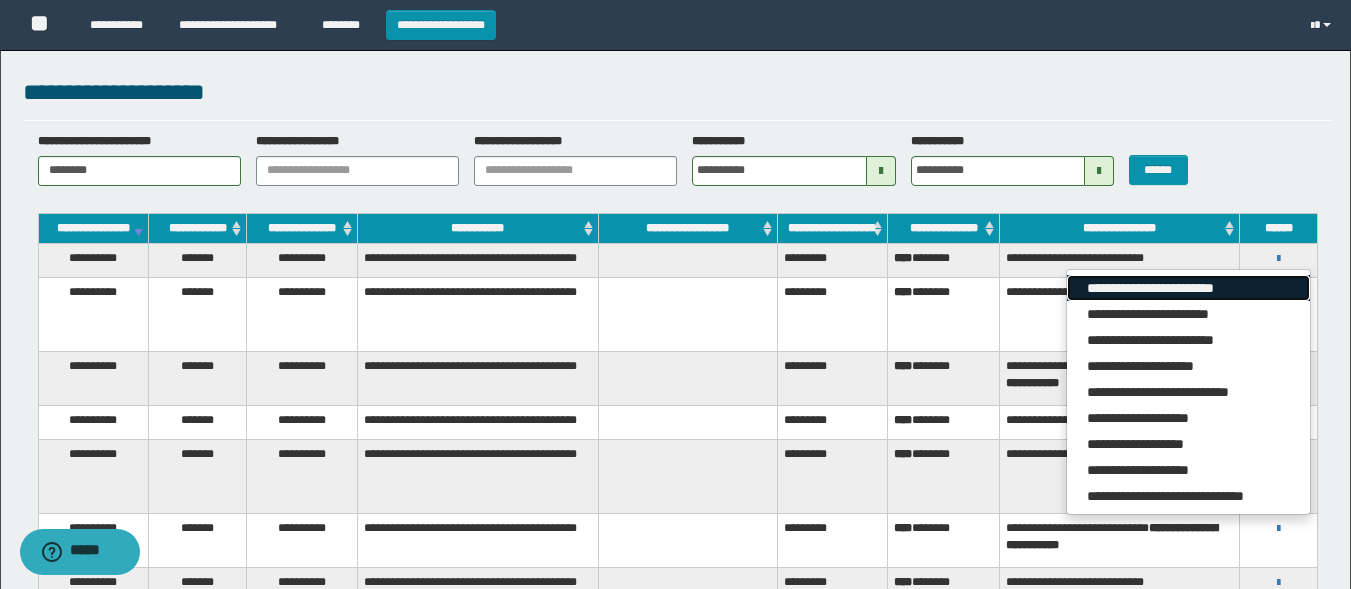 click on "**********" at bounding box center [1188, 288] 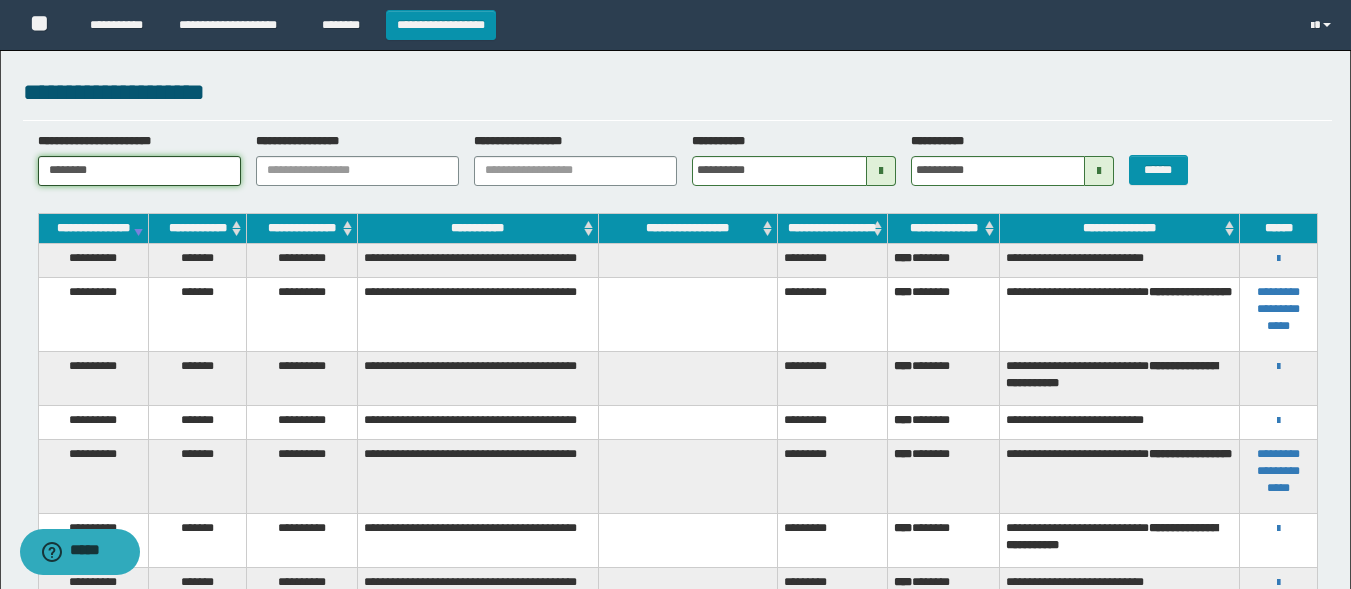 drag, startPoint x: 145, startPoint y: 168, endPoint x: 0, endPoint y: 154, distance: 145.6743 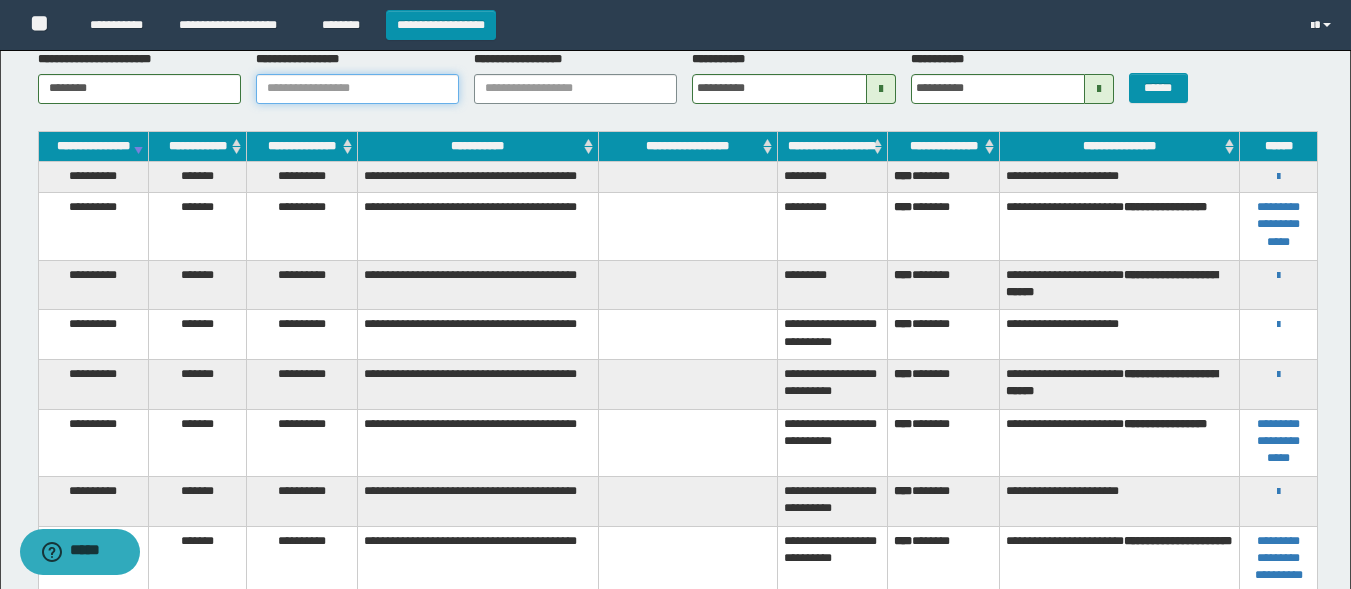 scroll, scrollTop: 0, scrollLeft: 0, axis: both 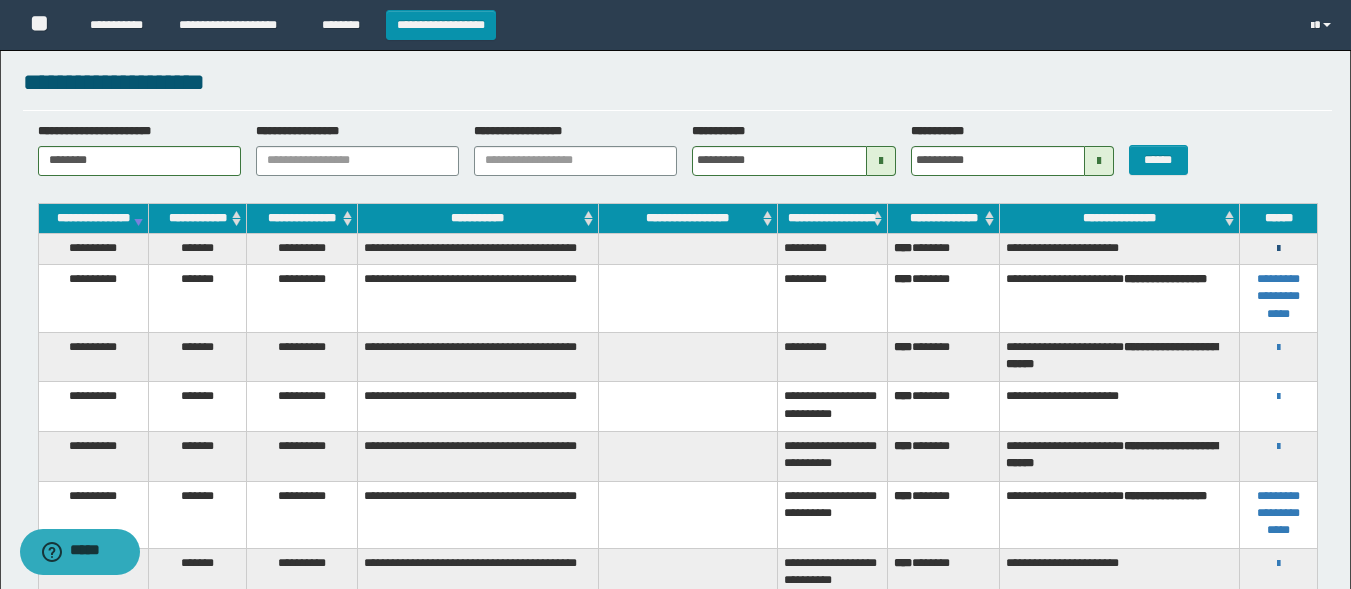 click at bounding box center [1278, 249] 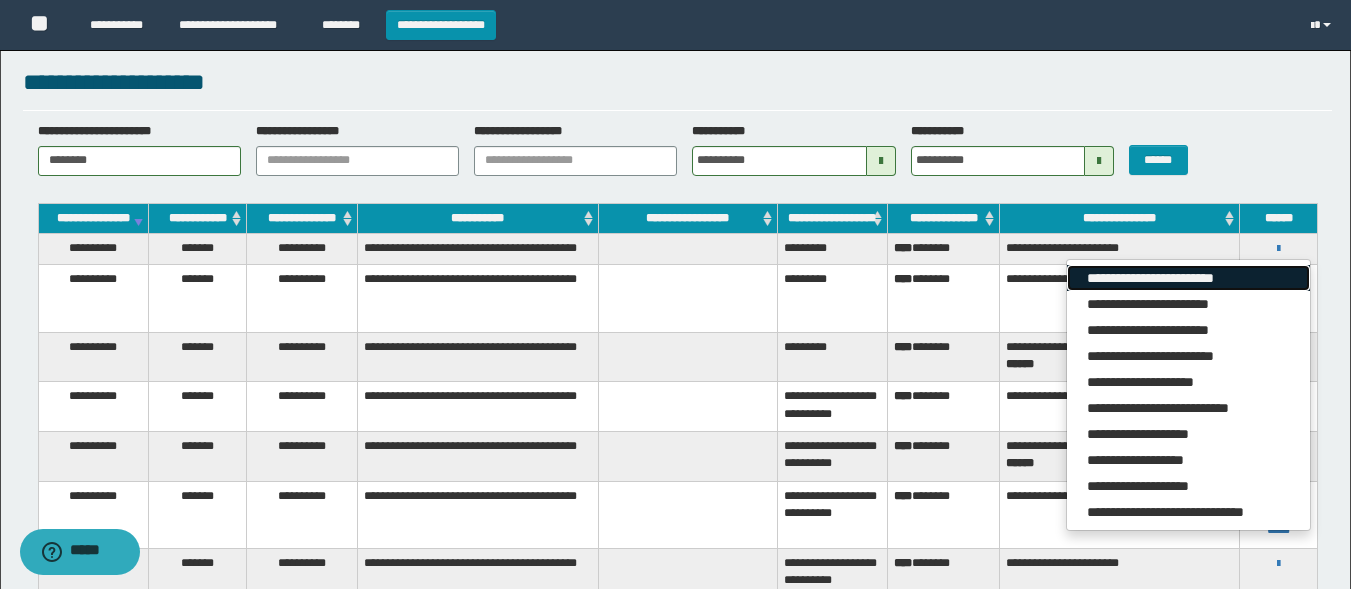 click on "**********" at bounding box center (1188, 278) 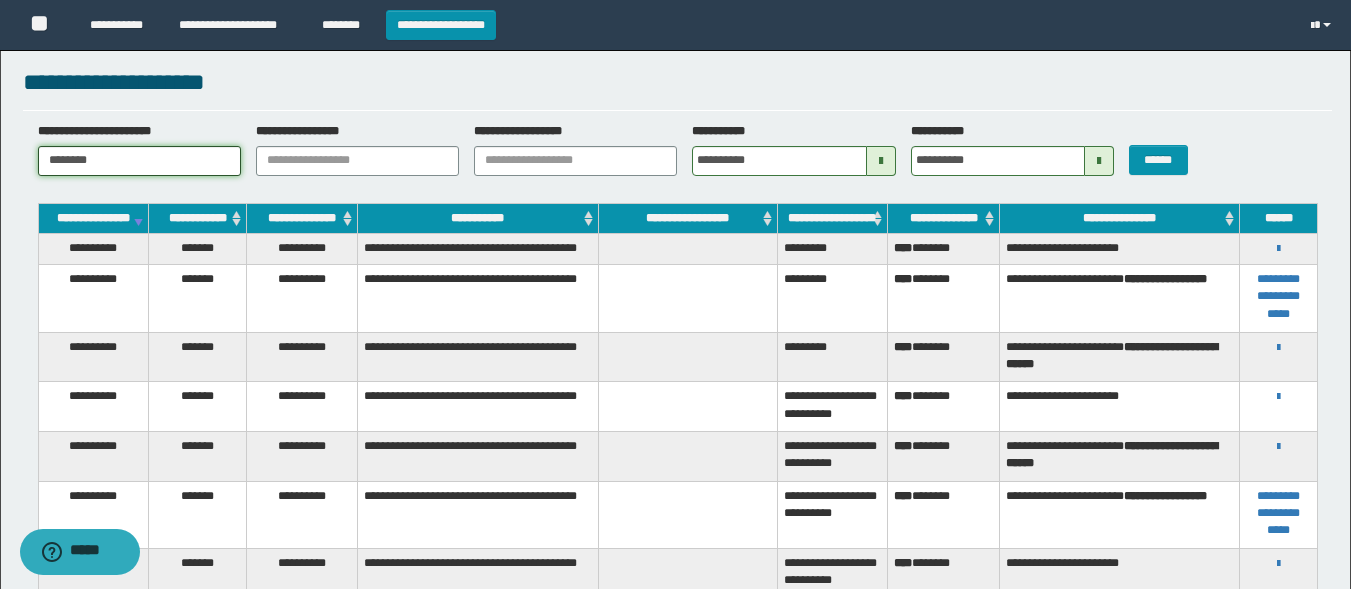 drag, startPoint x: 125, startPoint y: 154, endPoint x: 0, endPoint y: 143, distance: 125.48307 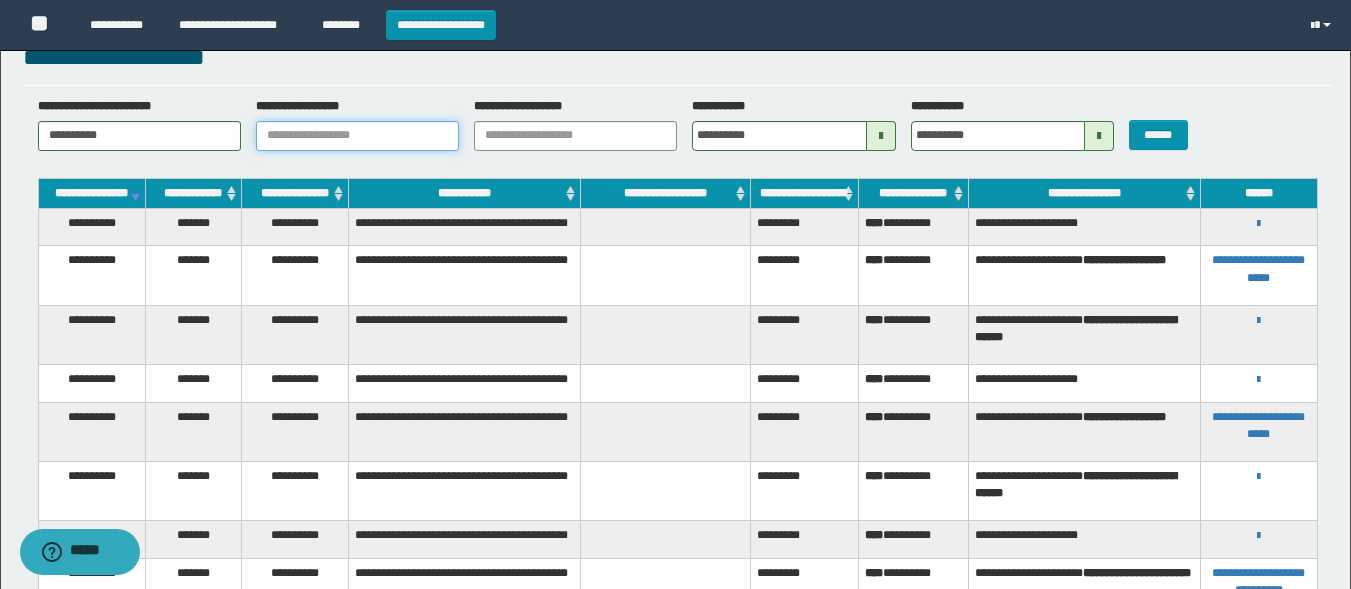 scroll, scrollTop: 0, scrollLeft: 0, axis: both 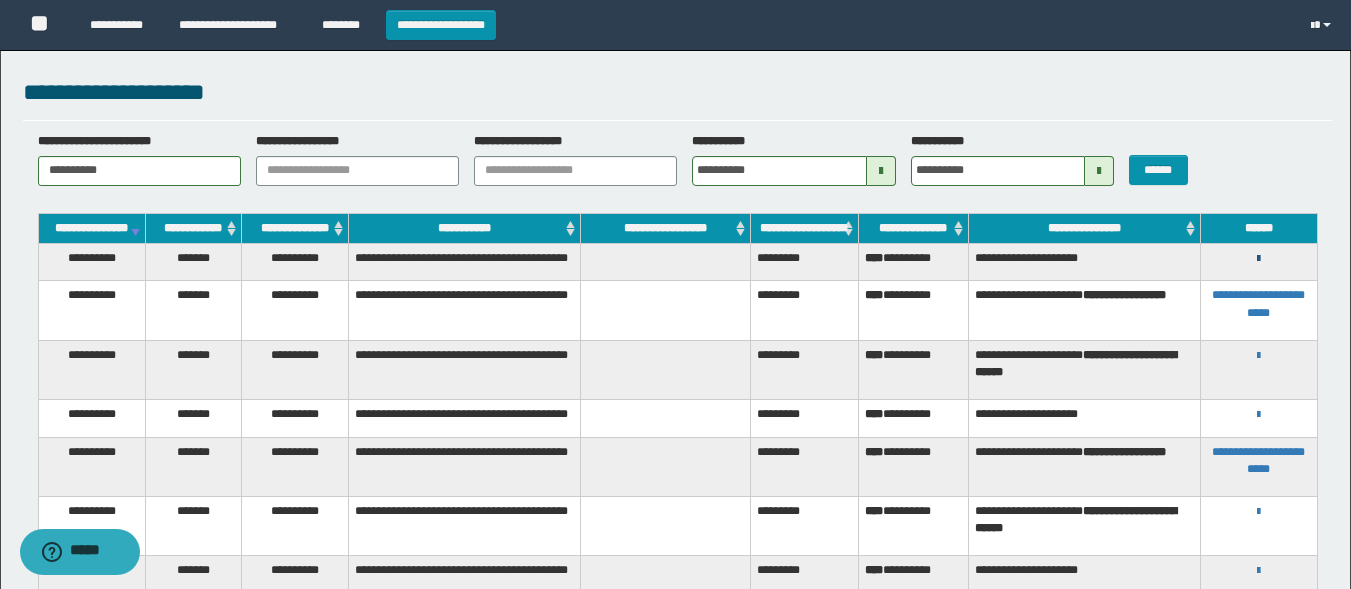 click at bounding box center [1258, 259] 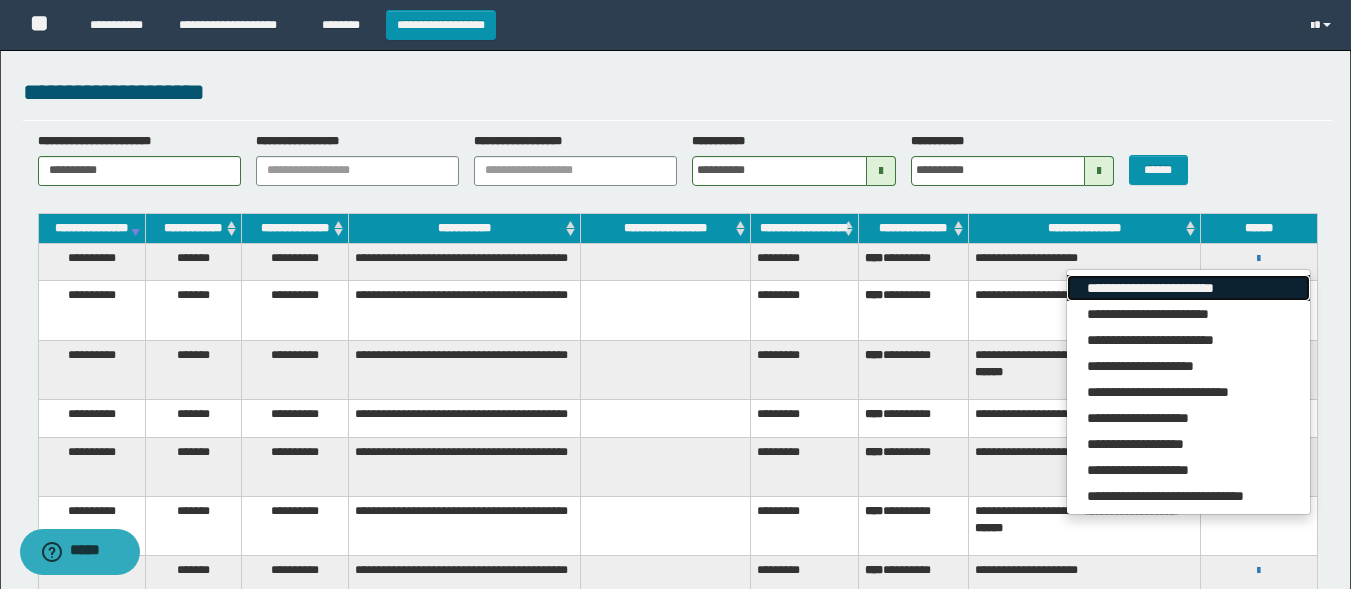 click on "**********" at bounding box center [1188, 288] 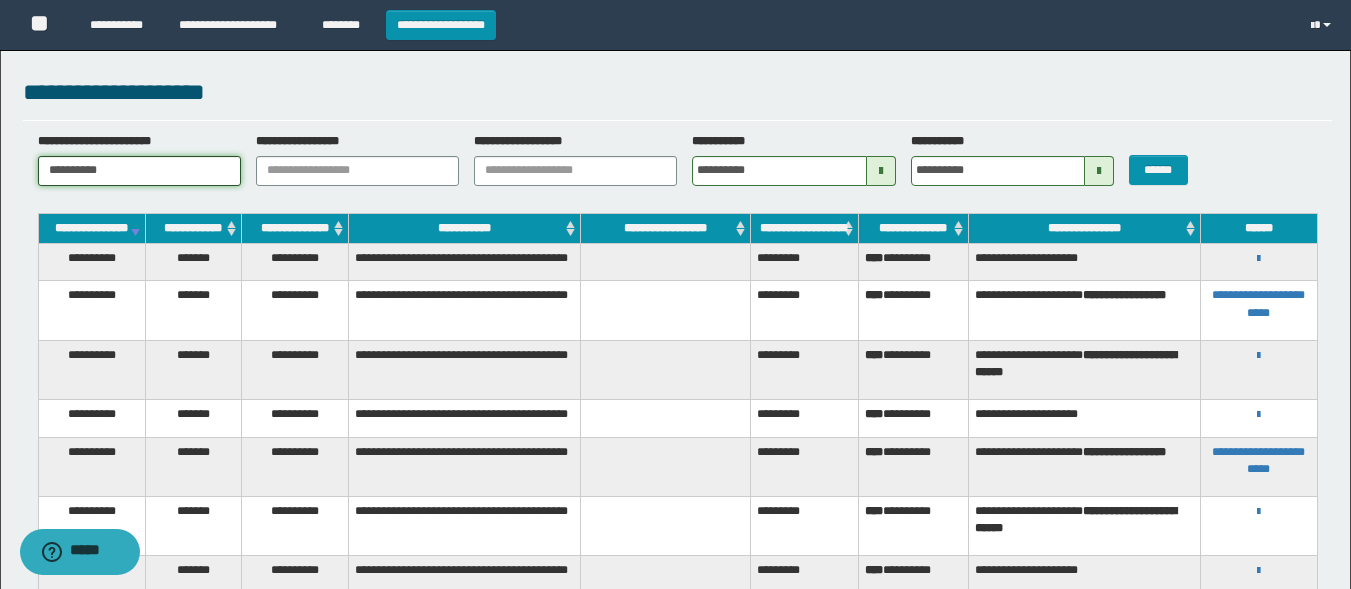 drag, startPoint x: 126, startPoint y: 168, endPoint x: 0, endPoint y: 178, distance: 126.3962 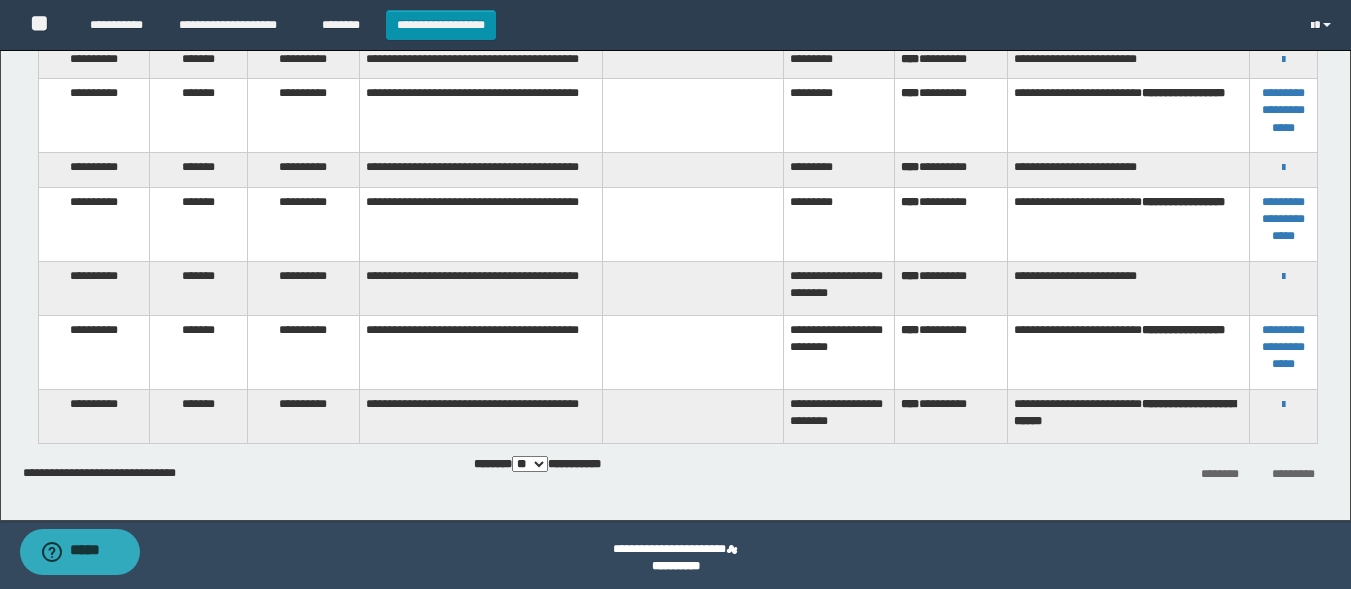 scroll, scrollTop: 206, scrollLeft: 0, axis: vertical 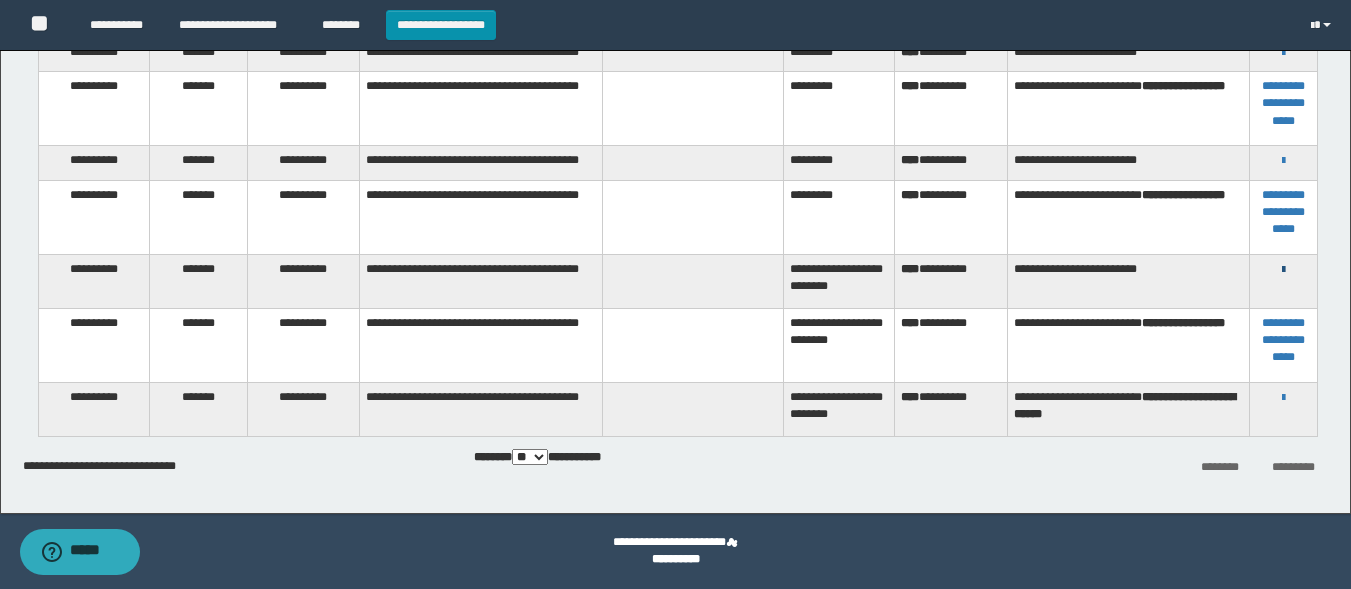 click at bounding box center (1283, 270) 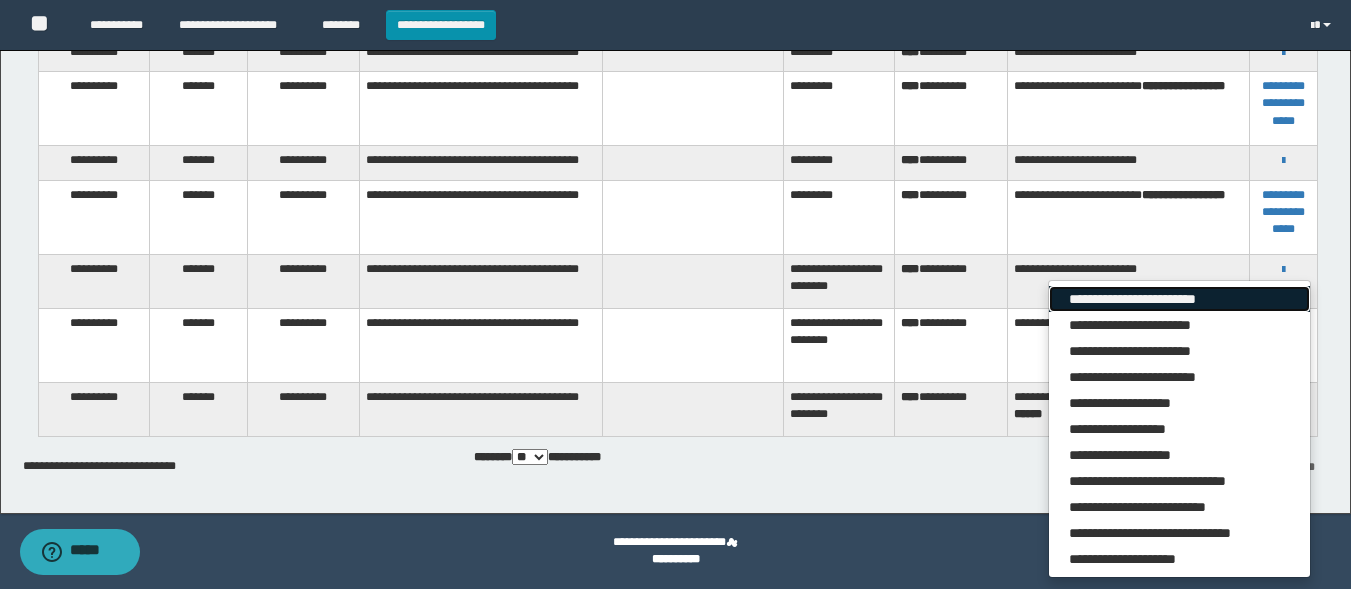 click on "**********" at bounding box center [1179, 299] 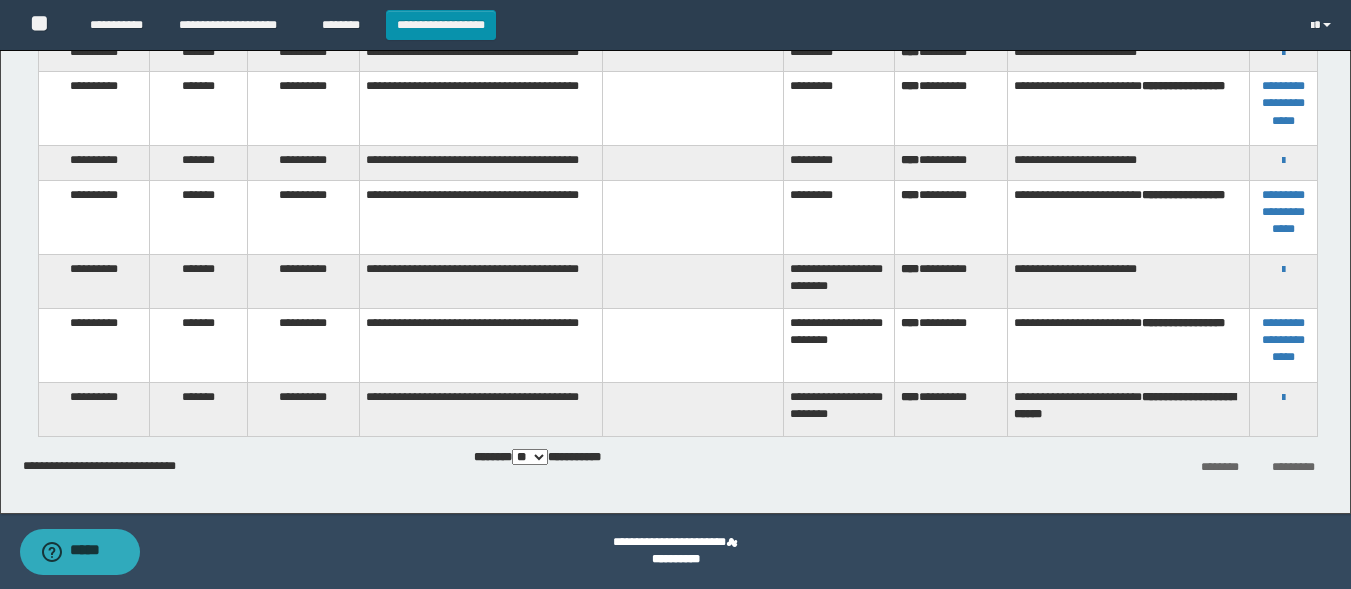 click on "[FIRST] [LAST] [STREET] [CITY], [STATE] [POSTAL_CODE] [COUNTRY] [PHONE] [EMAIL]" at bounding box center (677, 251) 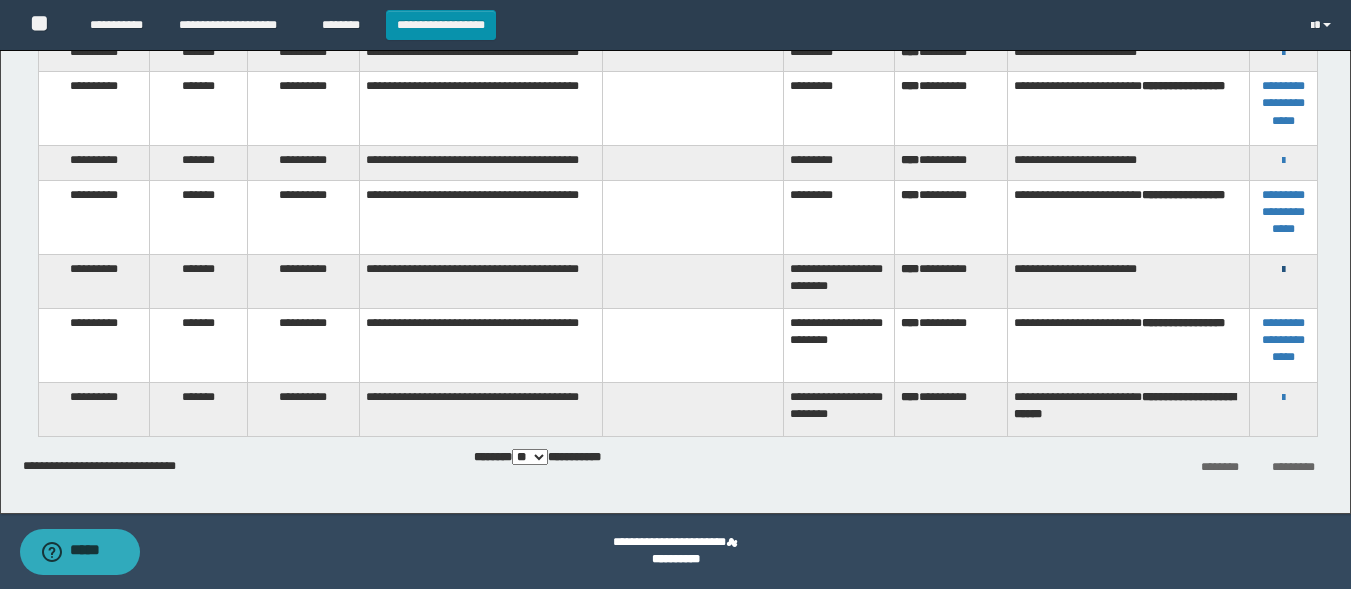 click at bounding box center [1283, 270] 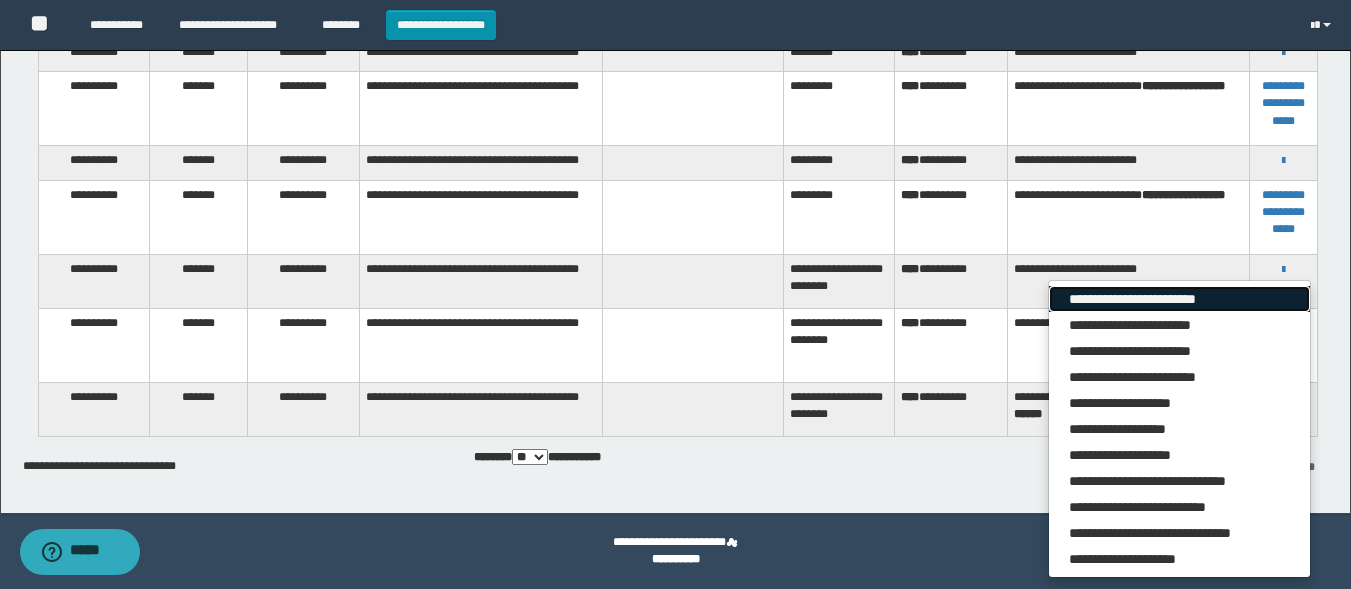 click on "**********" at bounding box center (1179, 299) 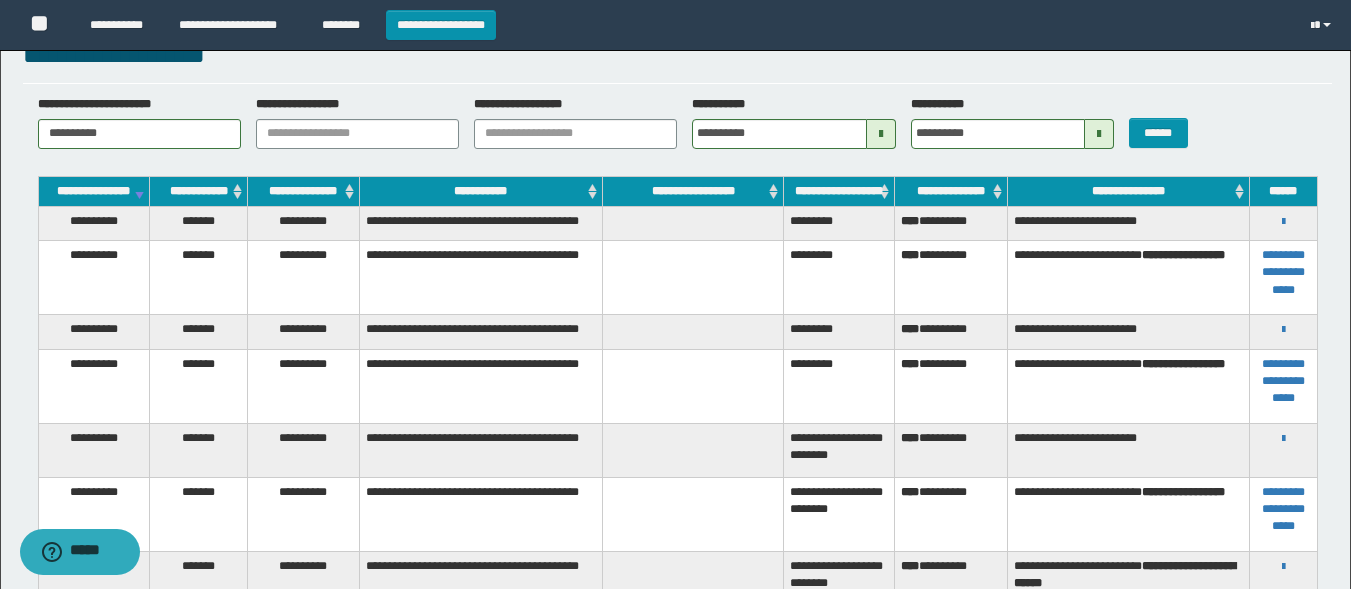 scroll, scrollTop: 0, scrollLeft: 0, axis: both 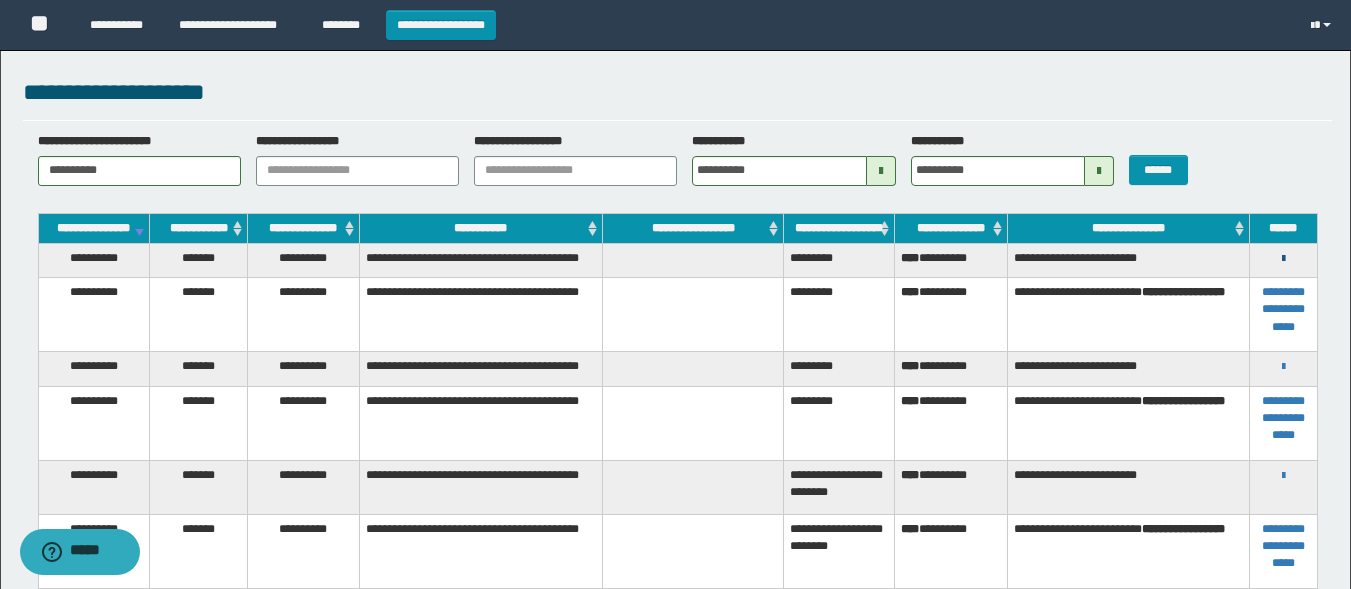 click at bounding box center [1283, 259] 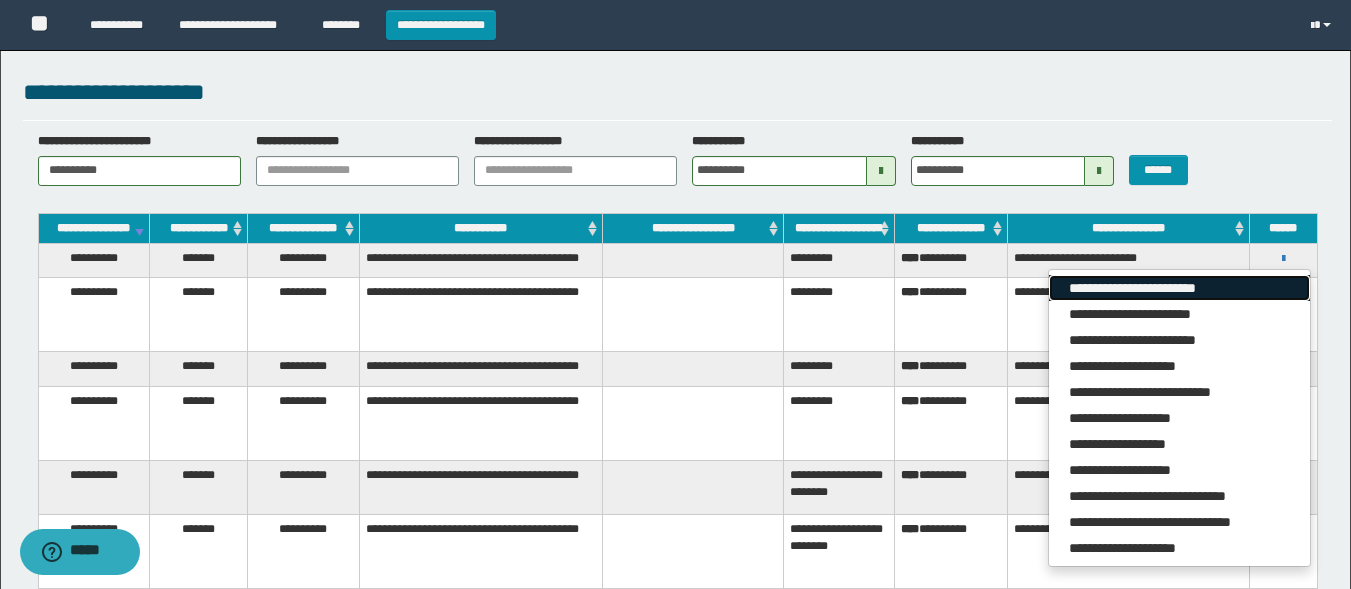 click on "**********" at bounding box center [1179, 288] 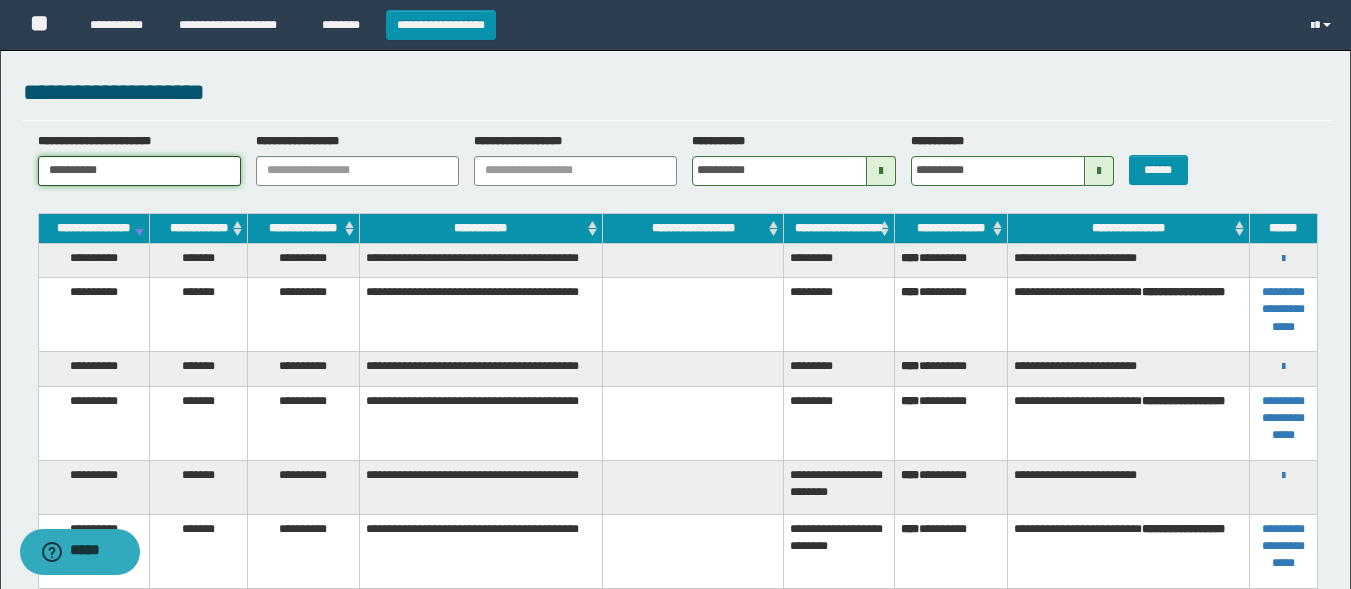 drag, startPoint x: 120, startPoint y: 166, endPoint x: 0, endPoint y: 144, distance: 122 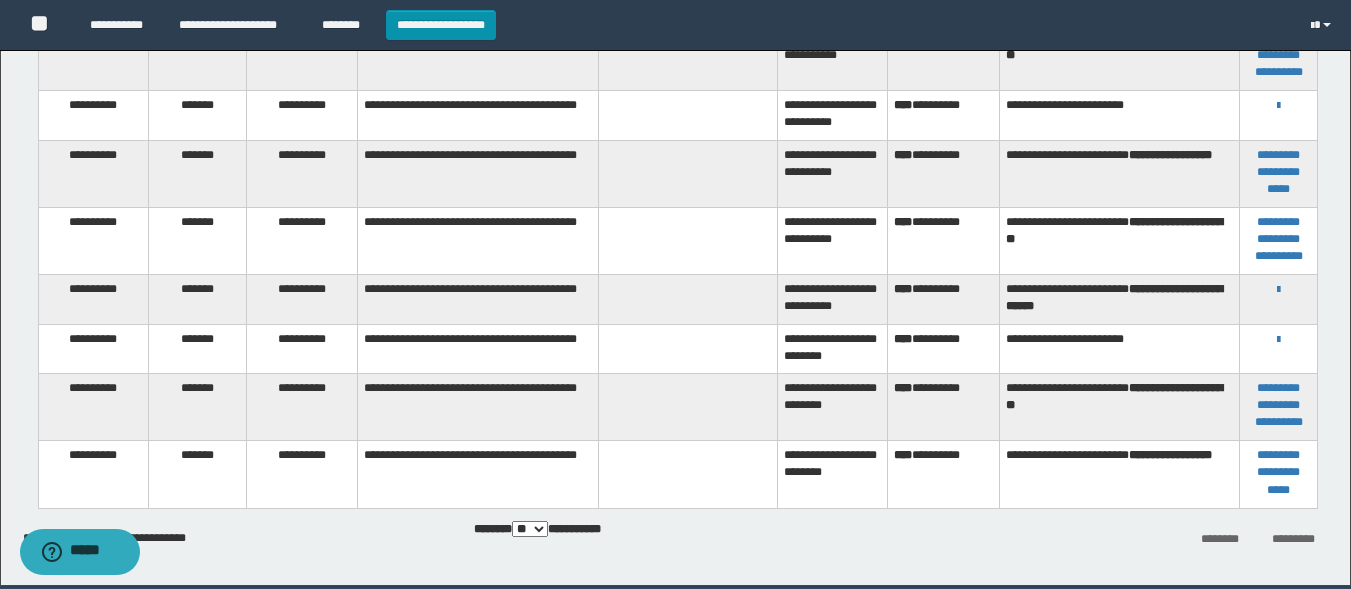scroll, scrollTop: 525, scrollLeft: 0, axis: vertical 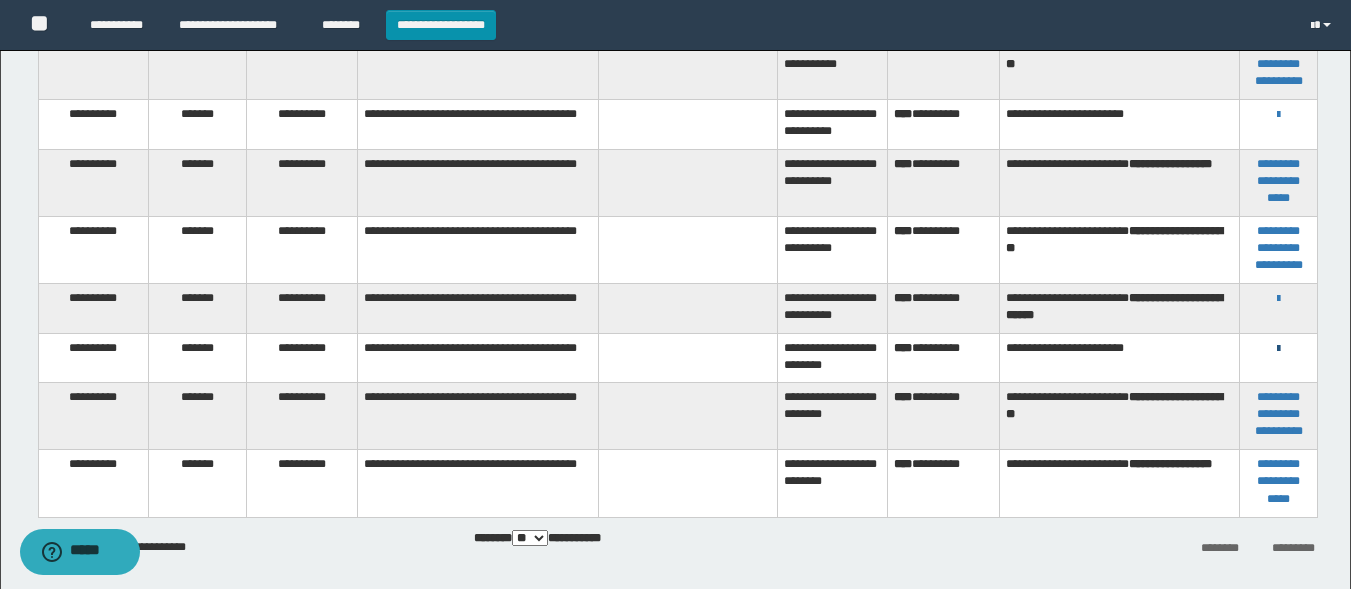 click at bounding box center (1278, 349) 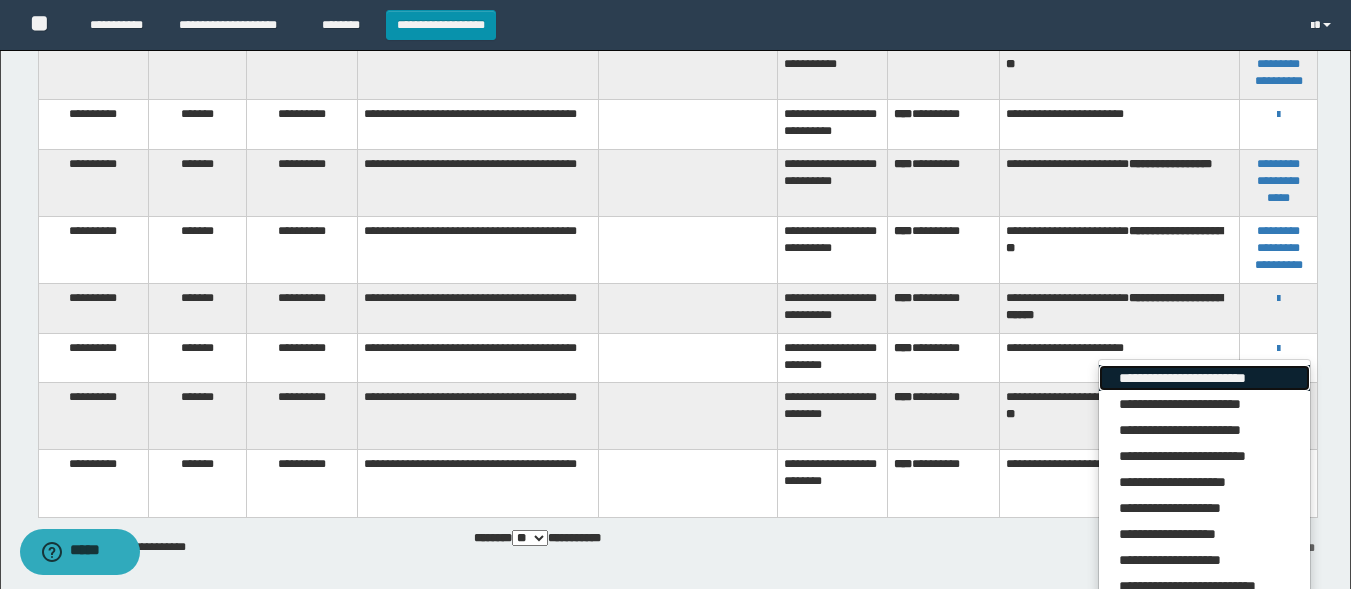 click on "**********" at bounding box center (1204, 378) 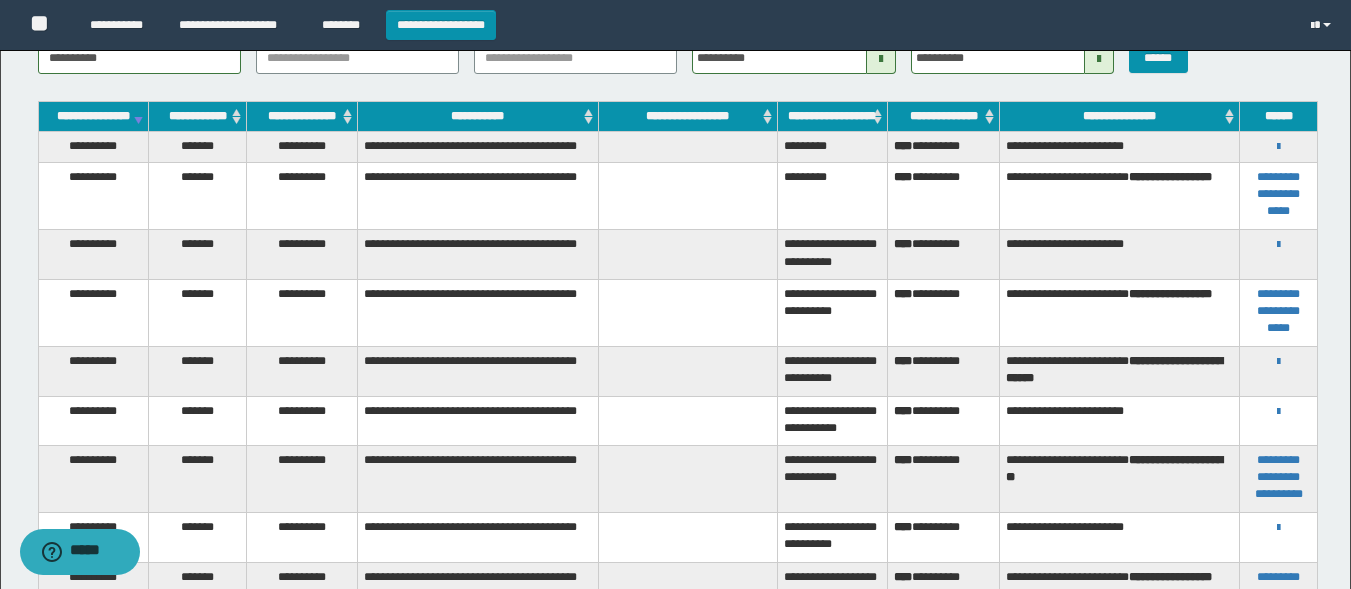 scroll, scrollTop: 108, scrollLeft: 0, axis: vertical 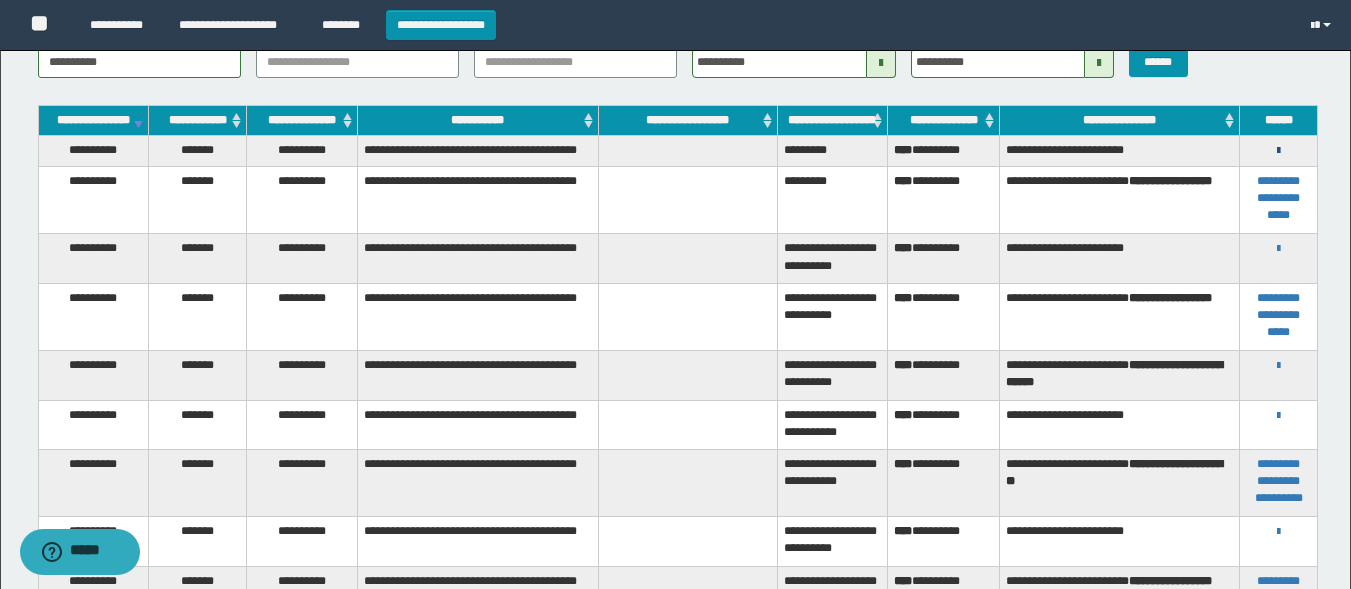 click at bounding box center [1278, 151] 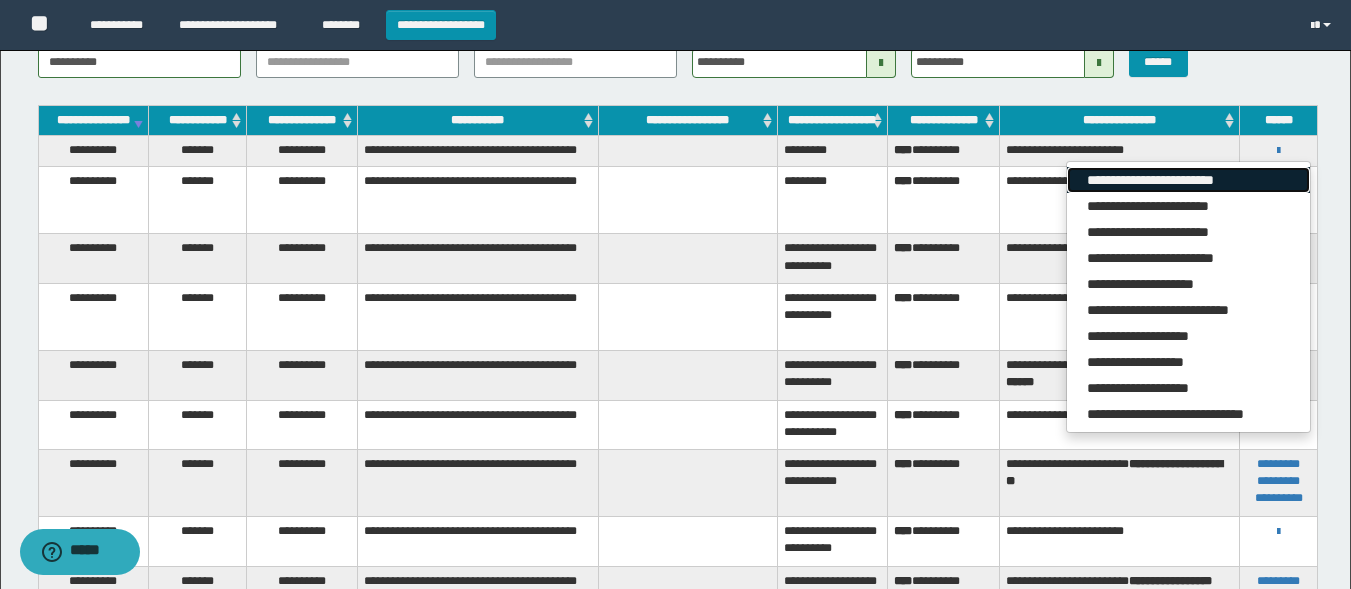 click on "**********" at bounding box center [1188, 180] 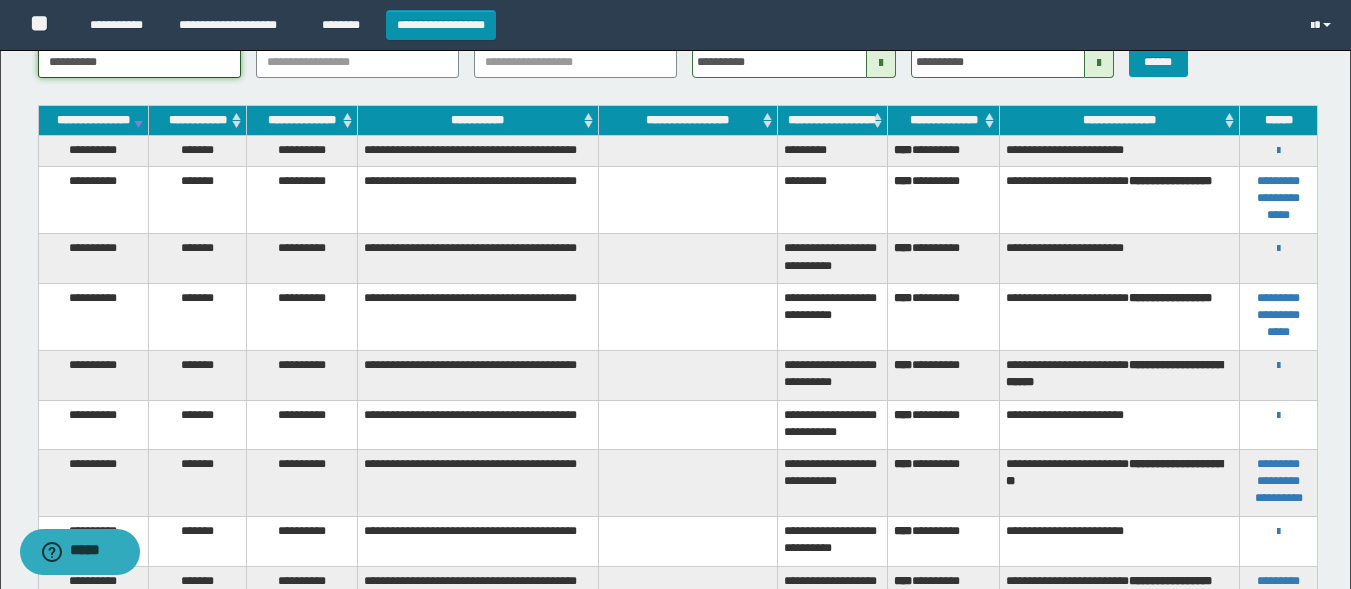 drag, startPoint x: 139, startPoint y: 62, endPoint x: 0, endPoint y: 43, distance: 140.29256 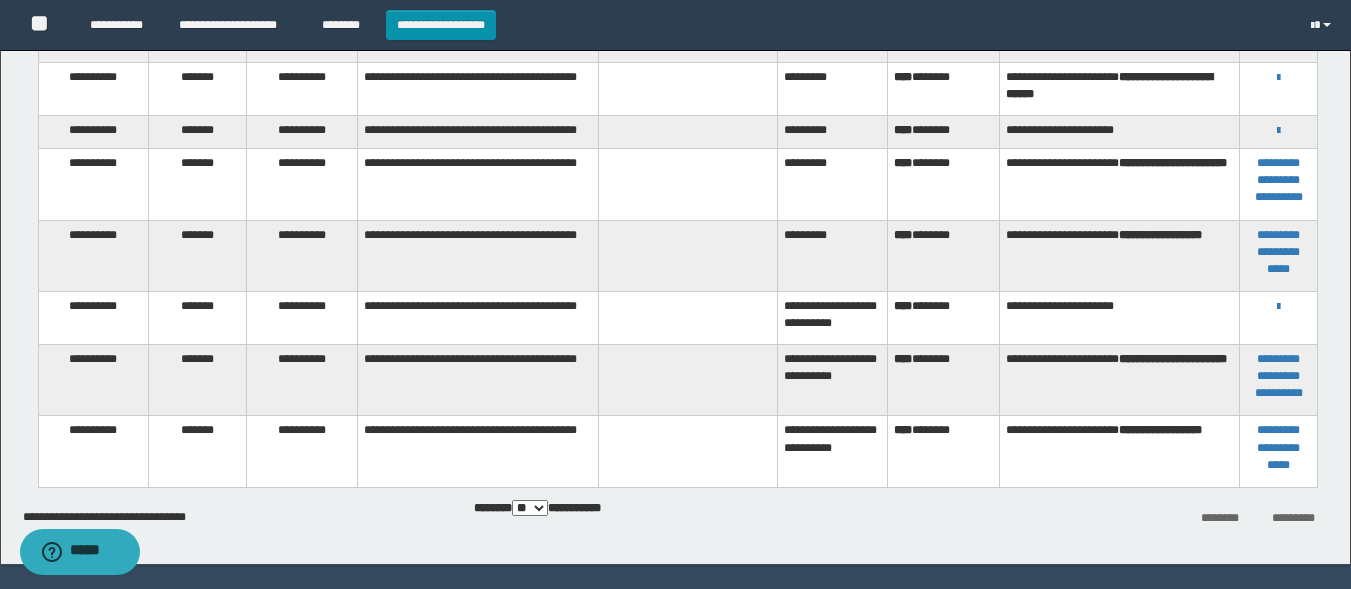 scroll, scrollTop: 441, scrollLeft: 0, axis: vertical 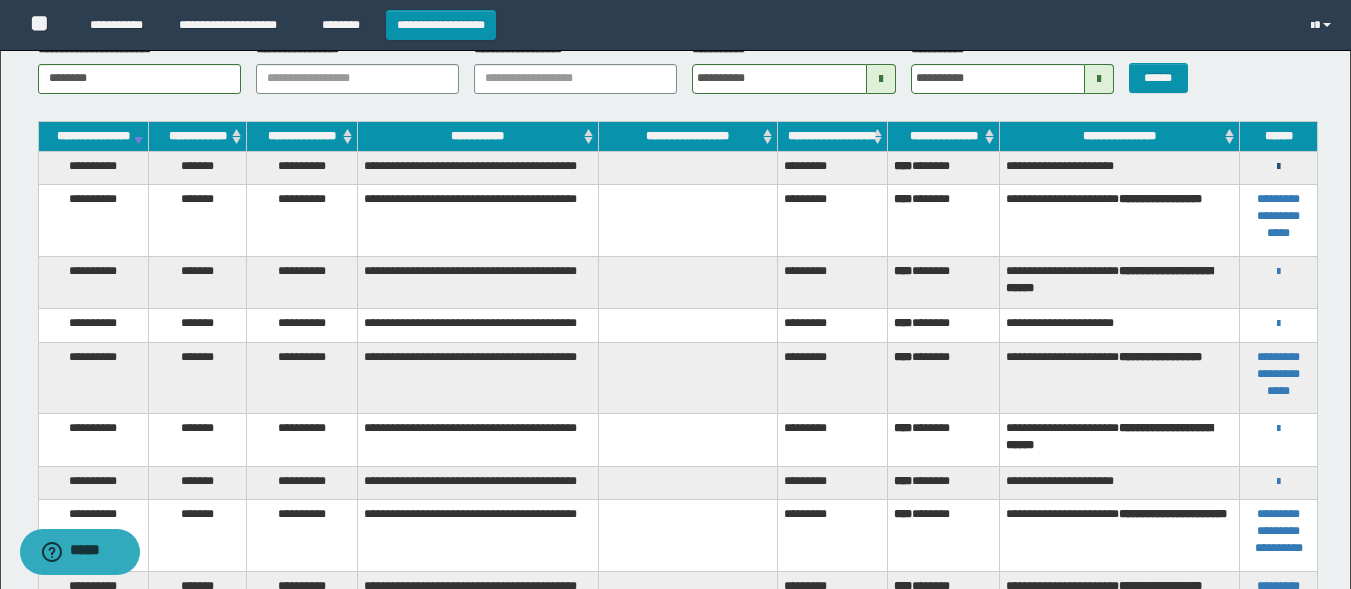 click at bounding box center [1278, 167] 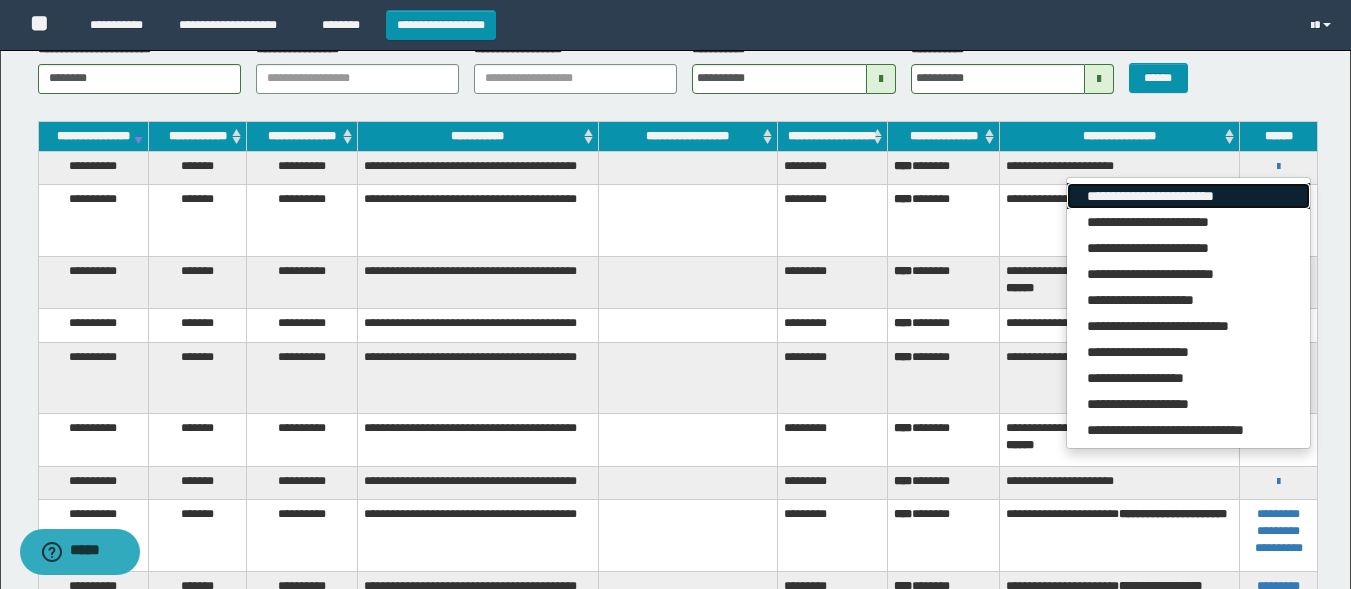 click on "**********" at bounding box center (1188, 196) 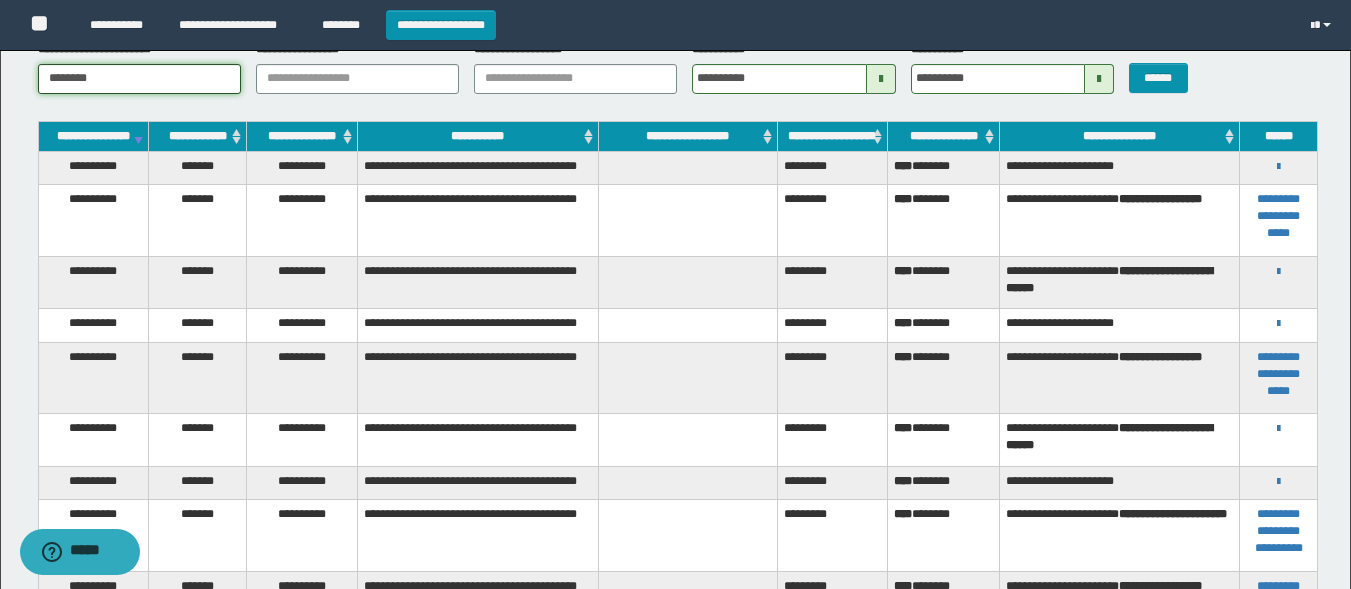 click on "********" at bounding box center (139, 79) 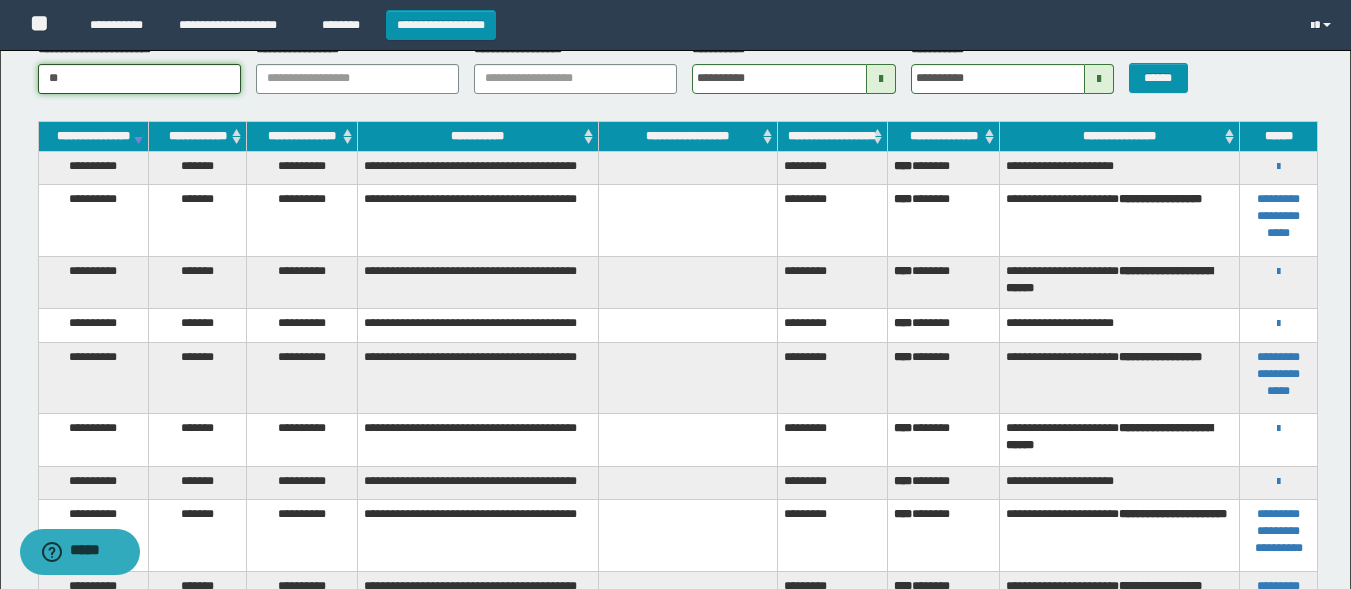 type on "*" 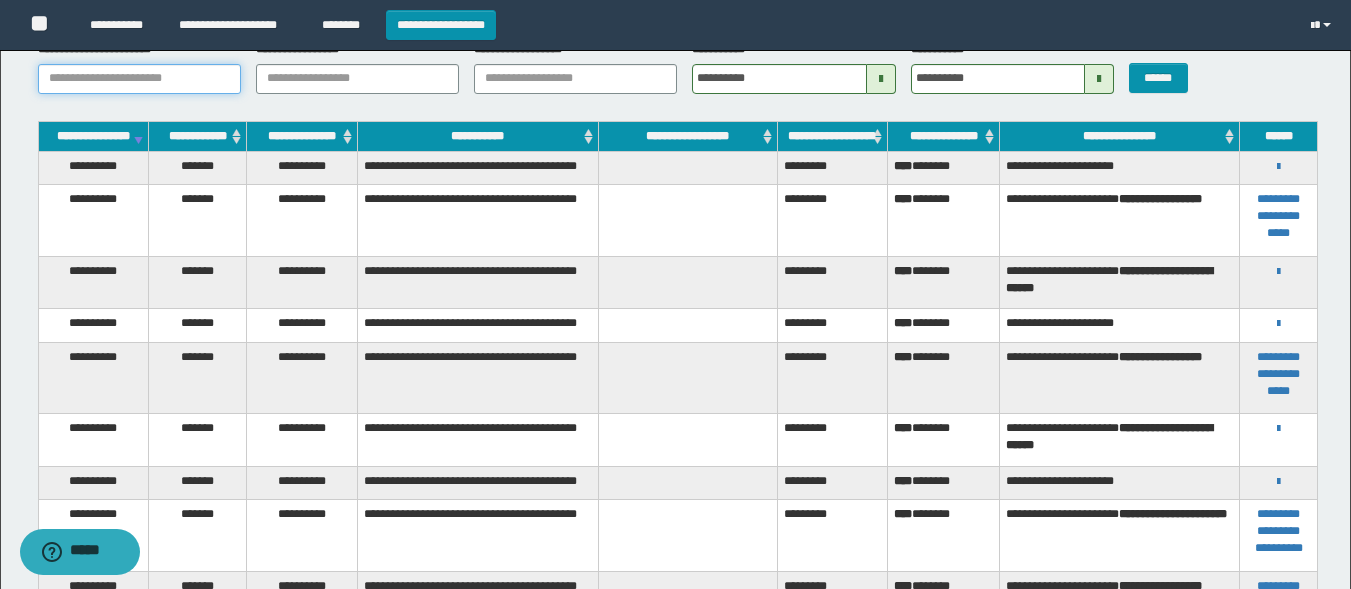 paste on "********" 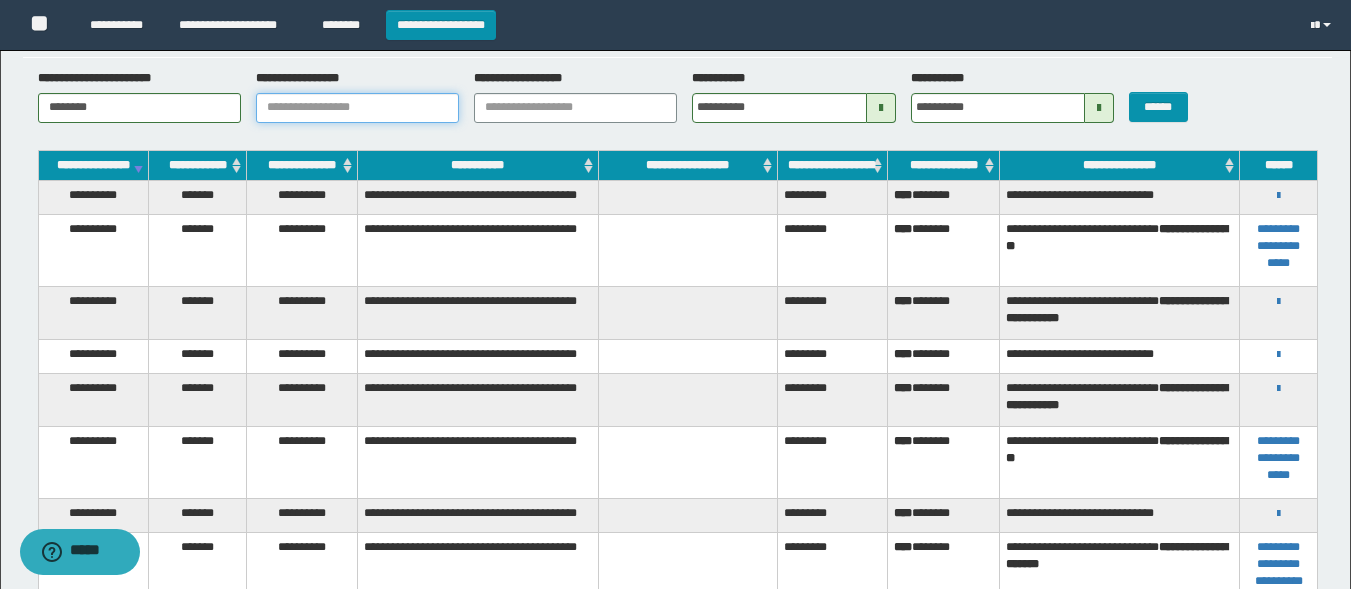 scroll, scrollTop: 65, scrollLeft: 0, axis: vertical 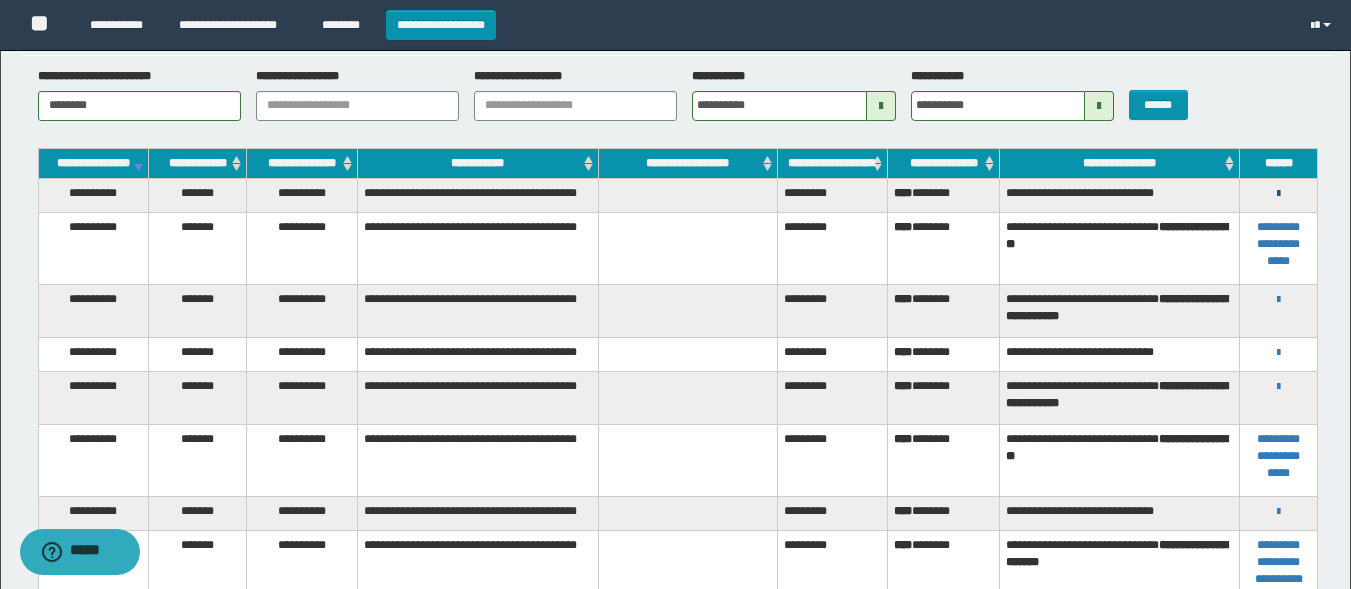 click at bounding box center [1278, 194] 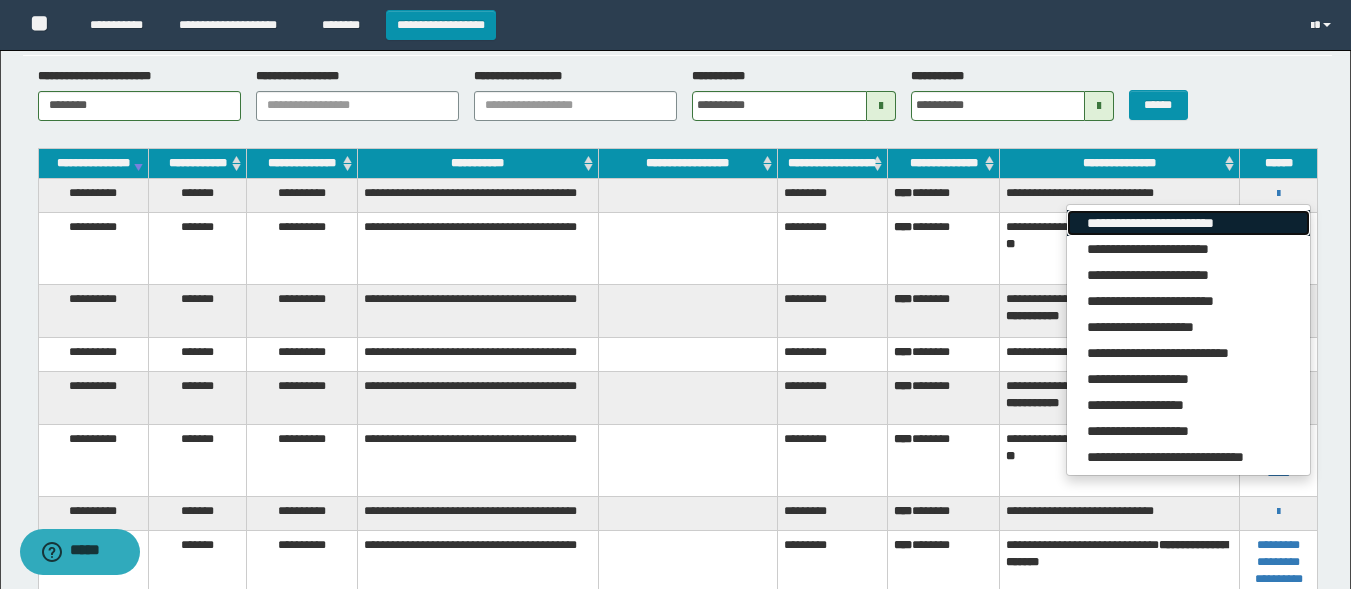 click on "**********" at bounding box center (1188, 223) 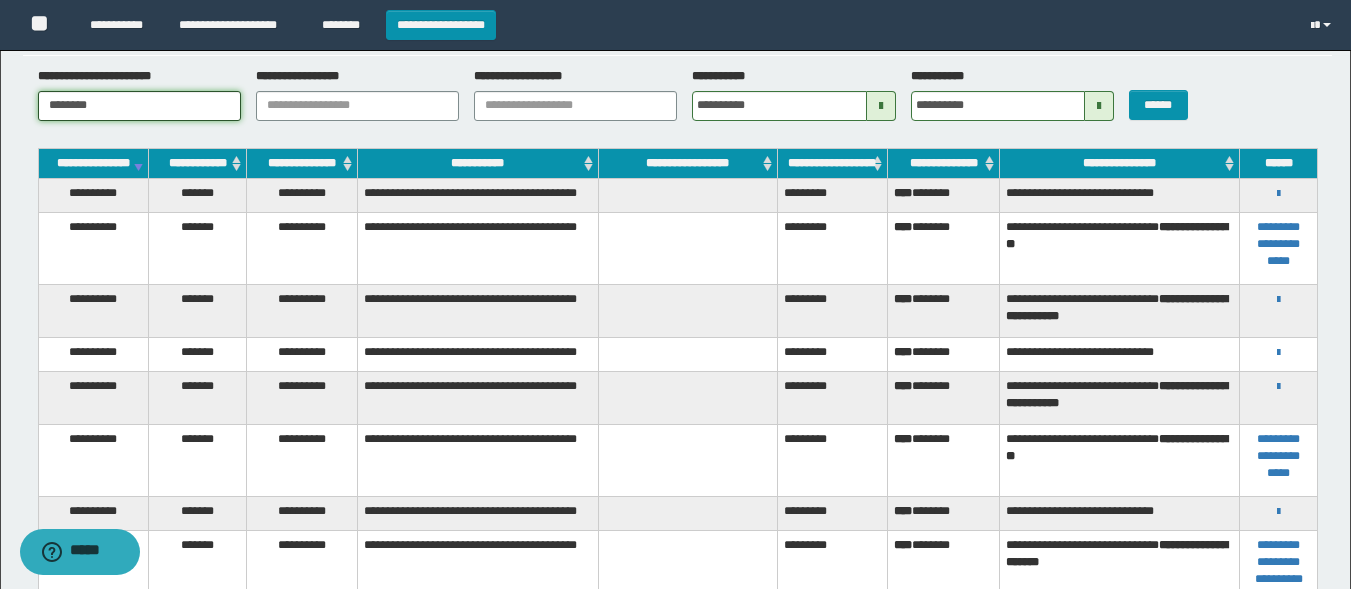 drag, startPoint x: 127, startPoint y: 110, endPoint x: 0, endPoint y: 83, distance: 129.83836 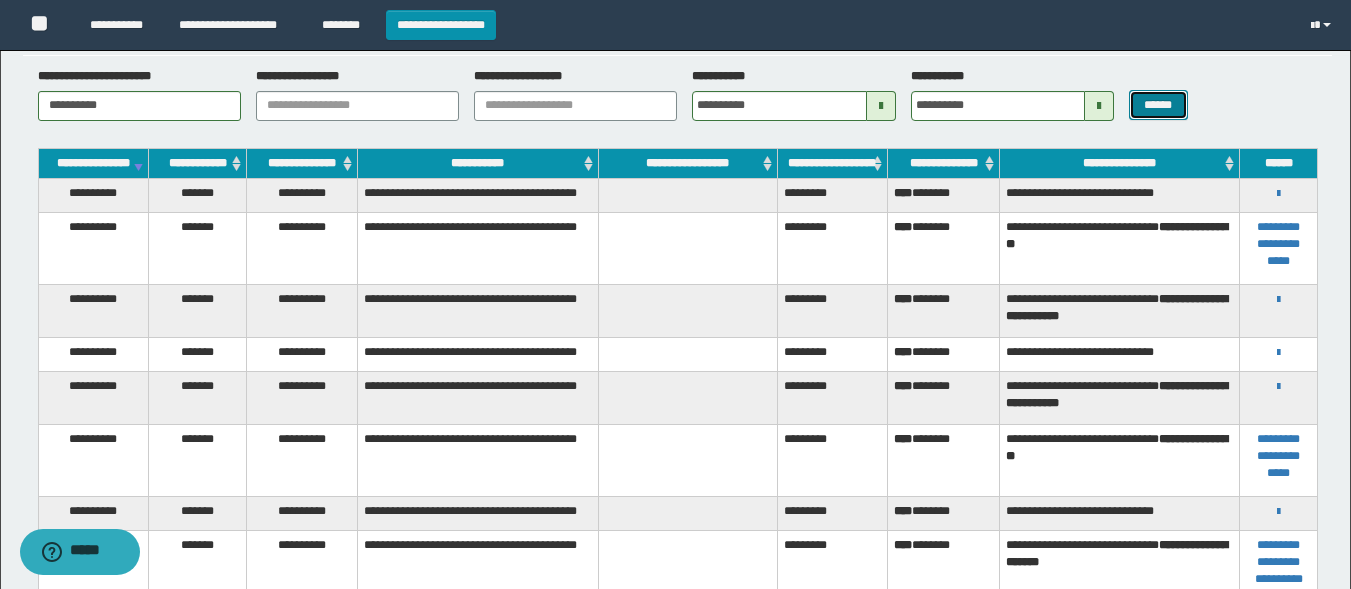 click on "******" at bounding box center [1158, 105] 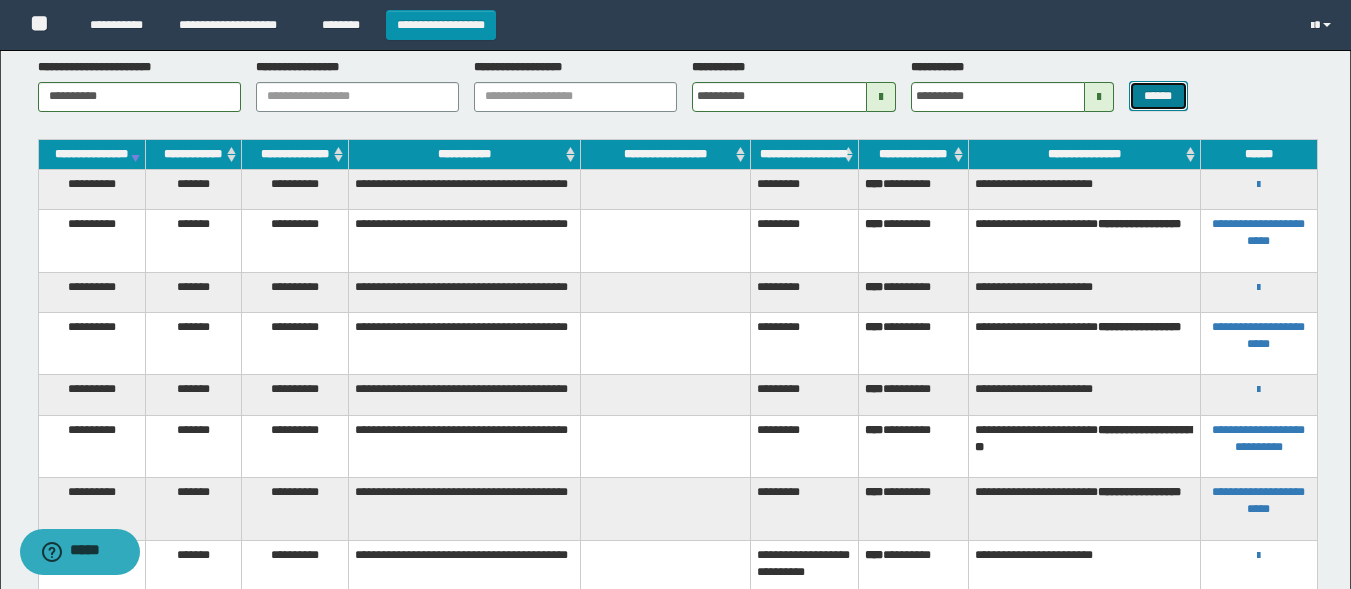 scroll, scrollTop: 72, scrollLeft: 0, axis: vertical 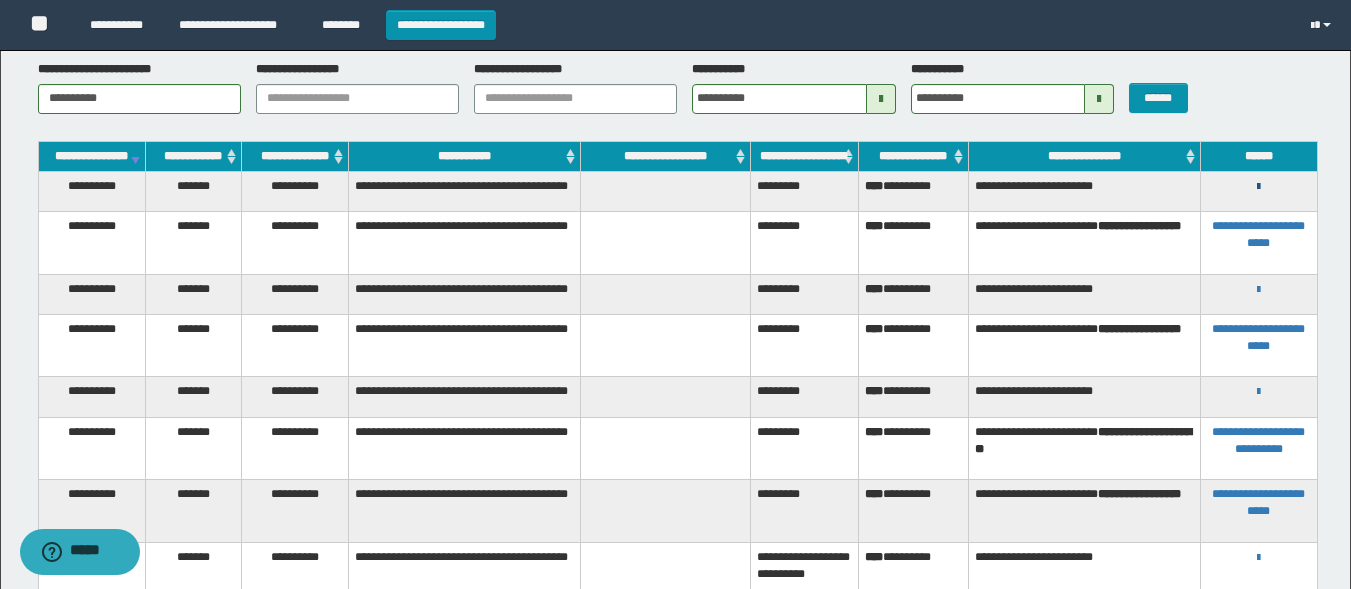 click at bounding box center [1258, 187] 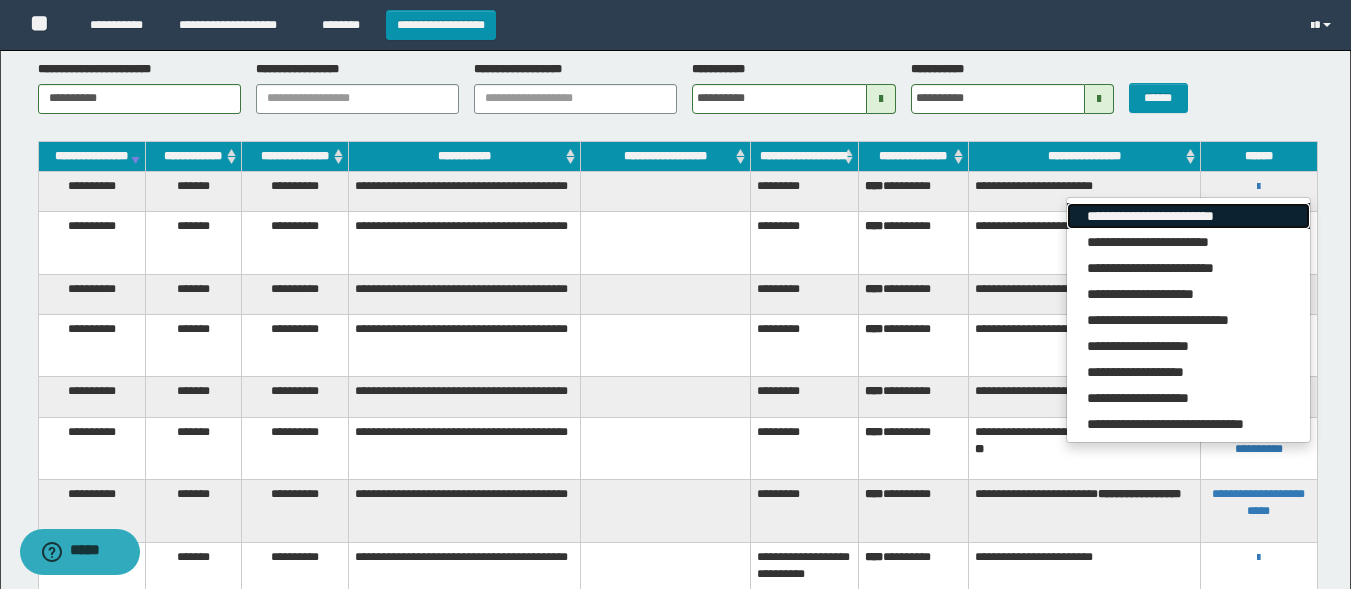 click on "**********" at bounding box center [1188, 216] 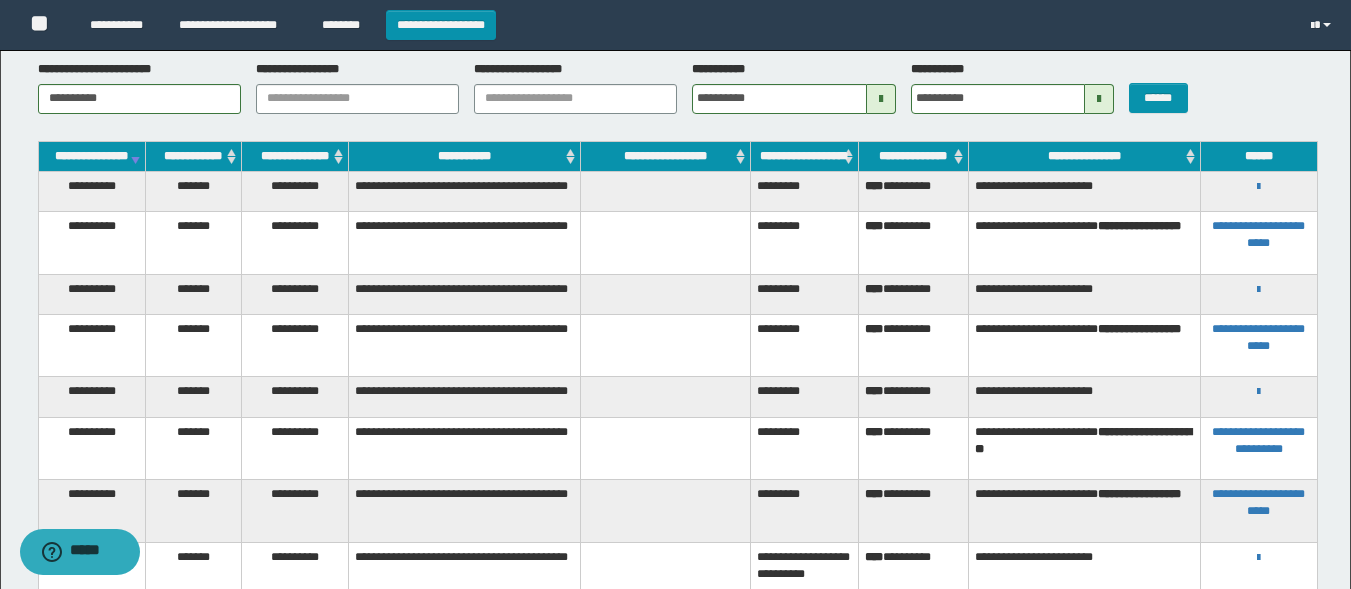 click at bounding box center (665, 294) 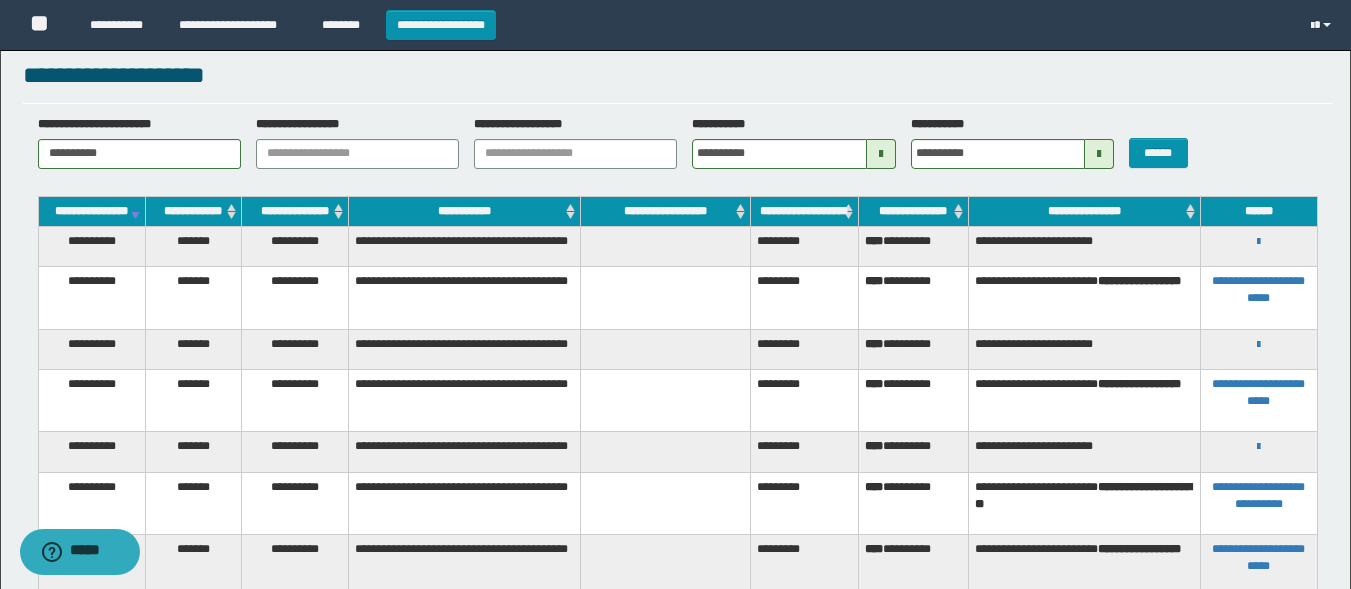 scroll, scrollTop: 0, scrollLeft: 0, axis: both 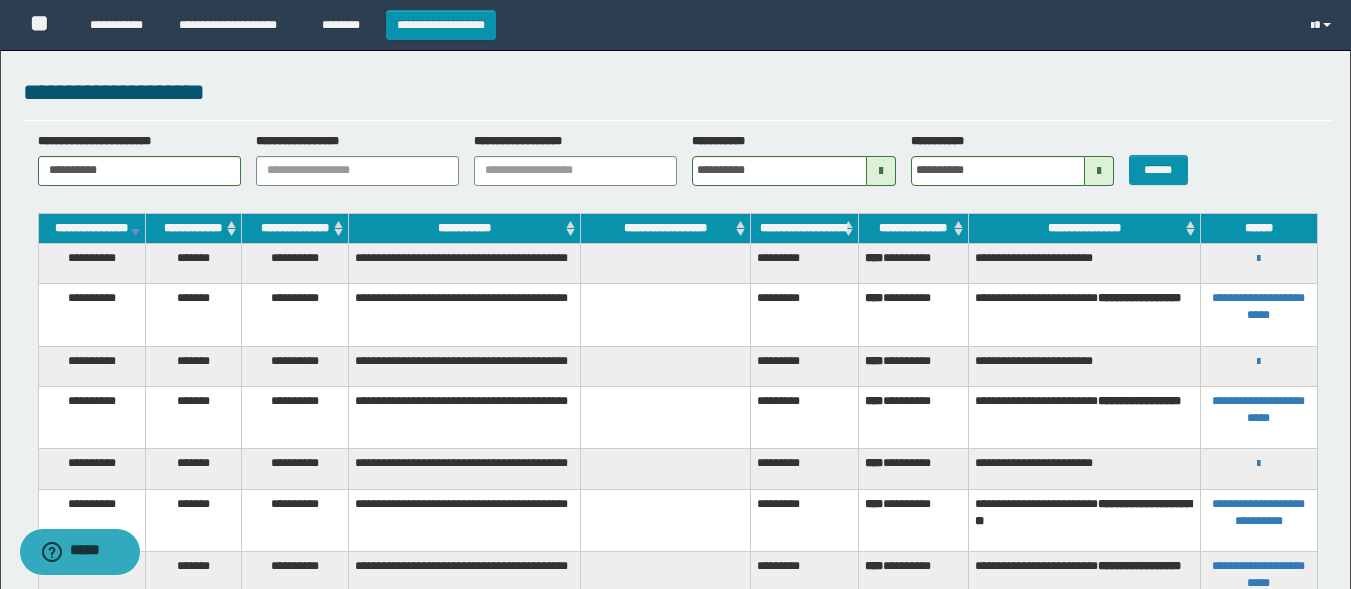 click at bounding box center (665, 366) 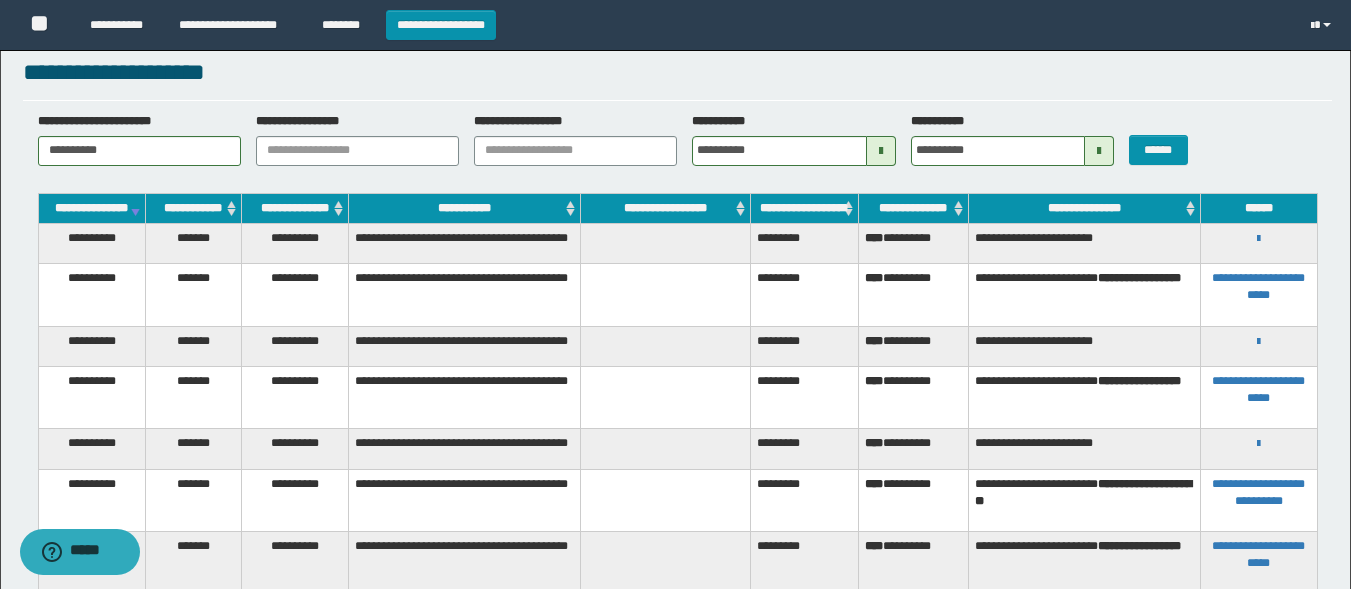 scroll, scrollTop: 0, scrollLeft: 0, axis: both 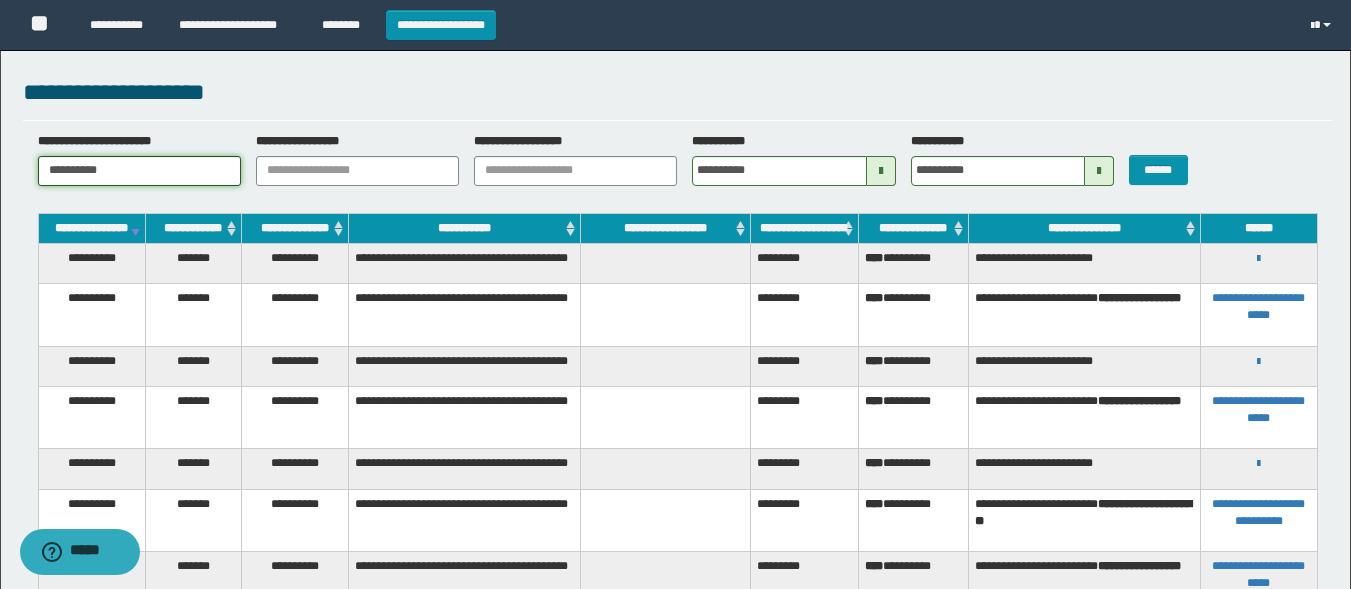 drag, startPoint x: 119, startPoint y: 171, endPoint x: 1, endPoint y: 158, distance: 118.71394 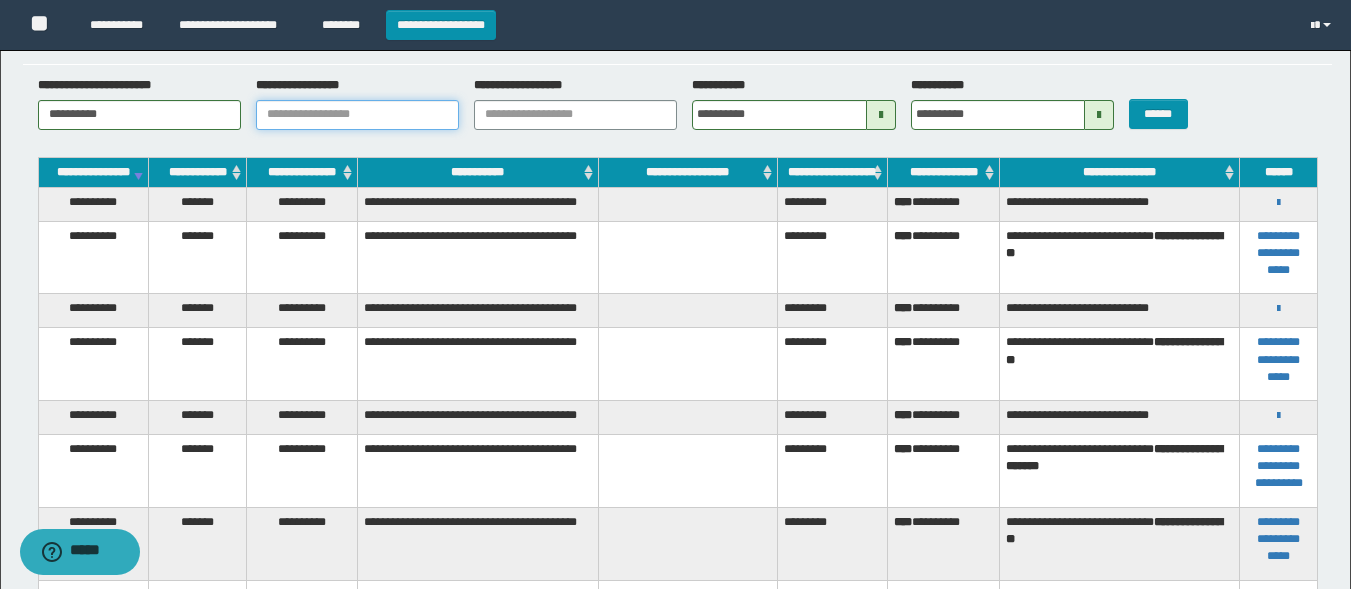 scroll, scrollTop: 0, scrollLeft: 0, axis: both 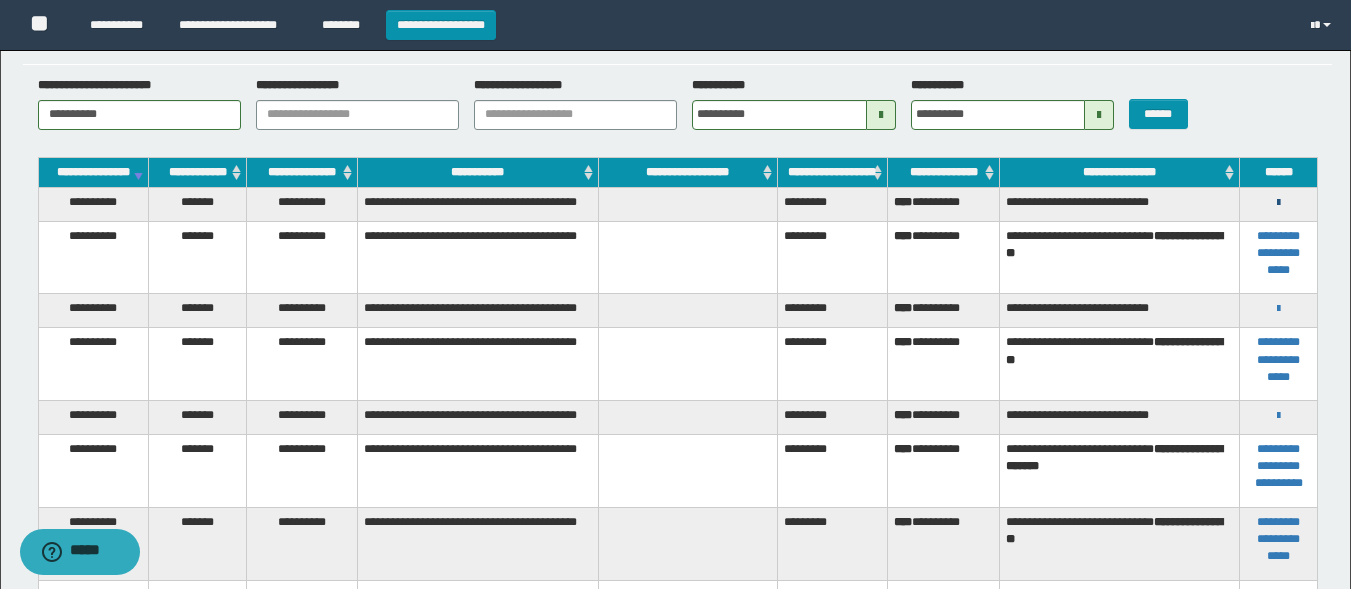 click at bounding box center (1278, 203) 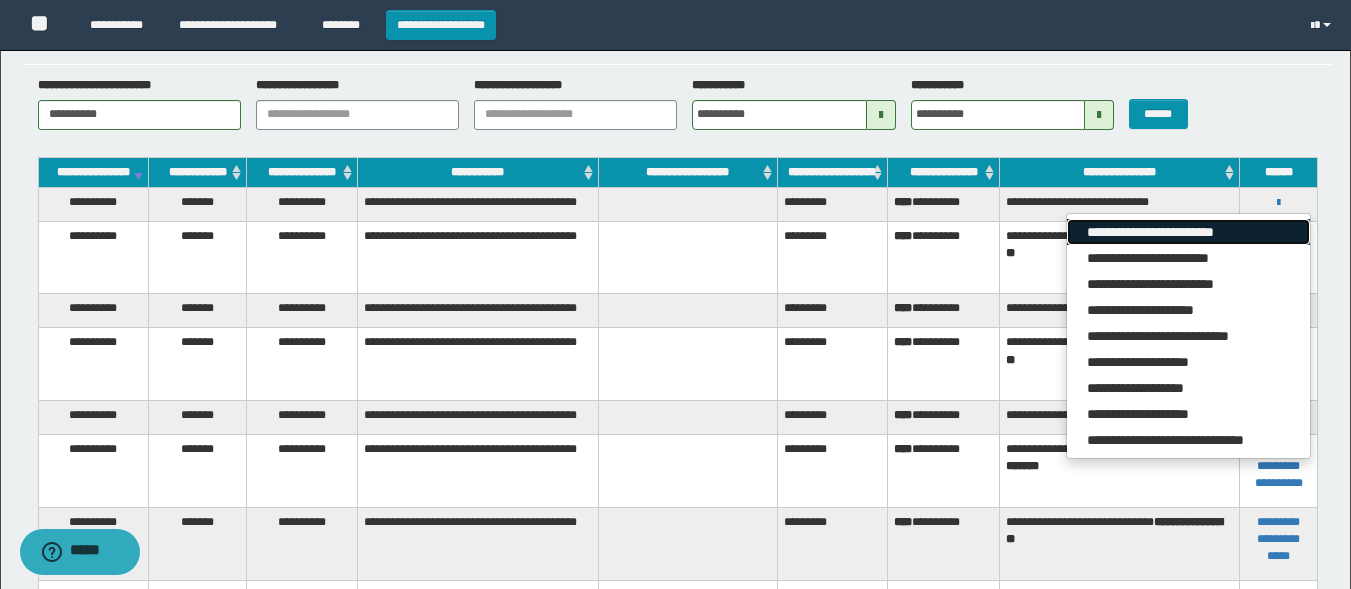 click on "**********" at bounding box center [1188, 232] 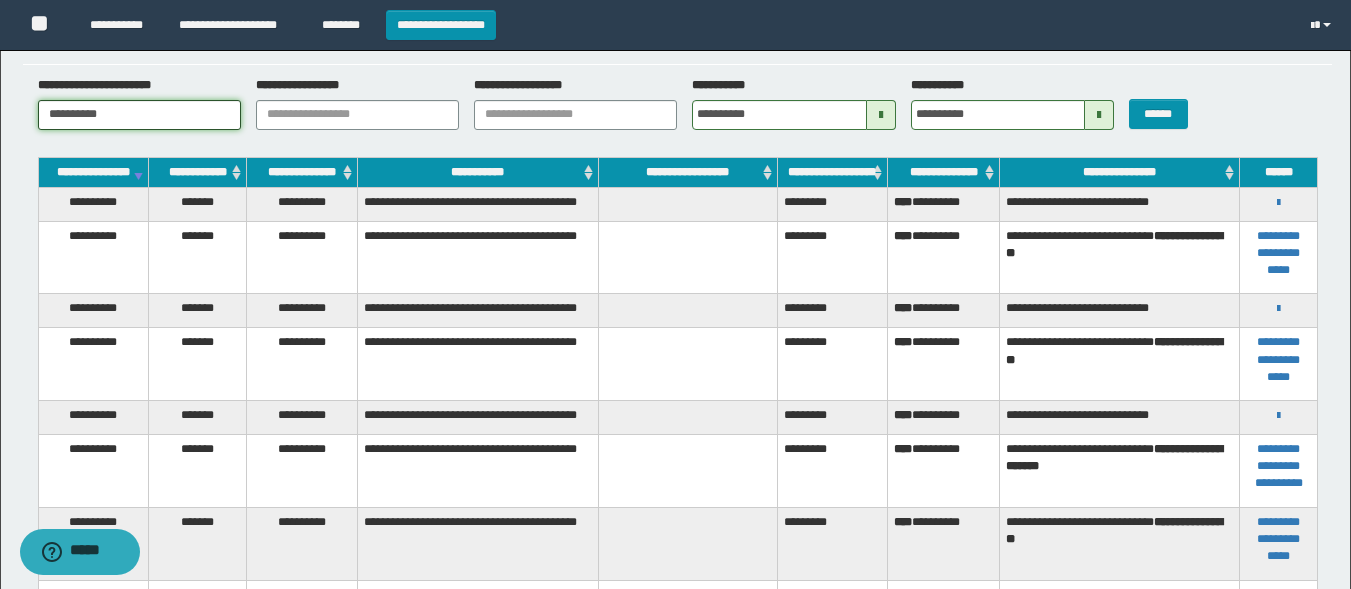 drag, startPoint x: 137, startPoint y: 117, endPoint x: 0, endPoint y: 100, distance: 138.05072 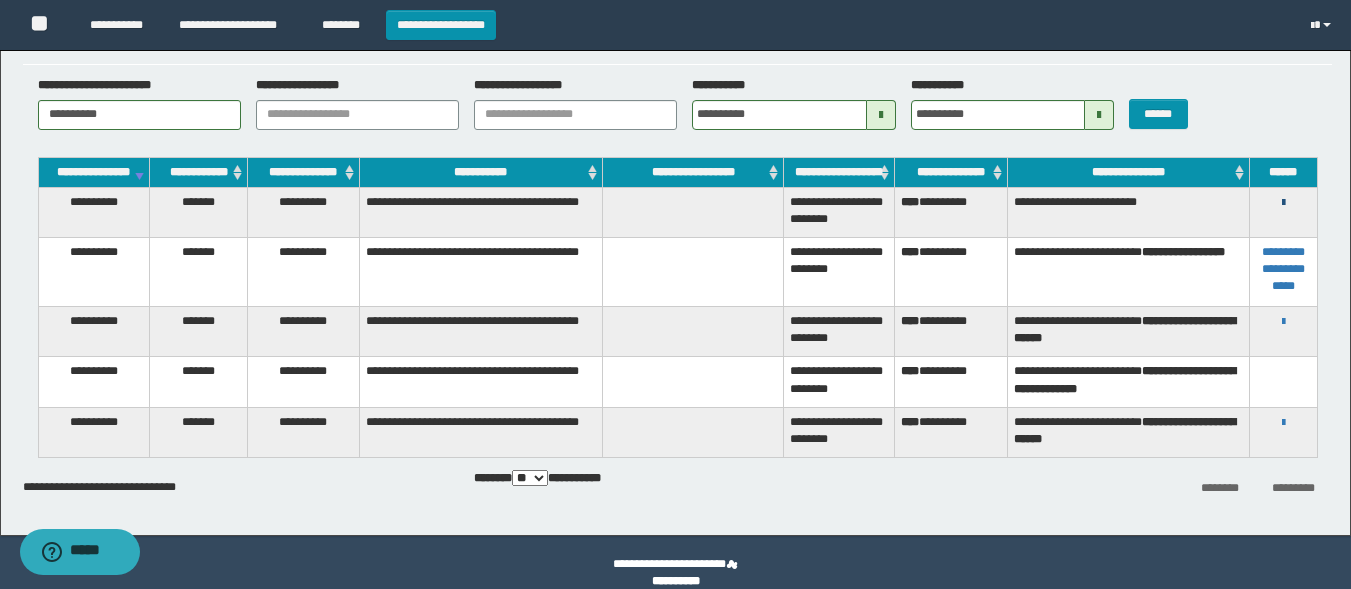 click at bounding box center (1283, 203) 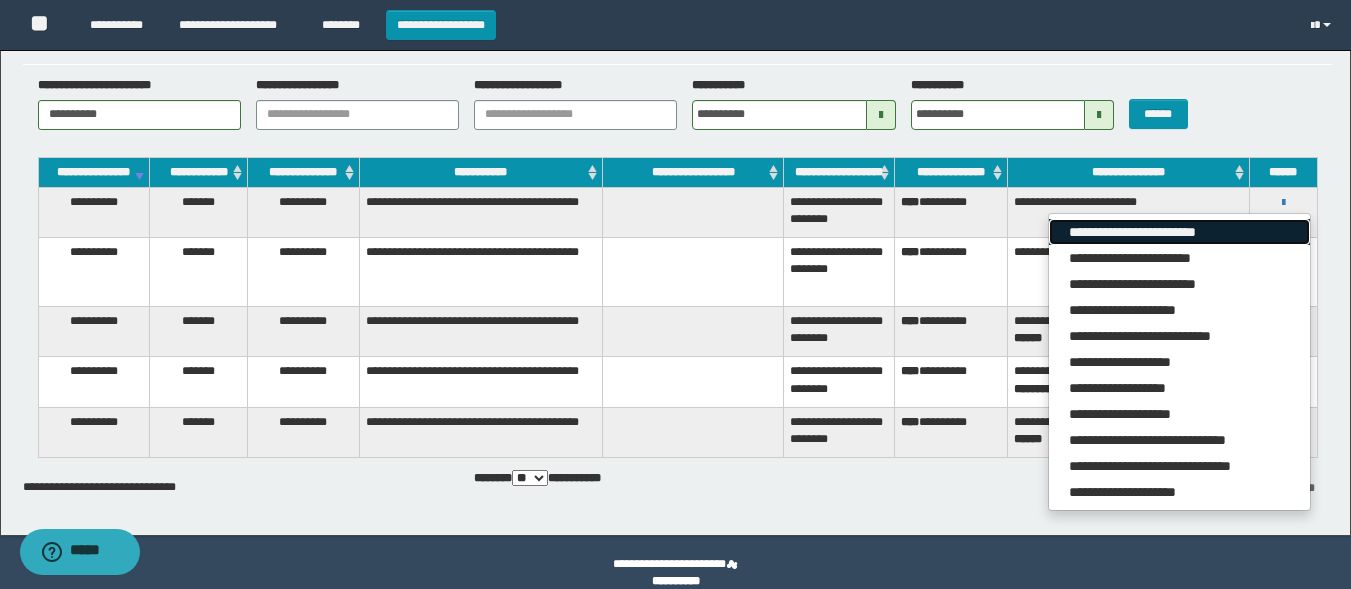 click on "**********" at bounding box center (1179, 232) 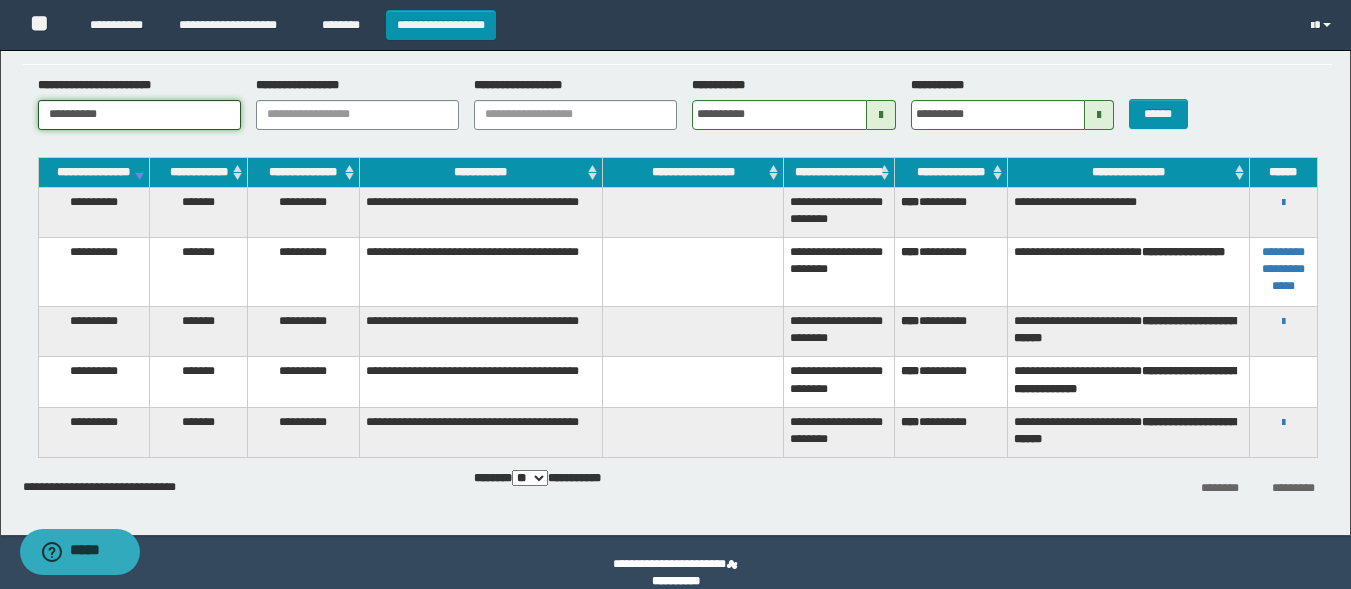 drag, startPoint x: 132, startPoint y: 101, endPoint x: 1, endPoint y: 96, distance: 131.09538 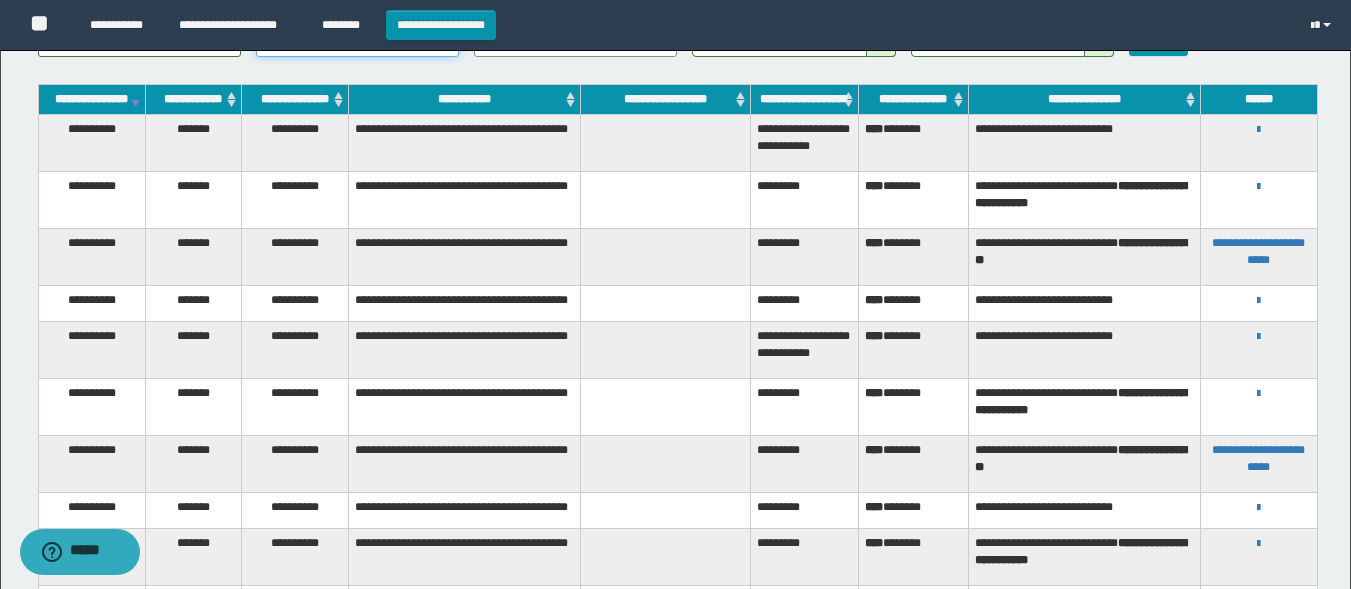 scroll, scrollTop: 0, scrollLeft: 0, axis: both 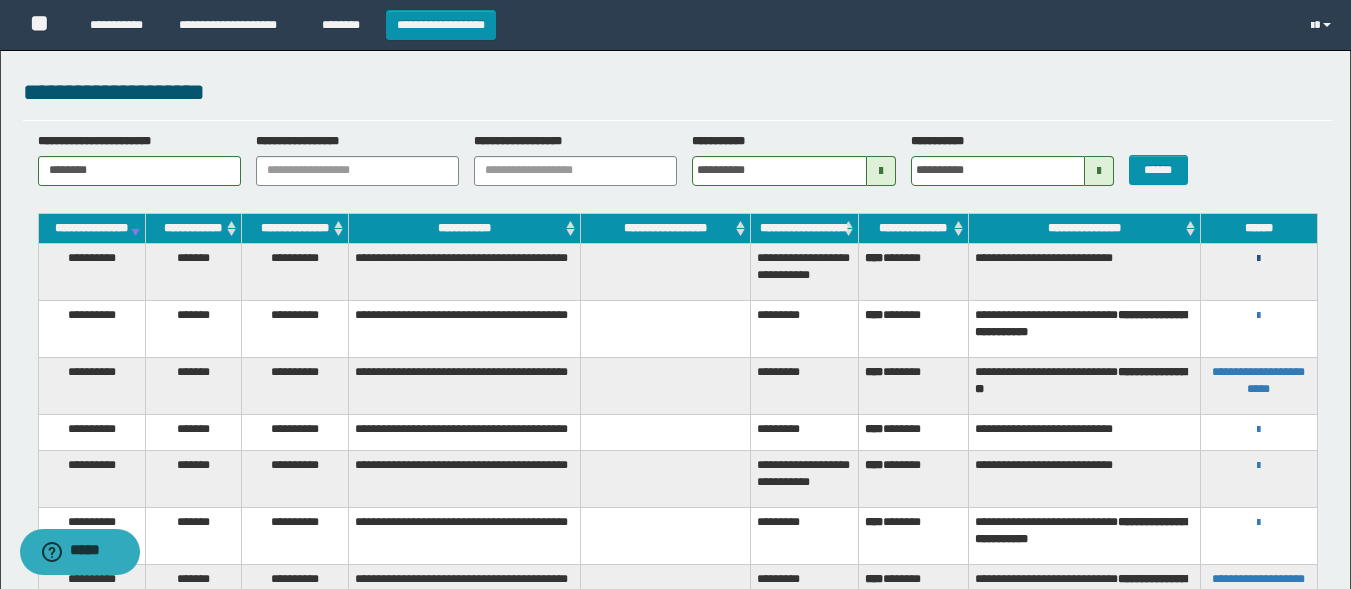 click at bounding box center [1258, 259] 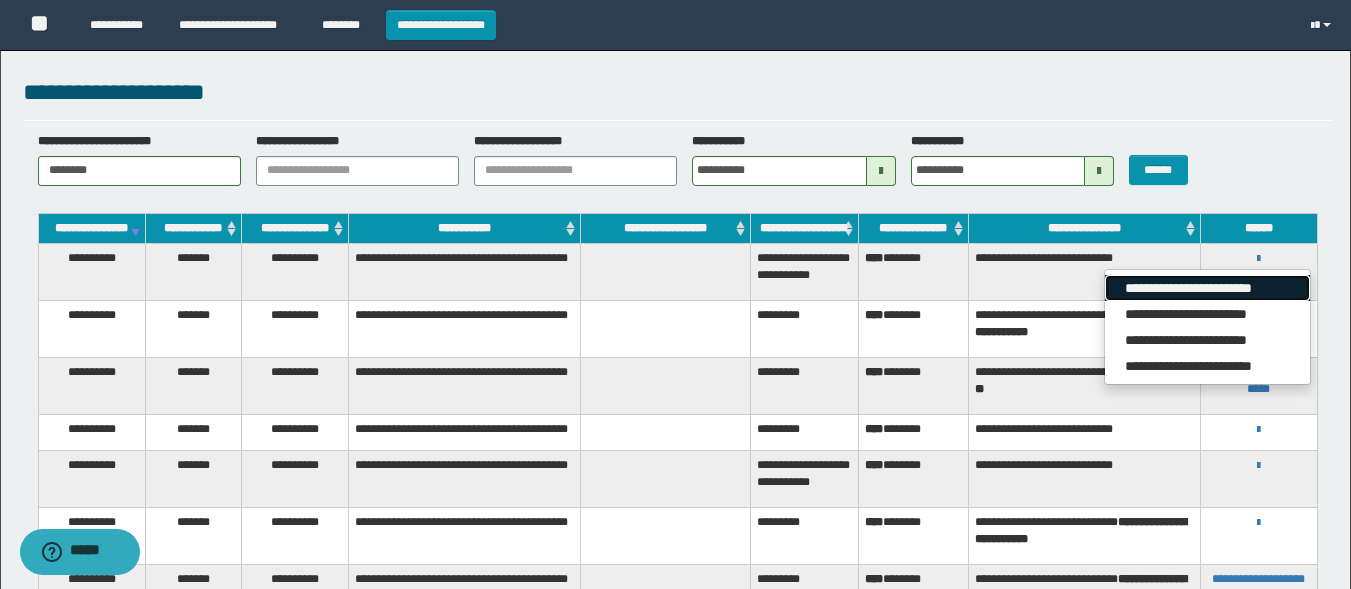 click on "**********" at bounding box center [1207, 288] 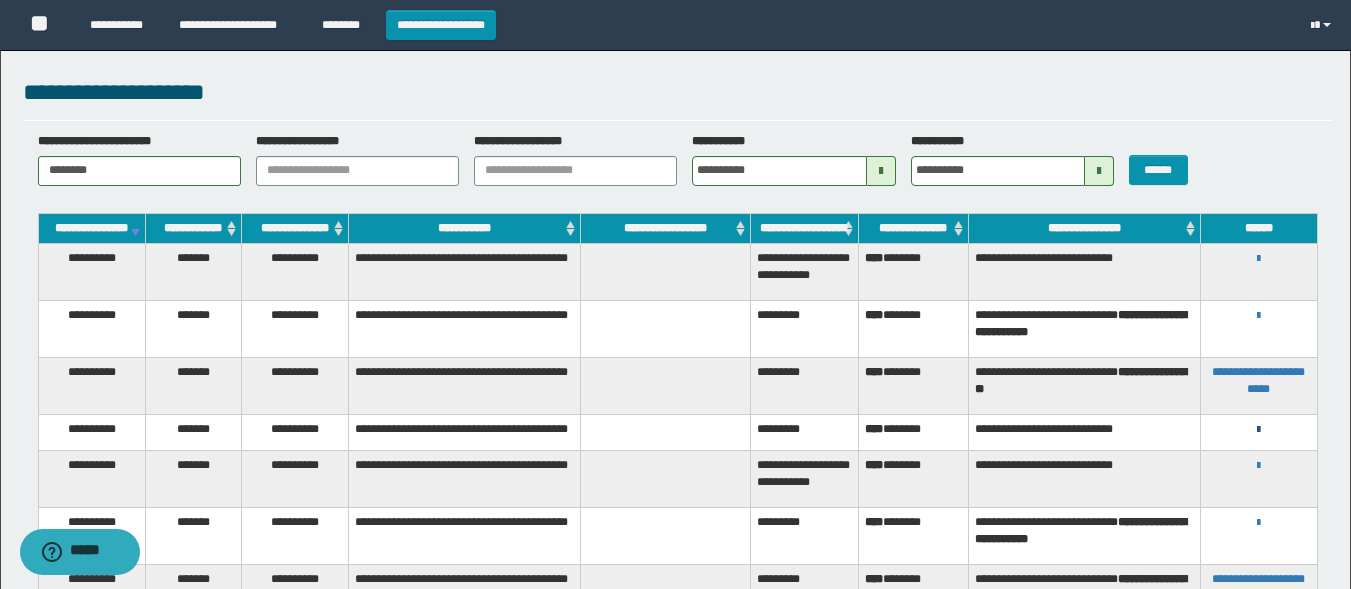 click at bounding box center [1258, 430] 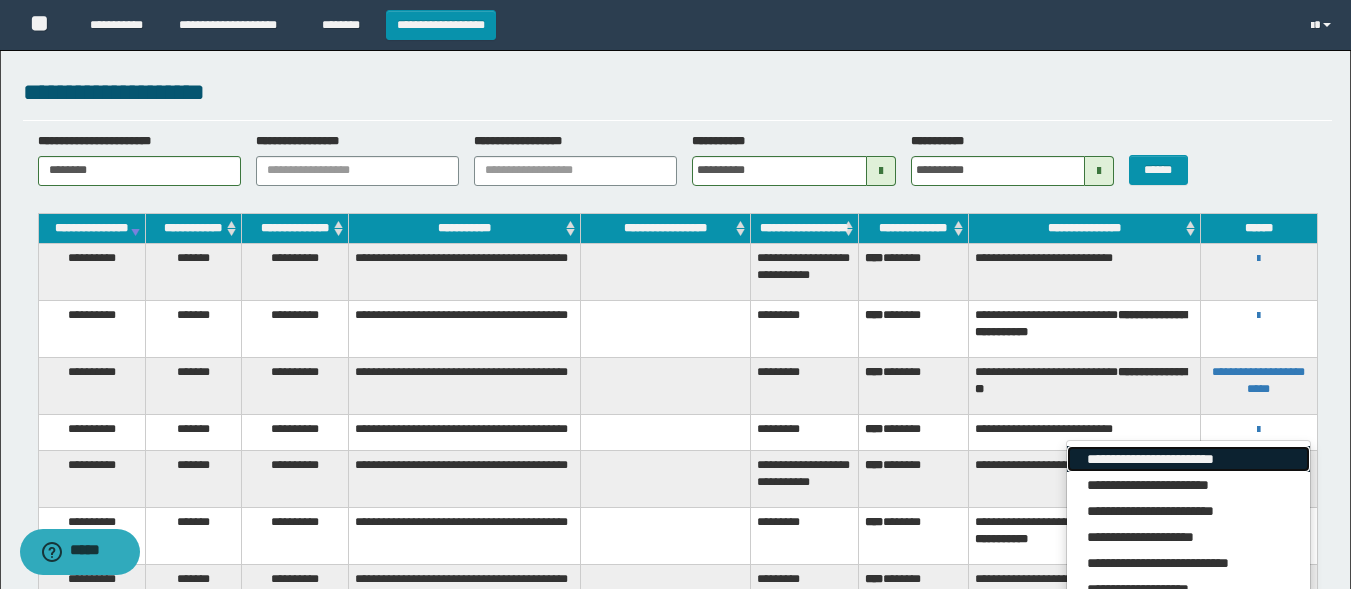 click on "**********" at bounding box center [1188, 459] 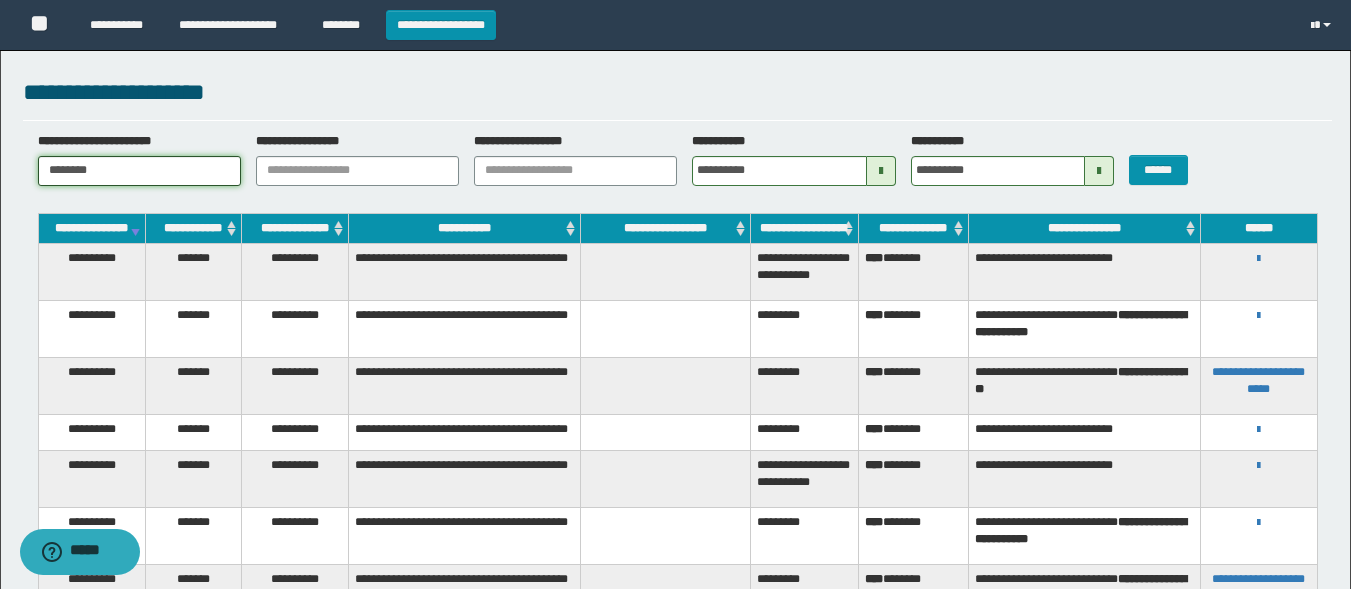 drag, startPoint x: 117, startPoint y: 174, endPoint x: 0, endPoint y: 168, distance: 117.15375 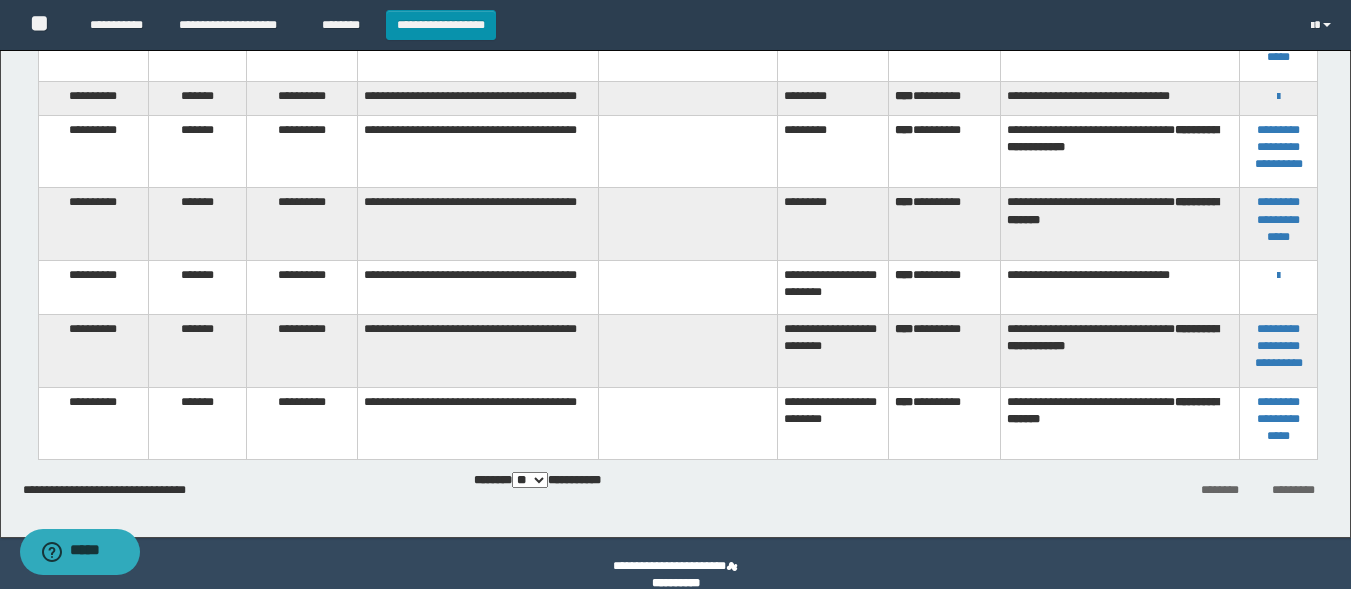 scroll, scrollTop: 378, scrollLeft: 0, axis: vertical 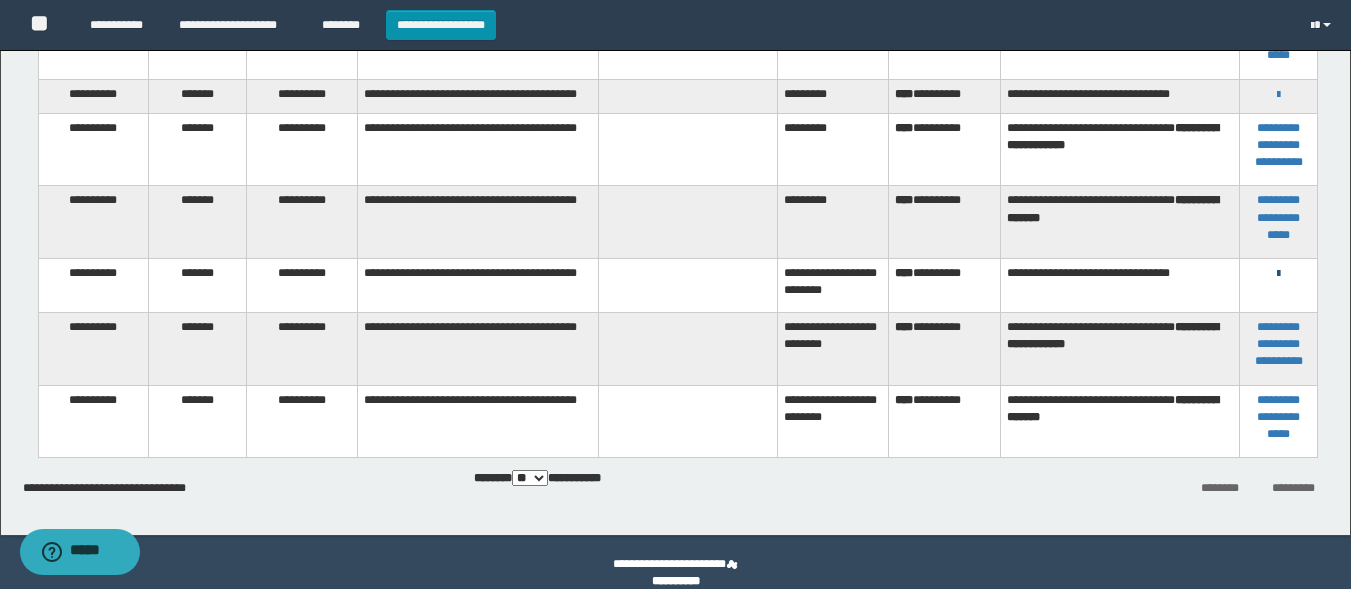 click at bounding box center [1278, 274] 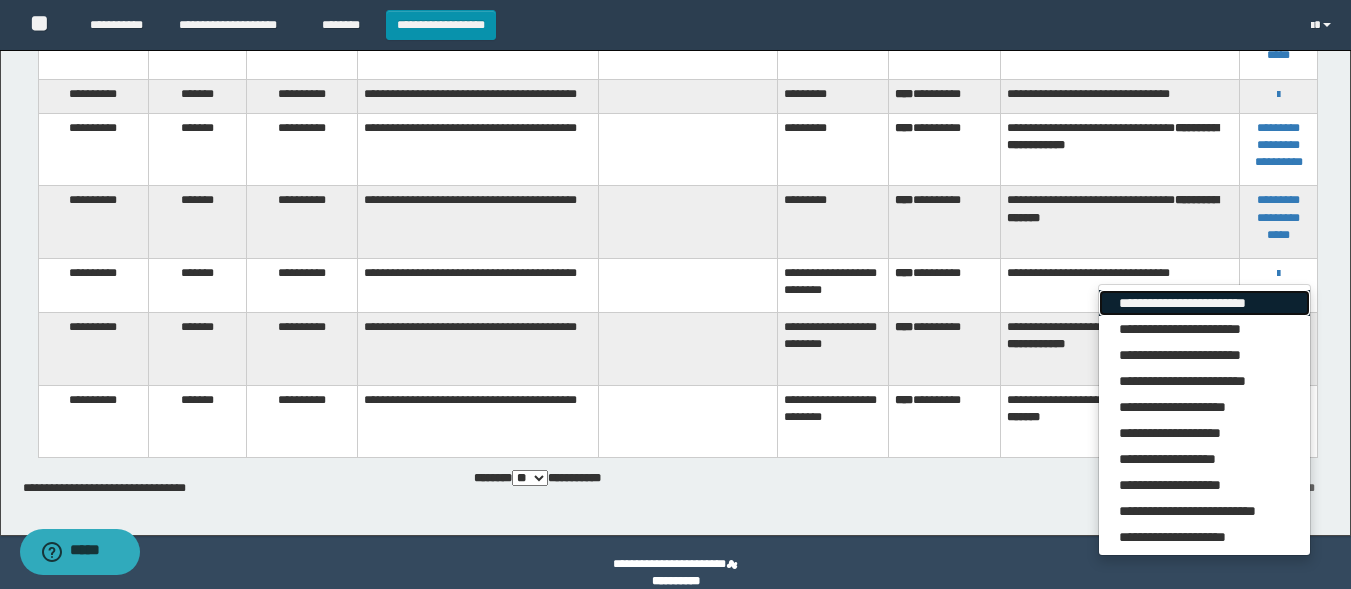 click on "**********" at bounding box center (1204, 303) 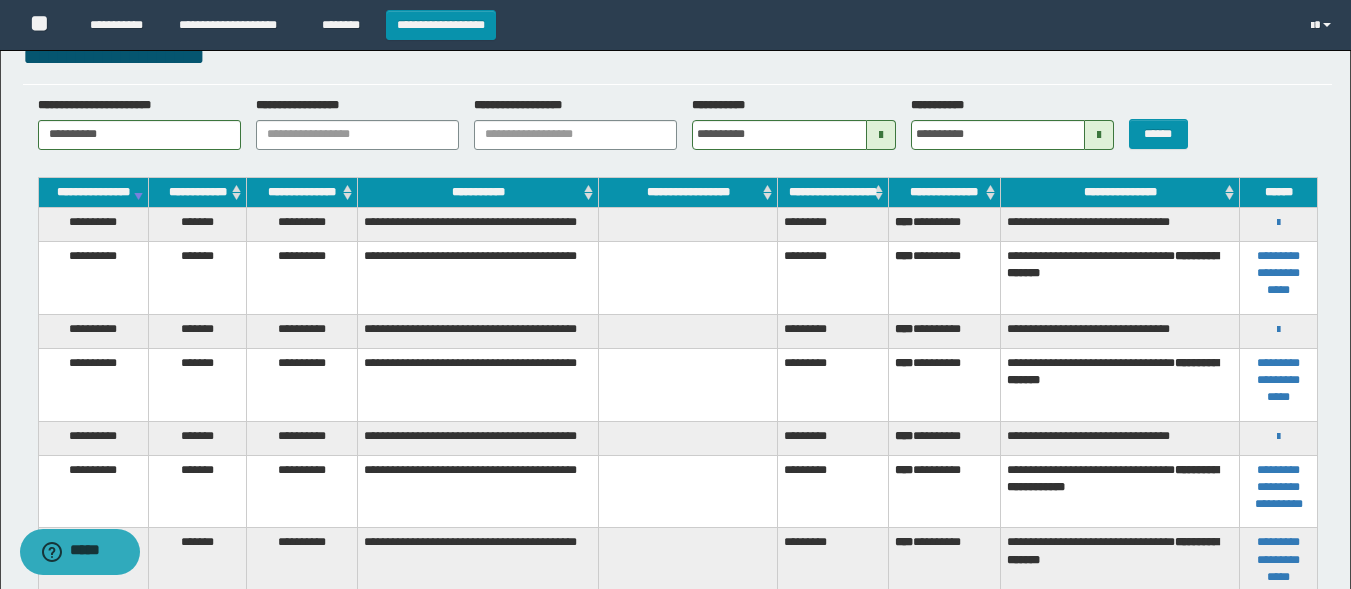 scroll, scrollTop: 23, scrollLeft: 0, axis: vertical 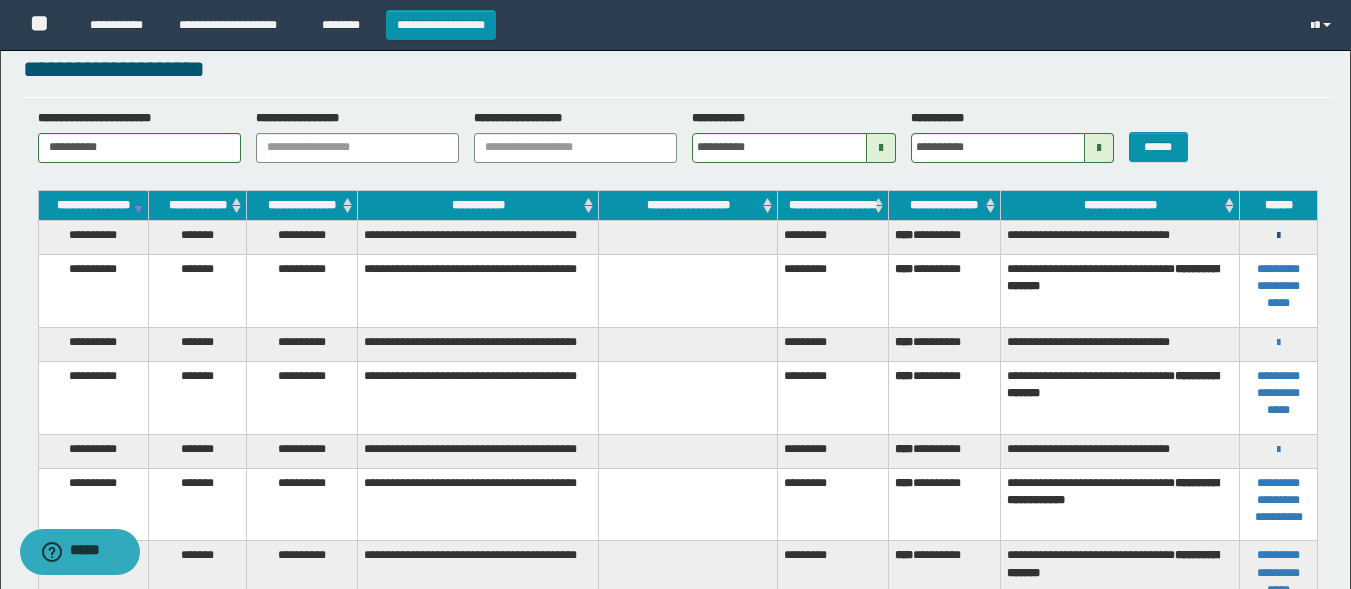 click at bounding box center [1278, 236] 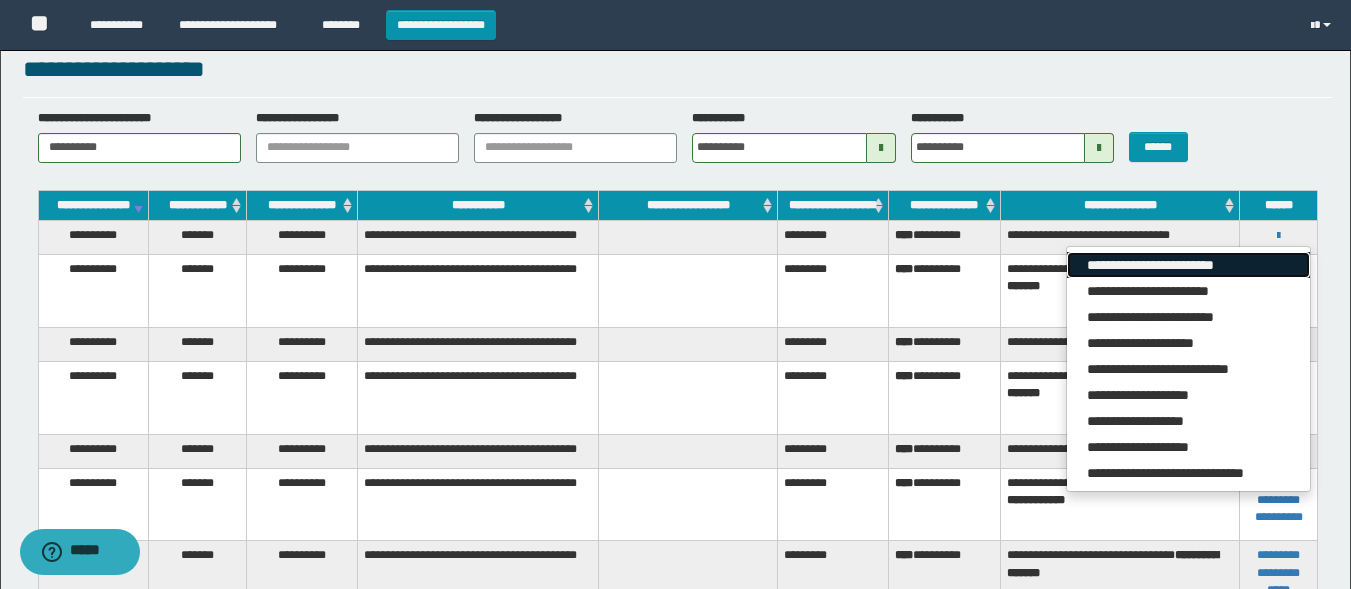 click on "**********" at bounding box center [1188, 265] 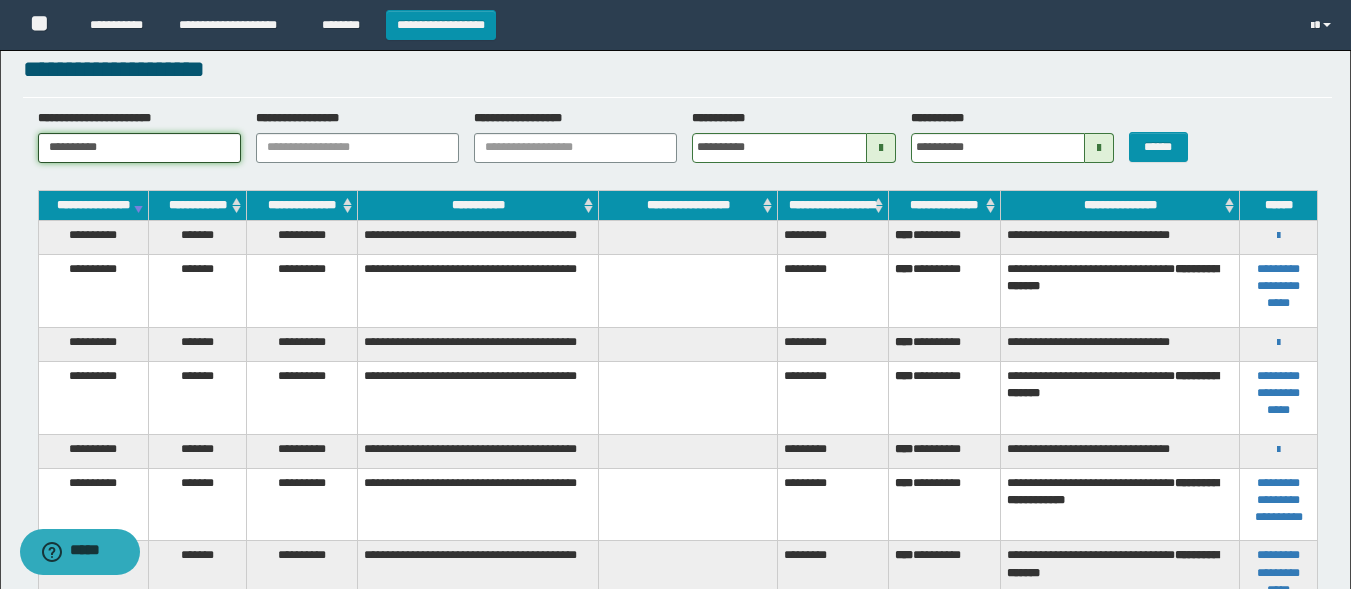 drag, startPoint x: 124, startPoint y: 143, endPoint x: 0, endPoint y: 130, distance: 124.67959 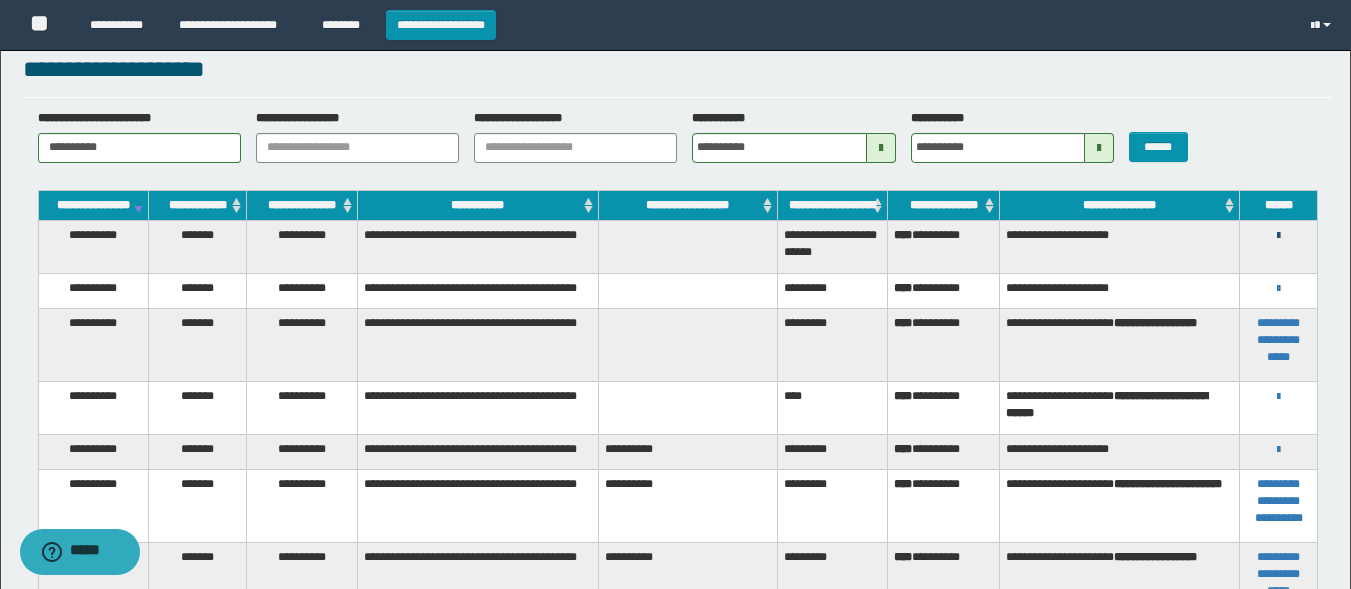 click at bounding box center [1278, 236] 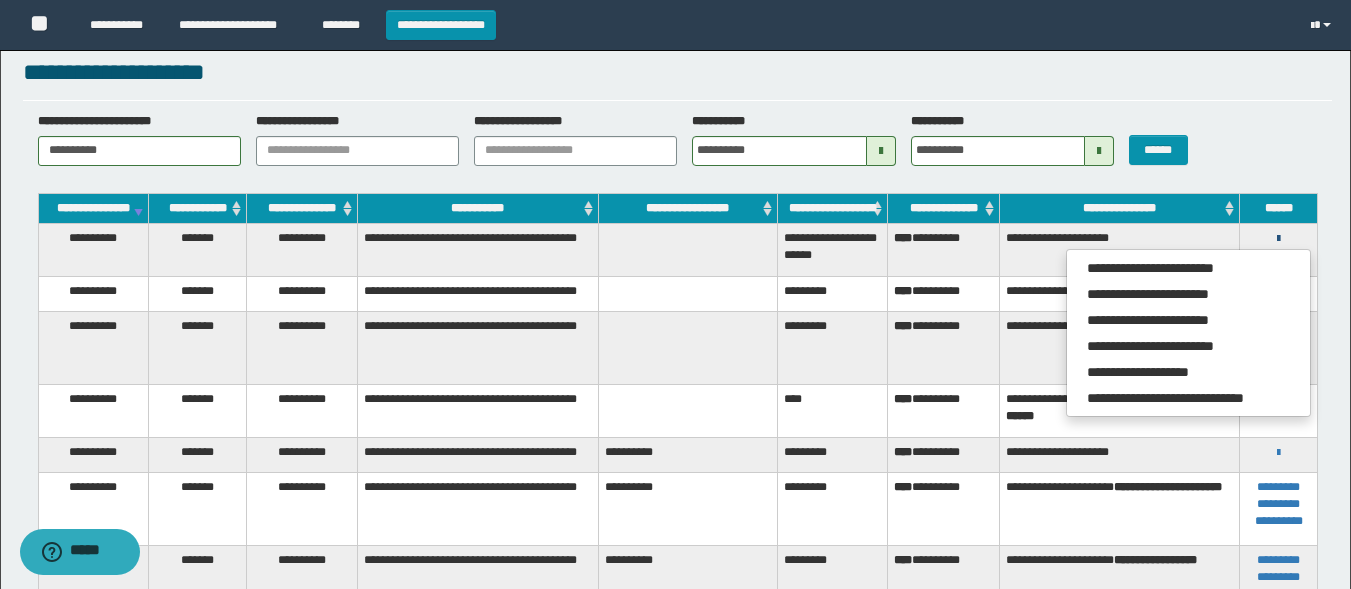 scroll, scrollTop: 0, scrollLeft: 0, axis: both 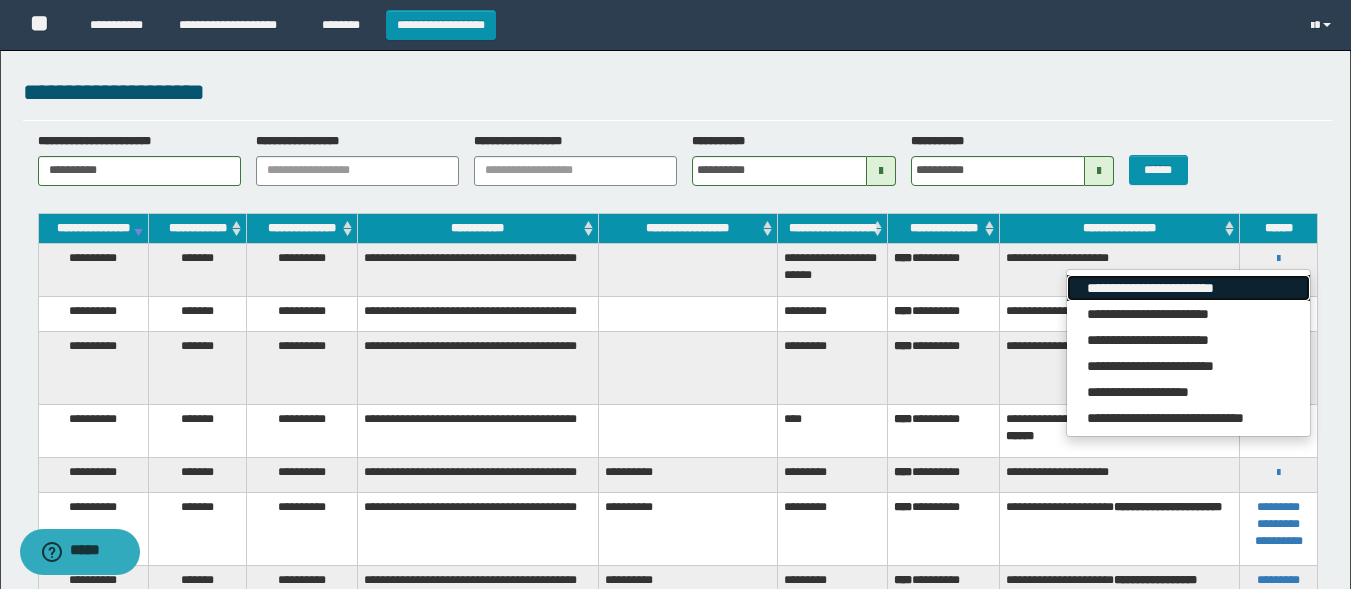 click on "**********" at bounding box center (1188, 288) 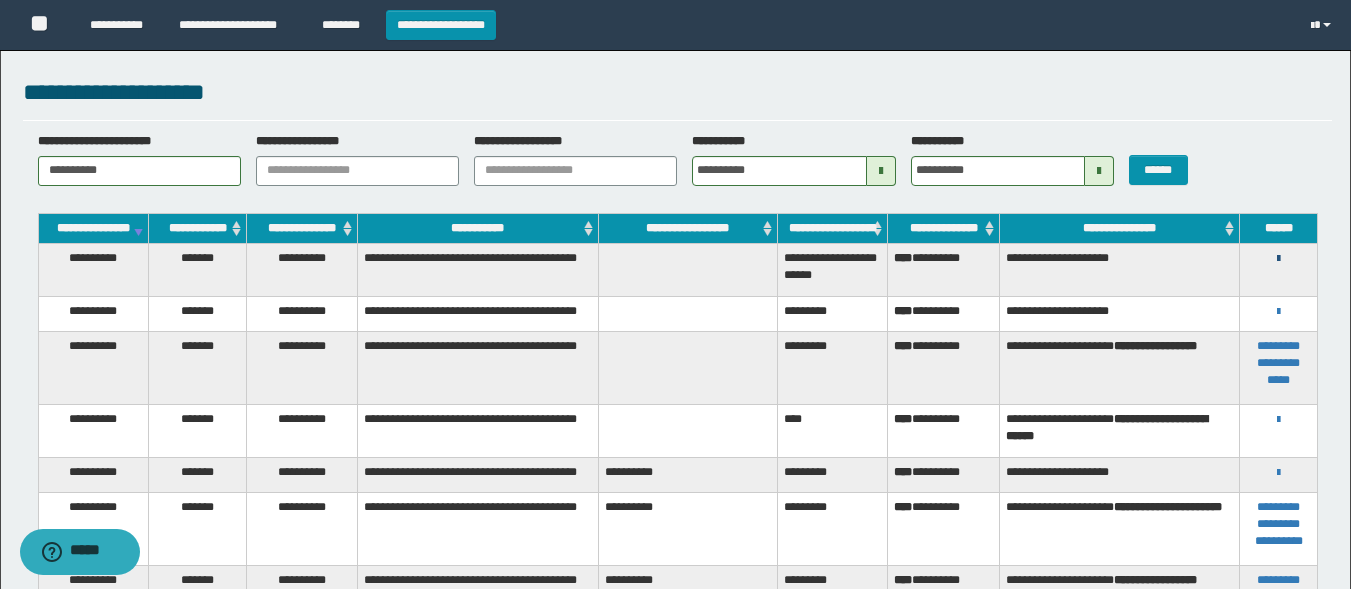 click at bounding box center (1278, 259) 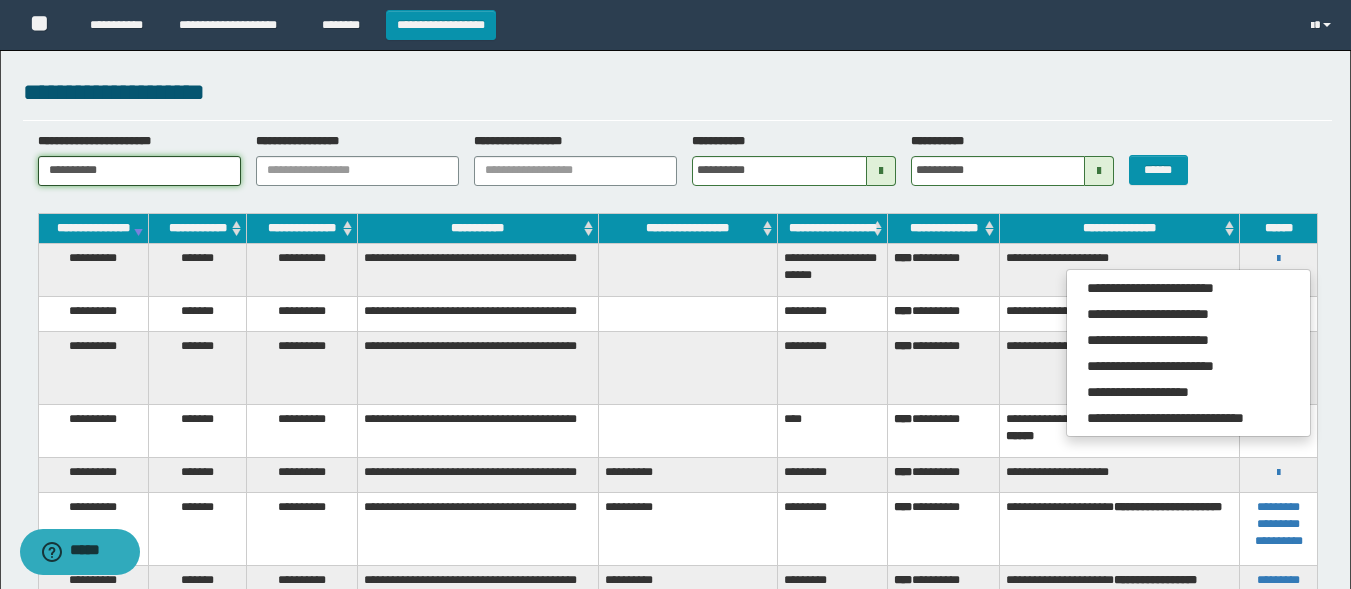 drag, startPoint x: 142, startPoint y: 165, endPoint x: 0, endPoint y: 146, distance: 143.26549 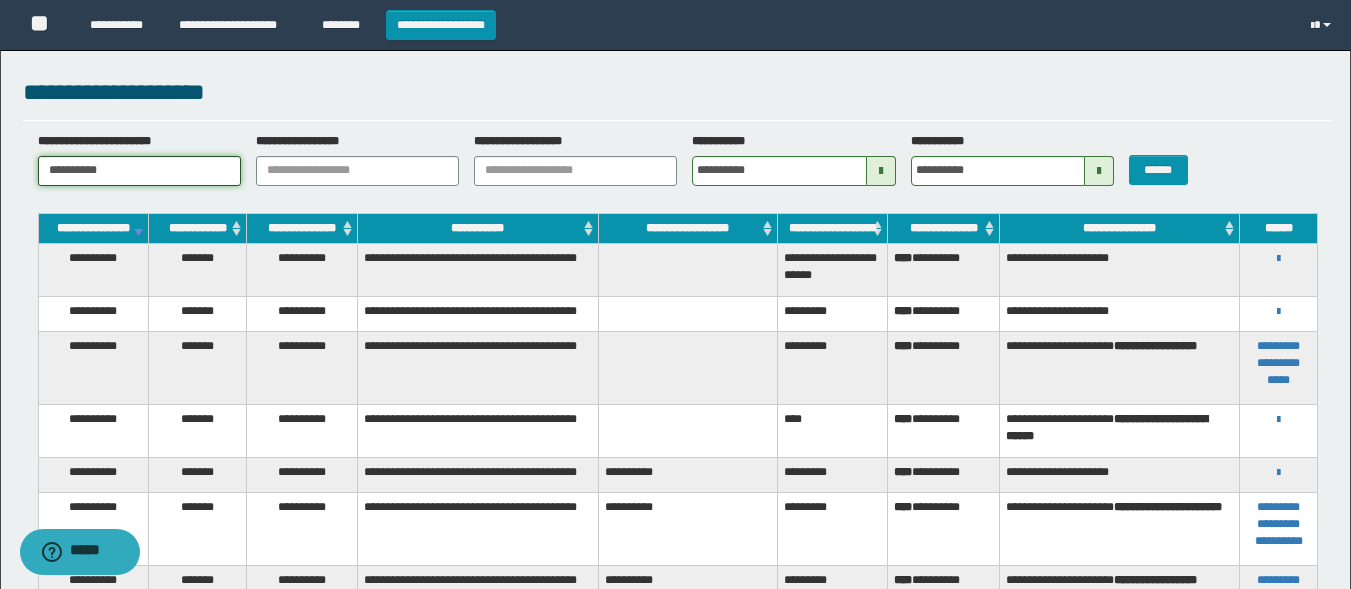 paste 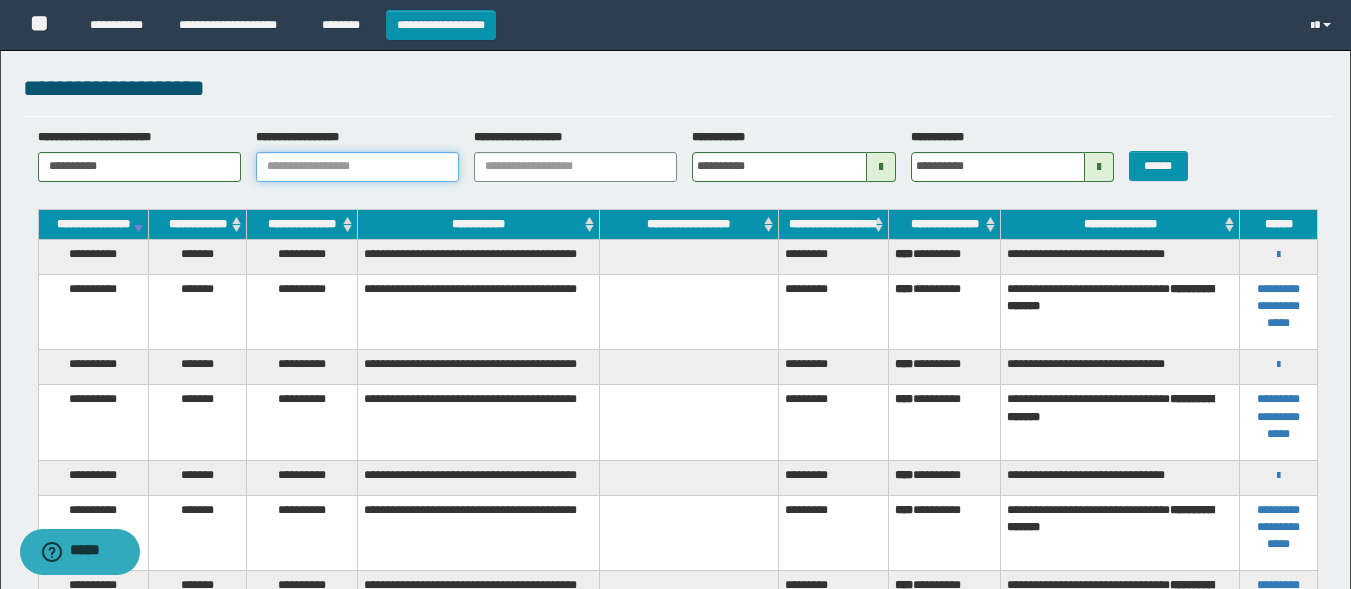 scroll, scrollTop: 2, scrollLeft: 0, axis: vertical 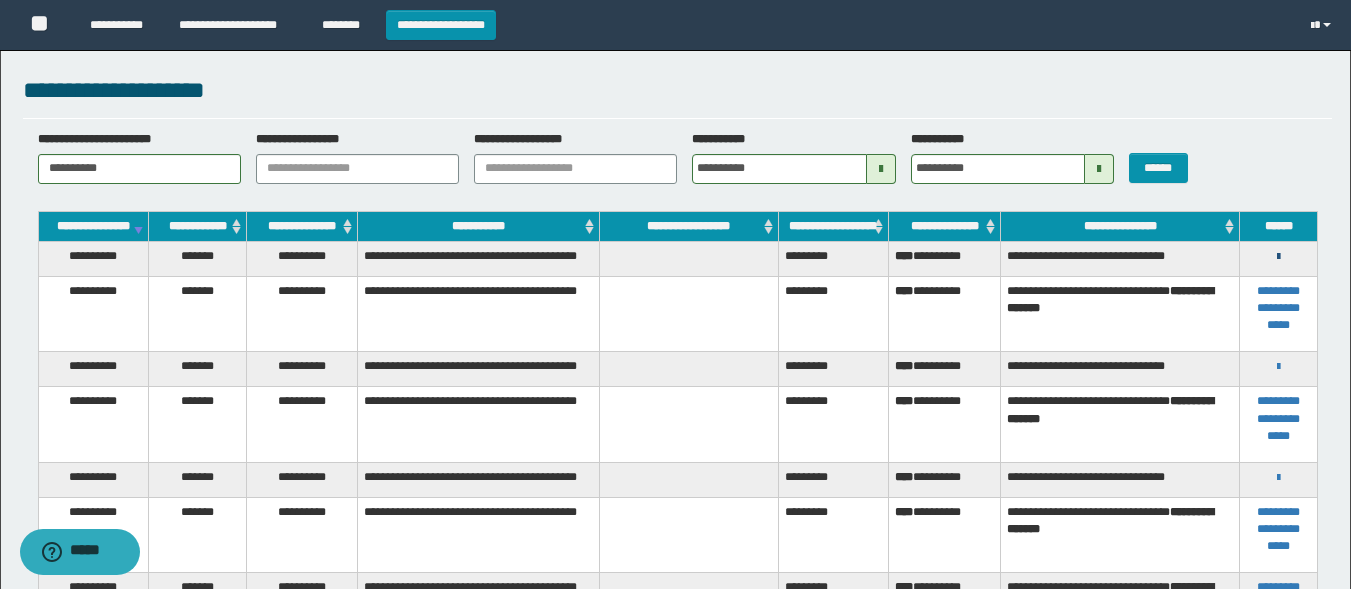 click at bounding box center [1278, 257] 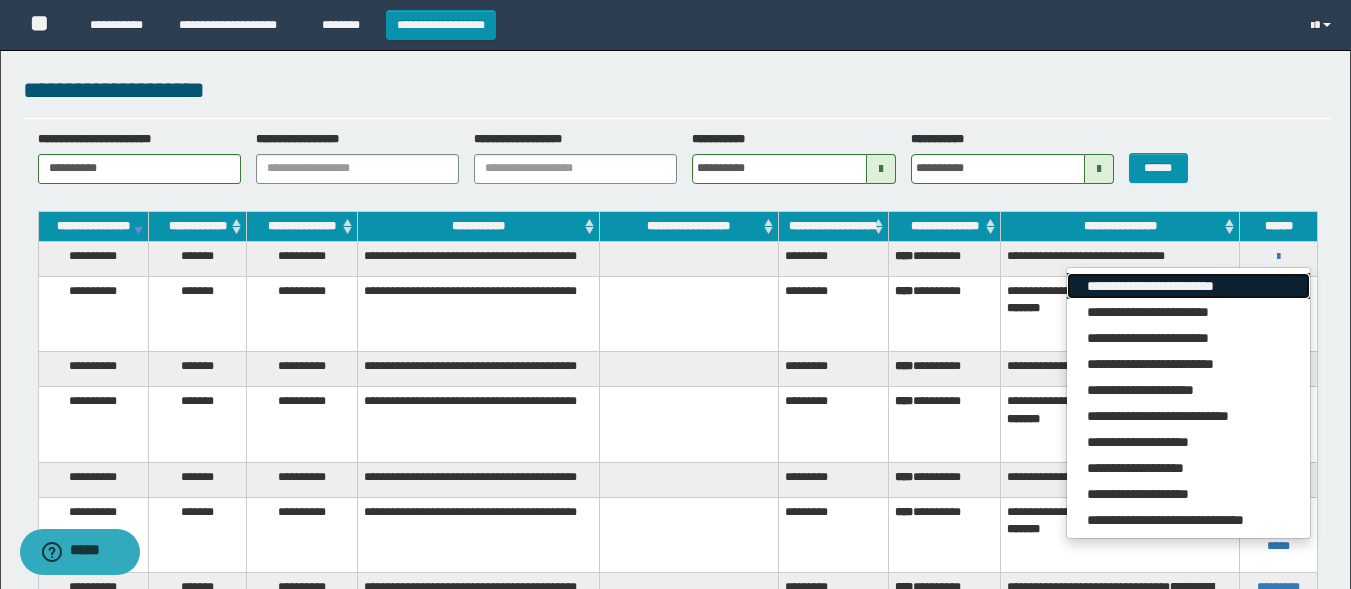 click on "**********" at bounding box center [1188, 286] 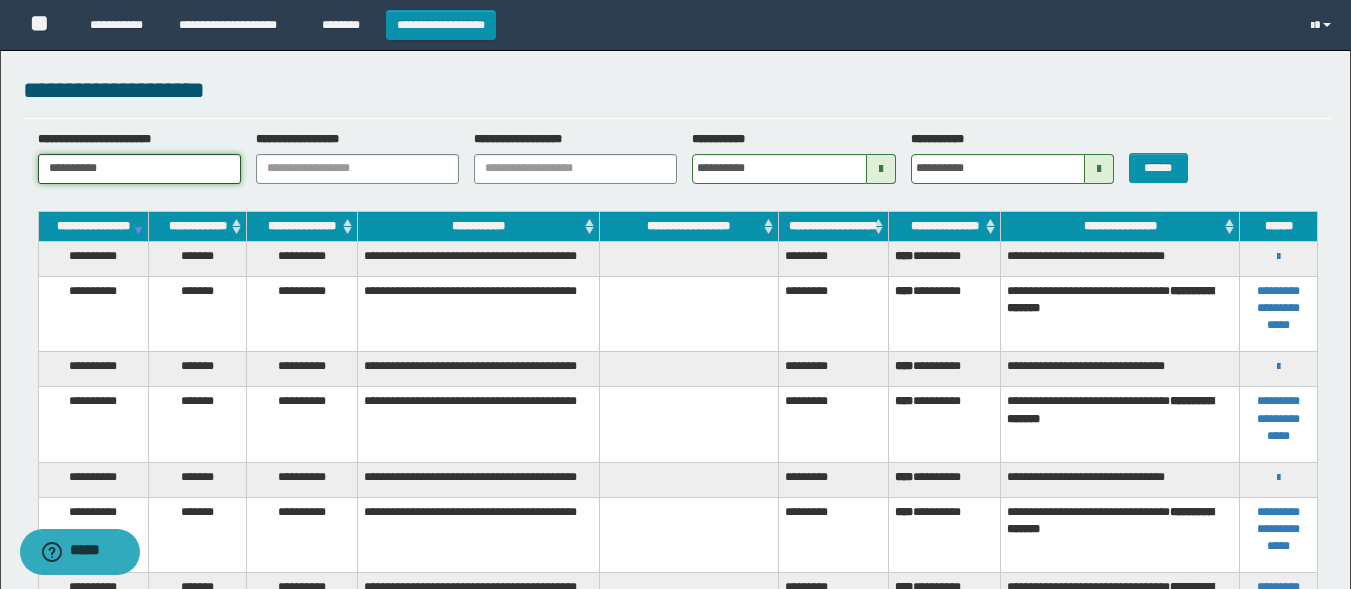 drag, startPoint x: 142, startPoint y: 163, endPoint x: 0, endPoint y: 143, distance: 143.40154 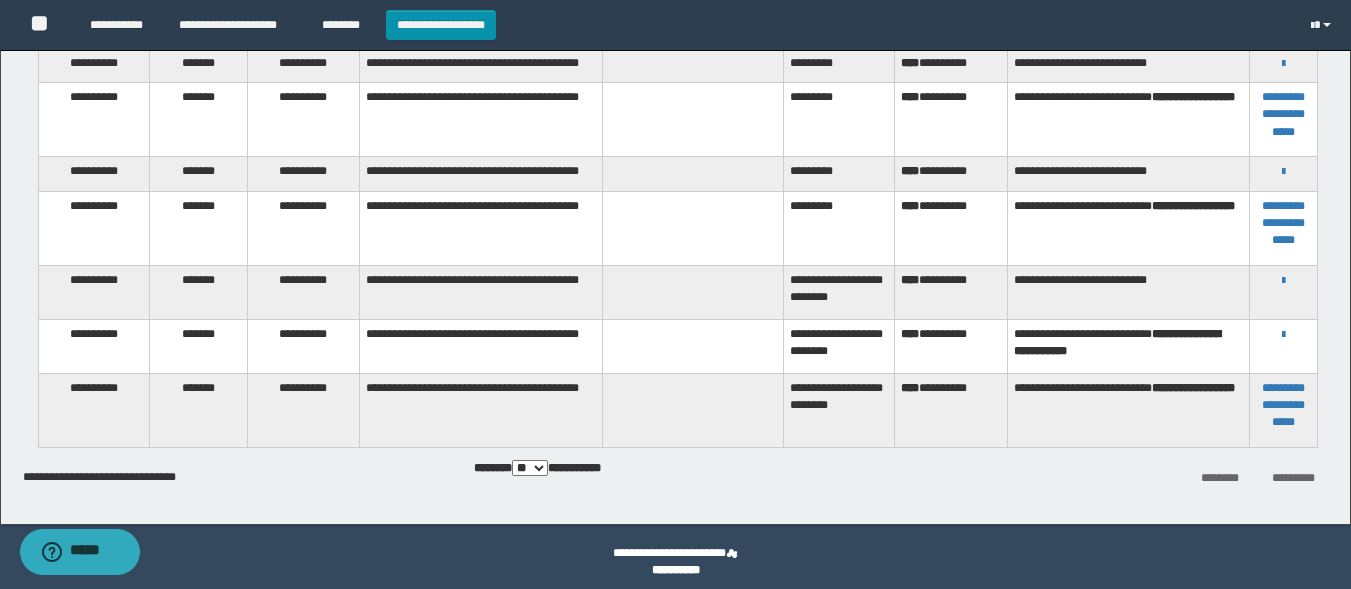 scroll, scrollTop: 193, scrollLeft: 0, axis: vertical 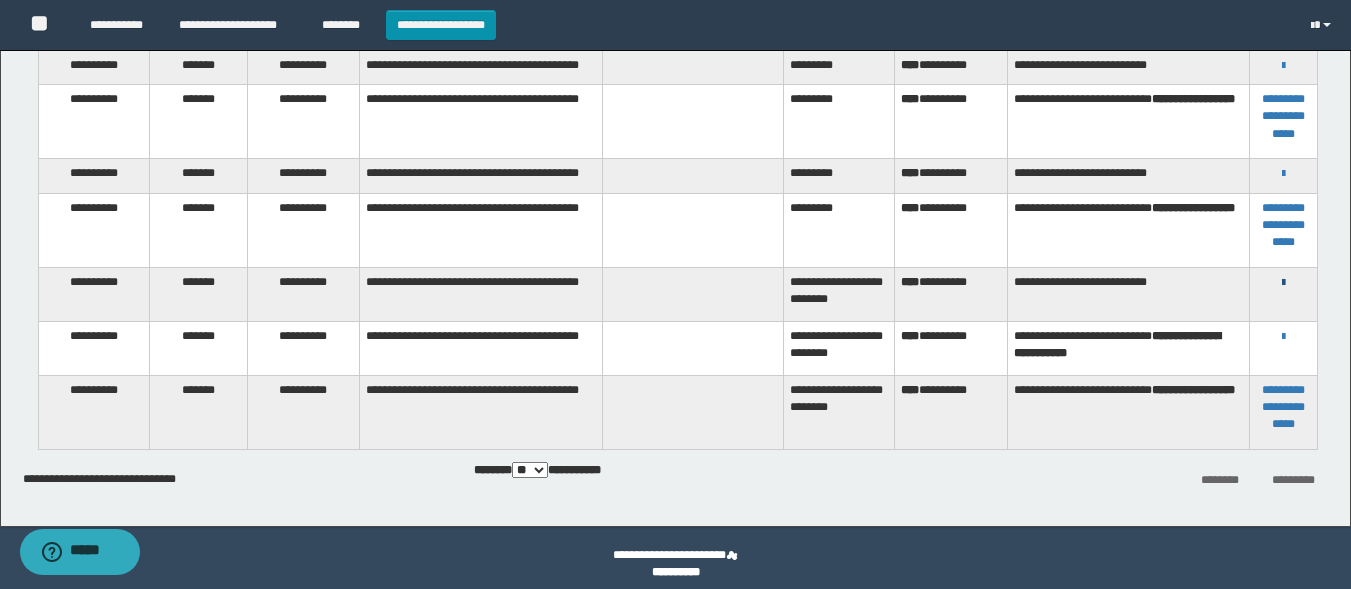 click at bounding box center [1283, 283] 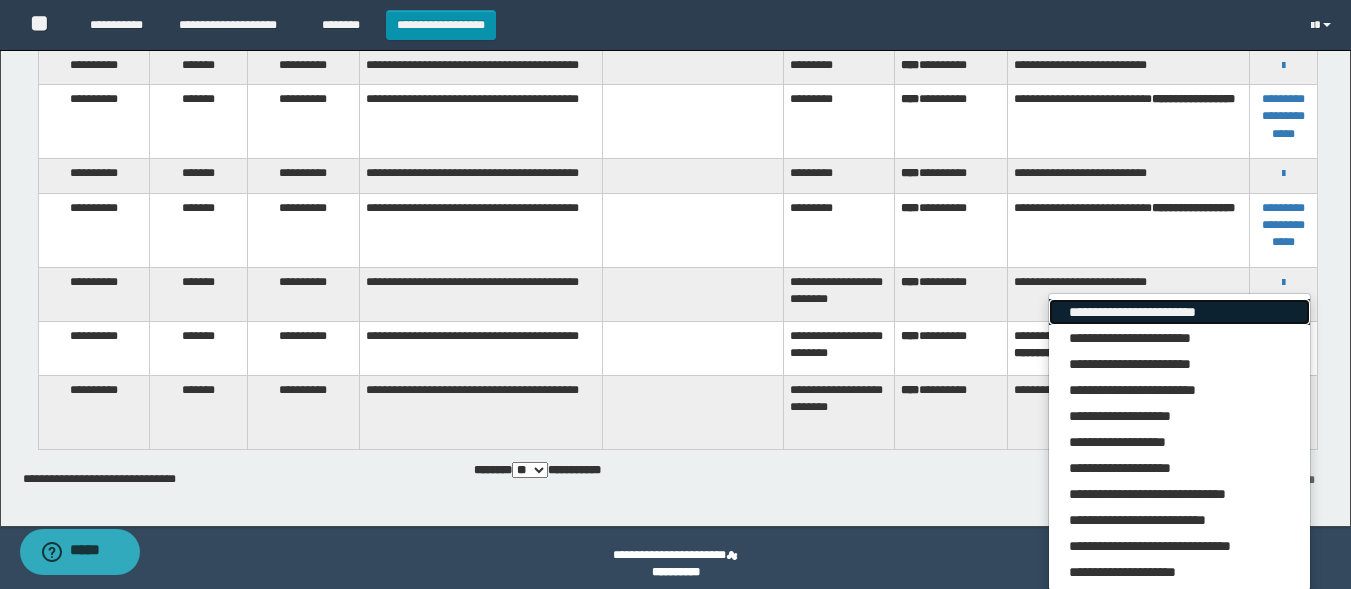 click on "**********" at bounding box center [1179, 312] 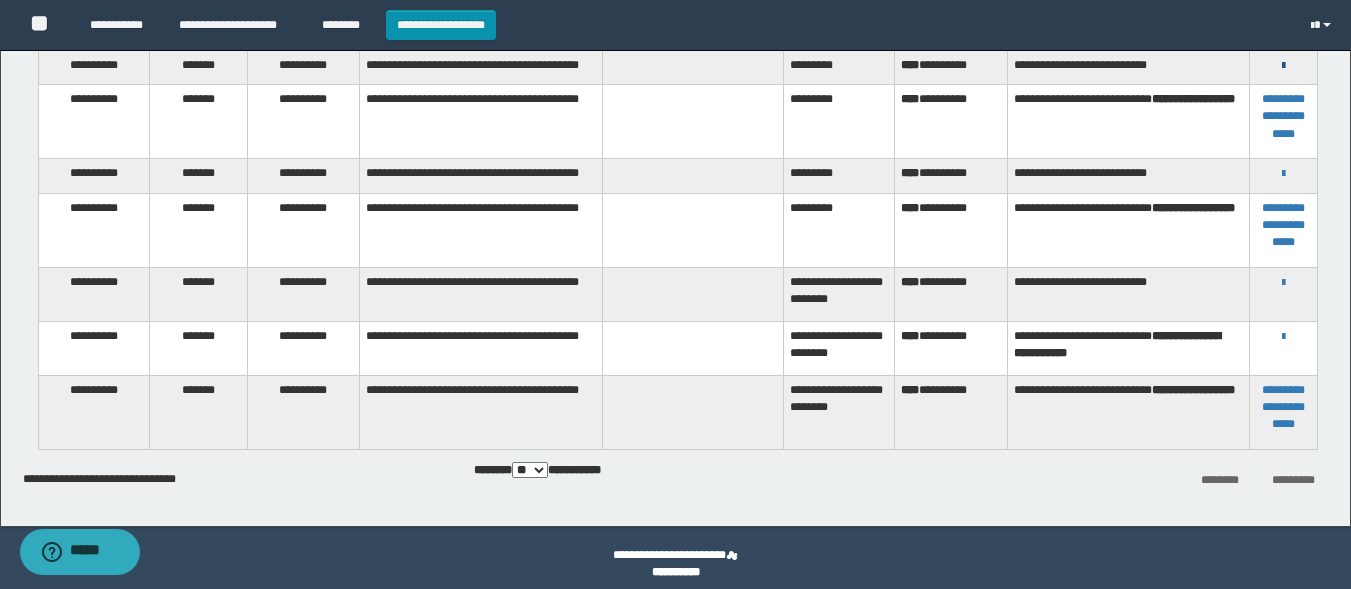 click at bounding box center [1283, 66] 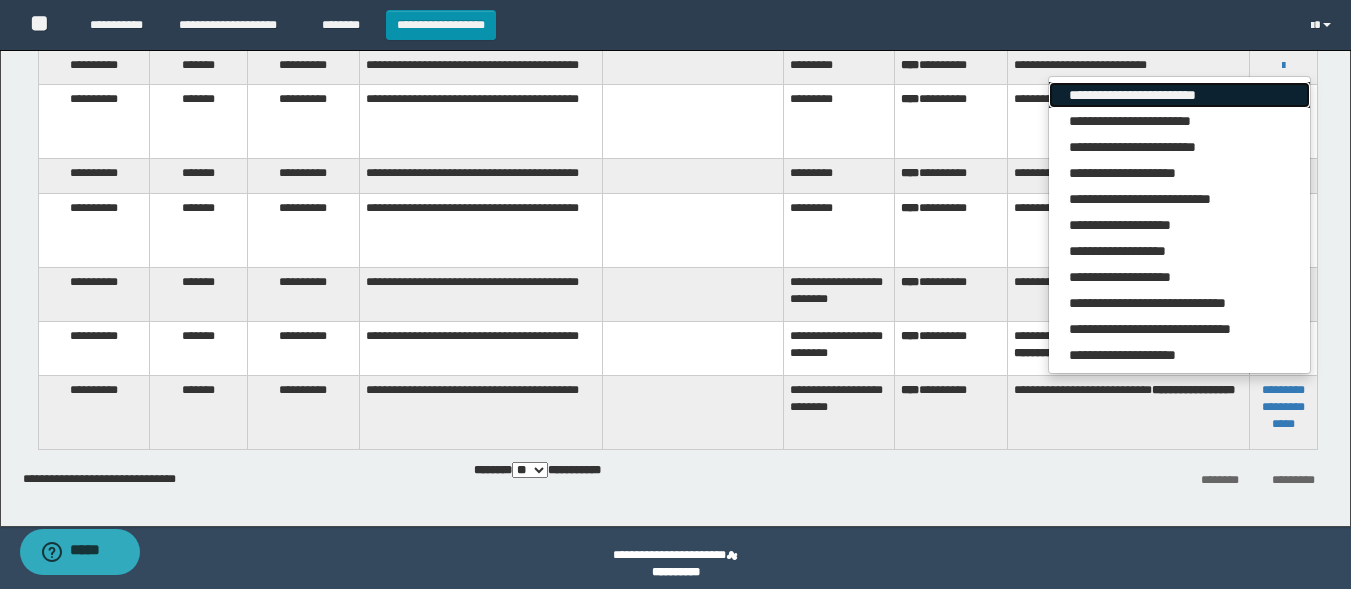 click on "**********" at bounding box center [1179, 95] 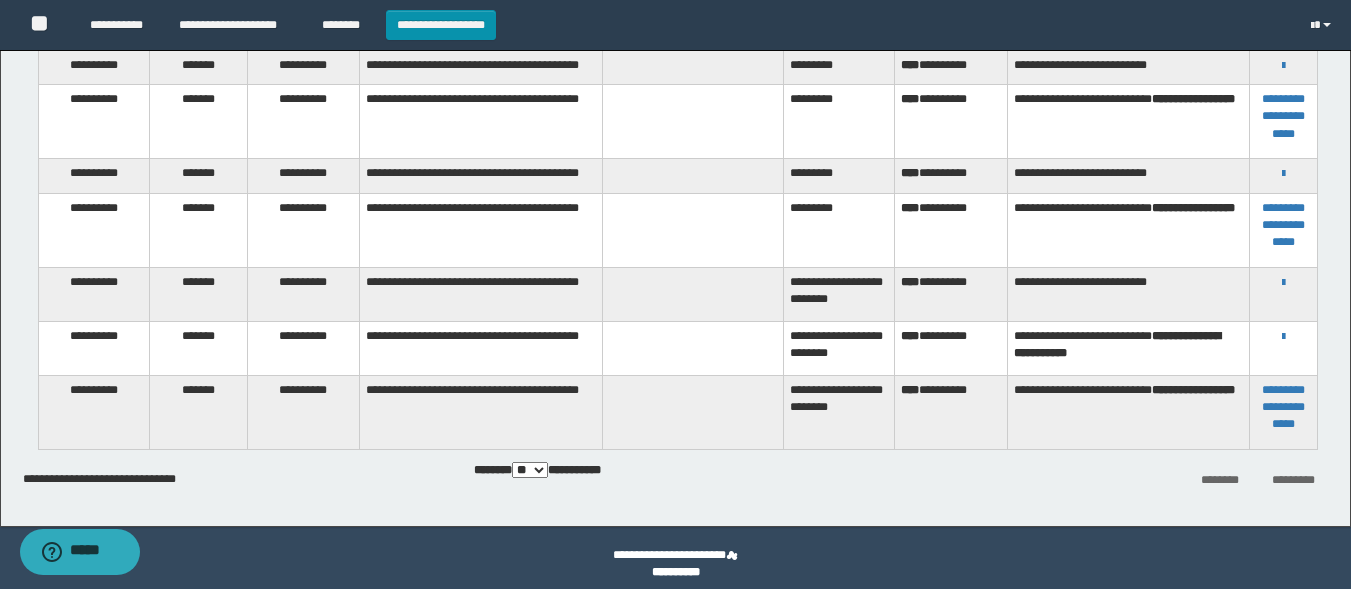 scroll, scrollTop: 0, scrollLeft: 0, axis: both 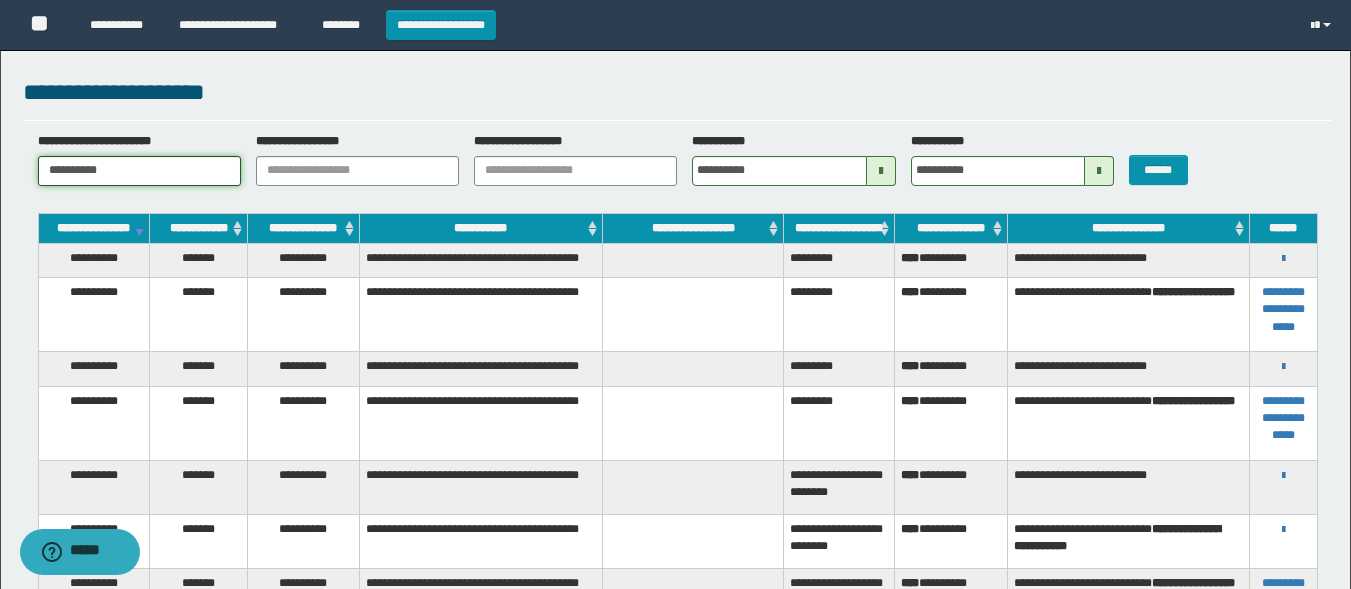 drag, startPoint x: 144, startPoint y: 174, endPoint x: 0, endPoint y: 136, distance: 148.92952 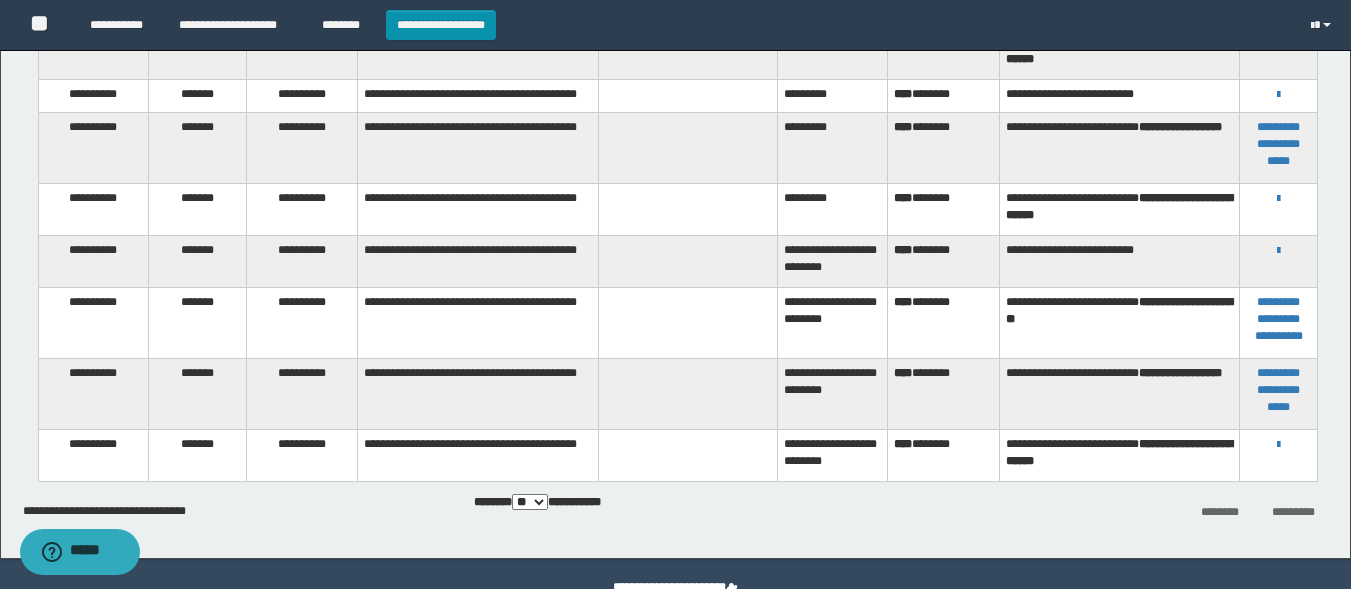 scroll, scrollTop: 315, scrollLeft: 0, axis: vertical 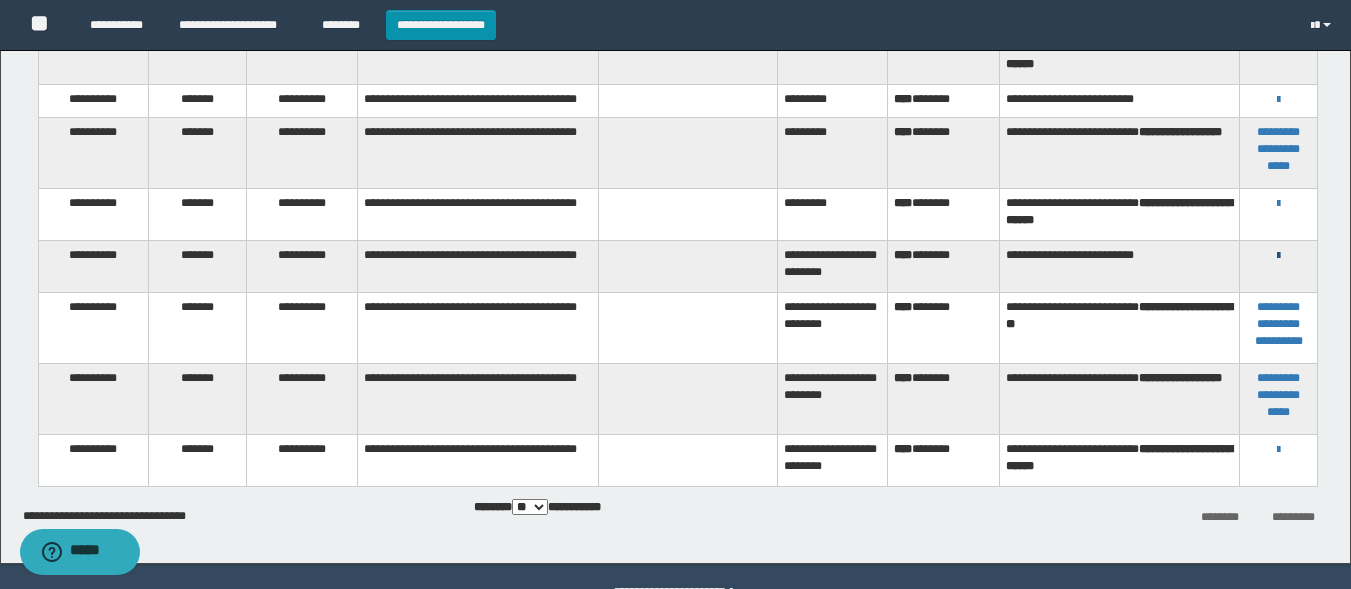click at bounding box center [1278, 256] 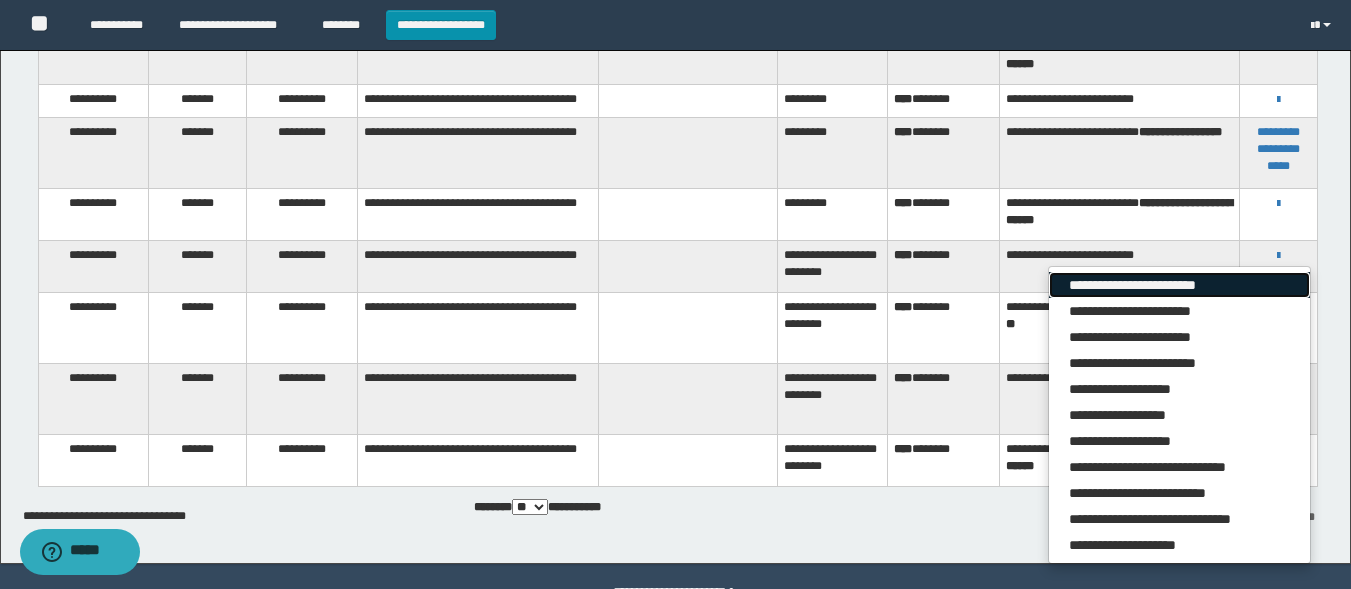 click on "**********" at bounding box center [1179, 285] 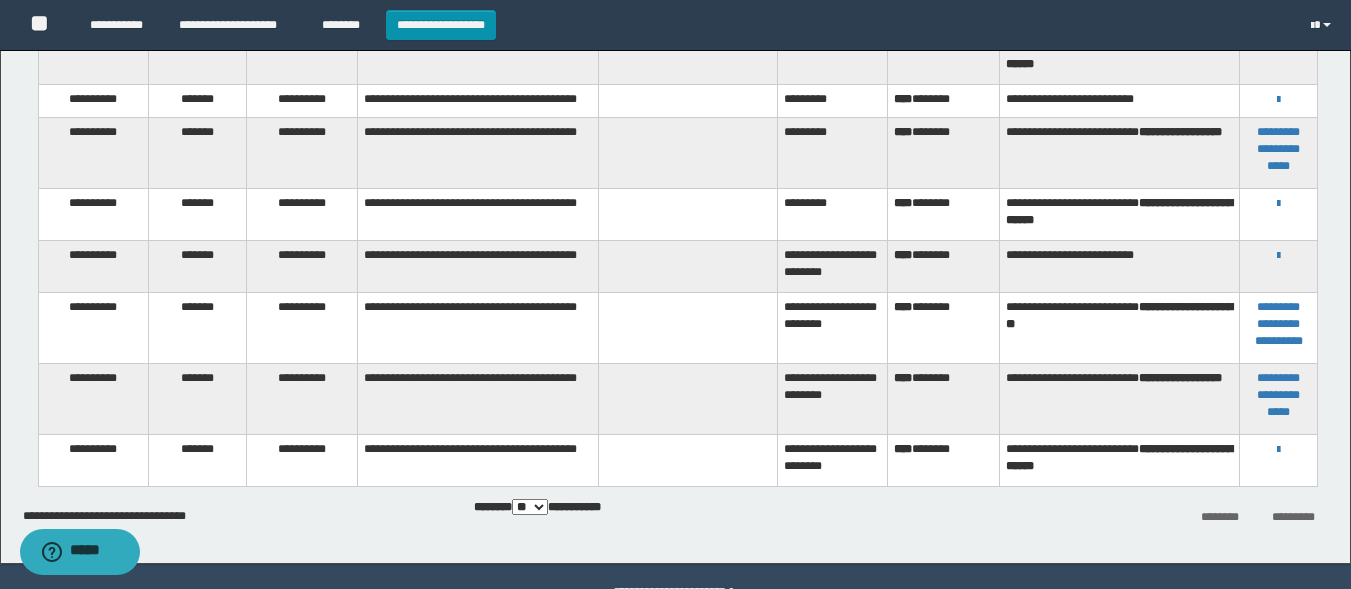 click at bounding box center (687, 58) 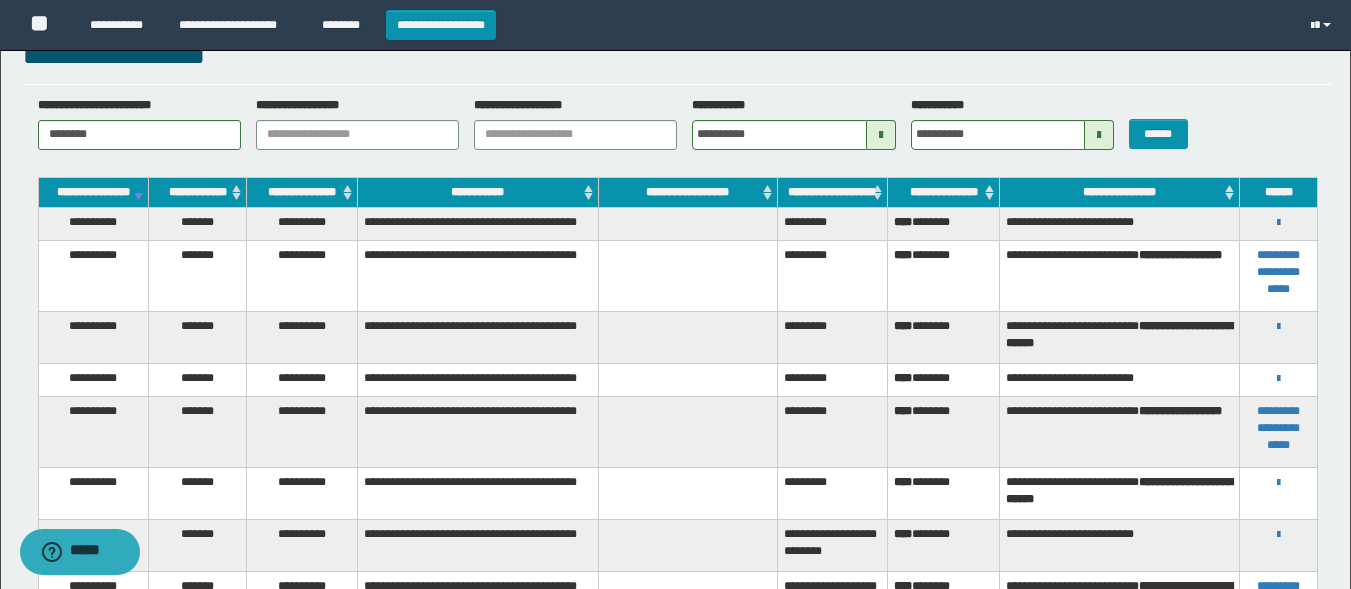 scroll, scrollTop: 15, scrollLeft: 0, axis: vertical 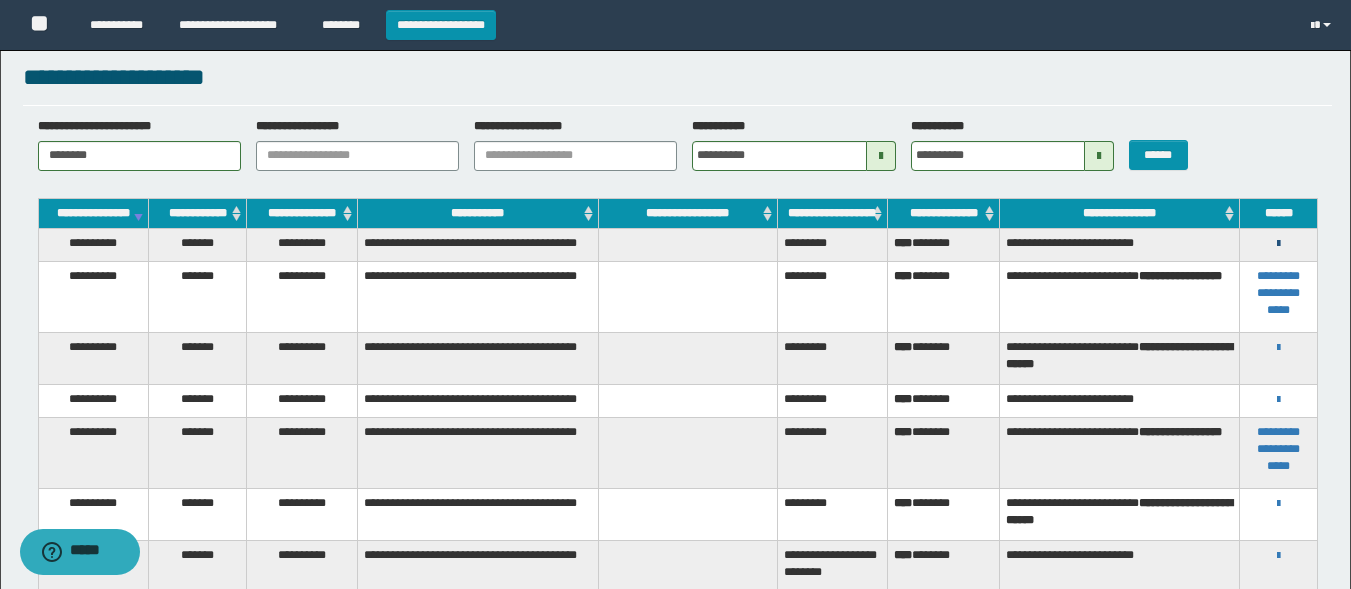 click at bounding box center [1278, 244] 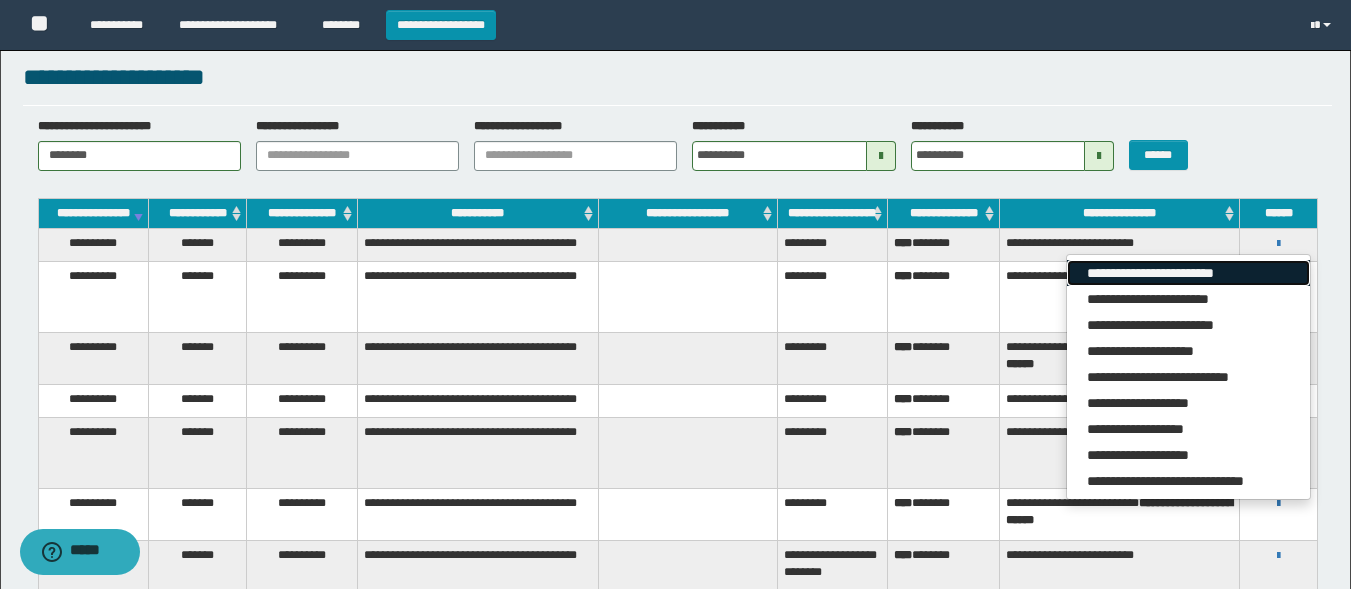 click on "**********" at bounding box center (1188, 273) 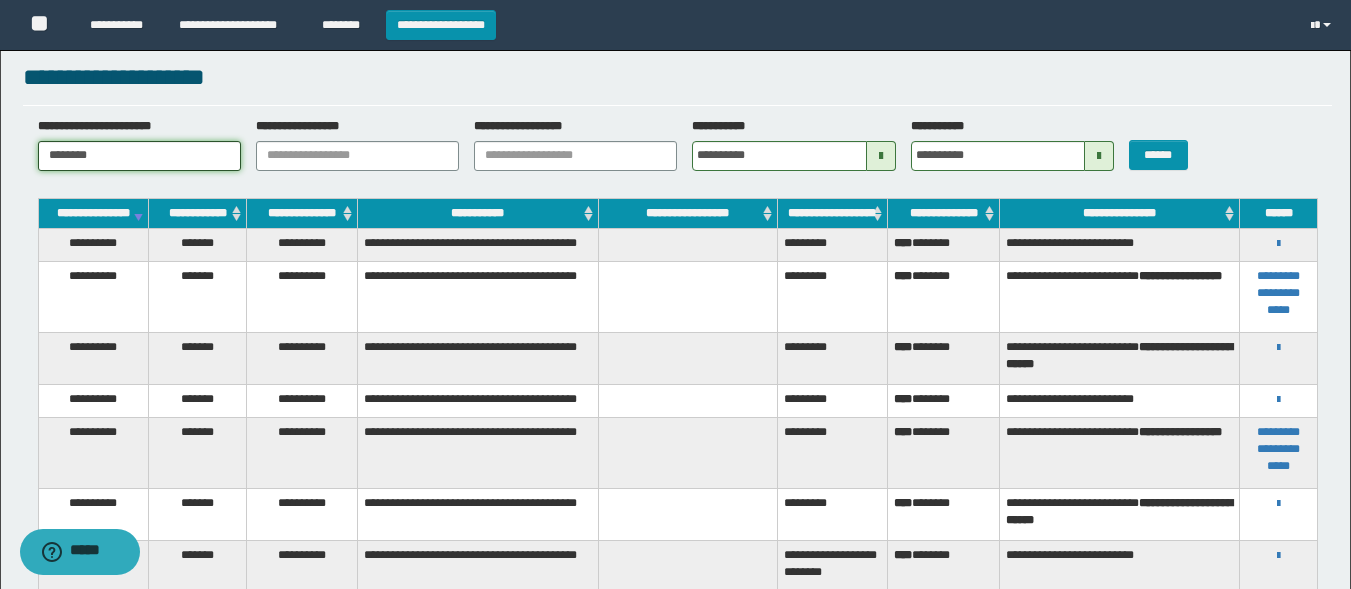 drag, startPoint x: 99, startPoint y: 155, endPoint x: 0, endPoint y: 145, distance: 99.50377 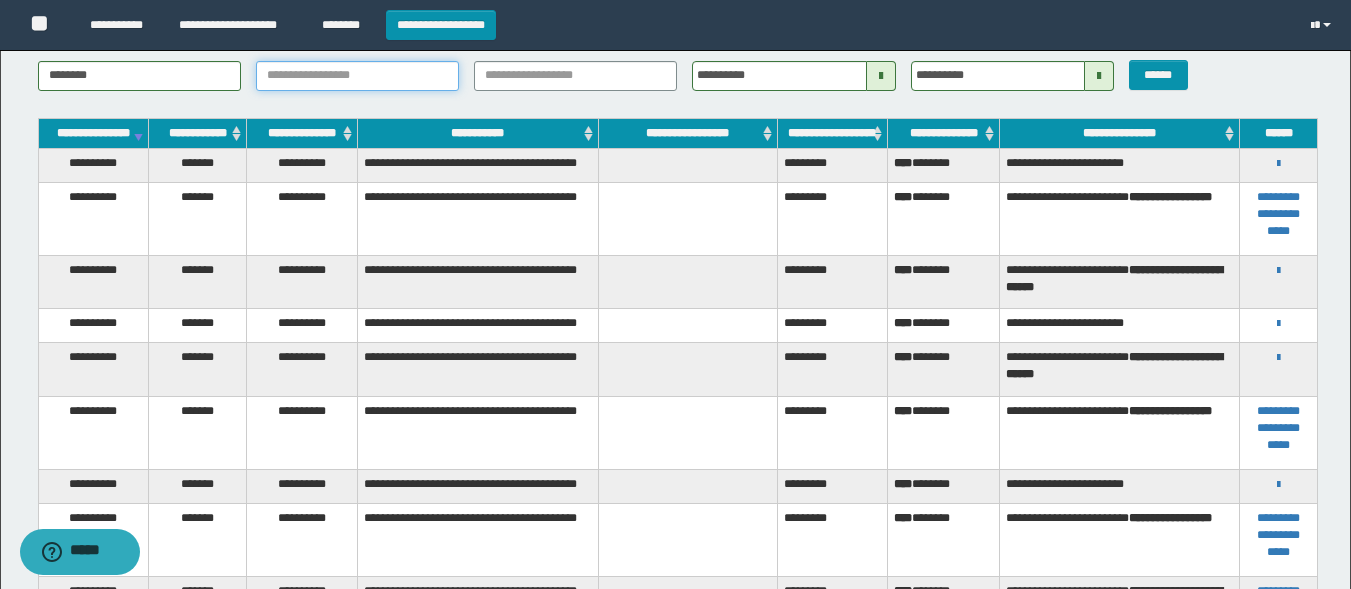 scroll, scrollTop: 89, scrollLeft: 0, axis: vertical 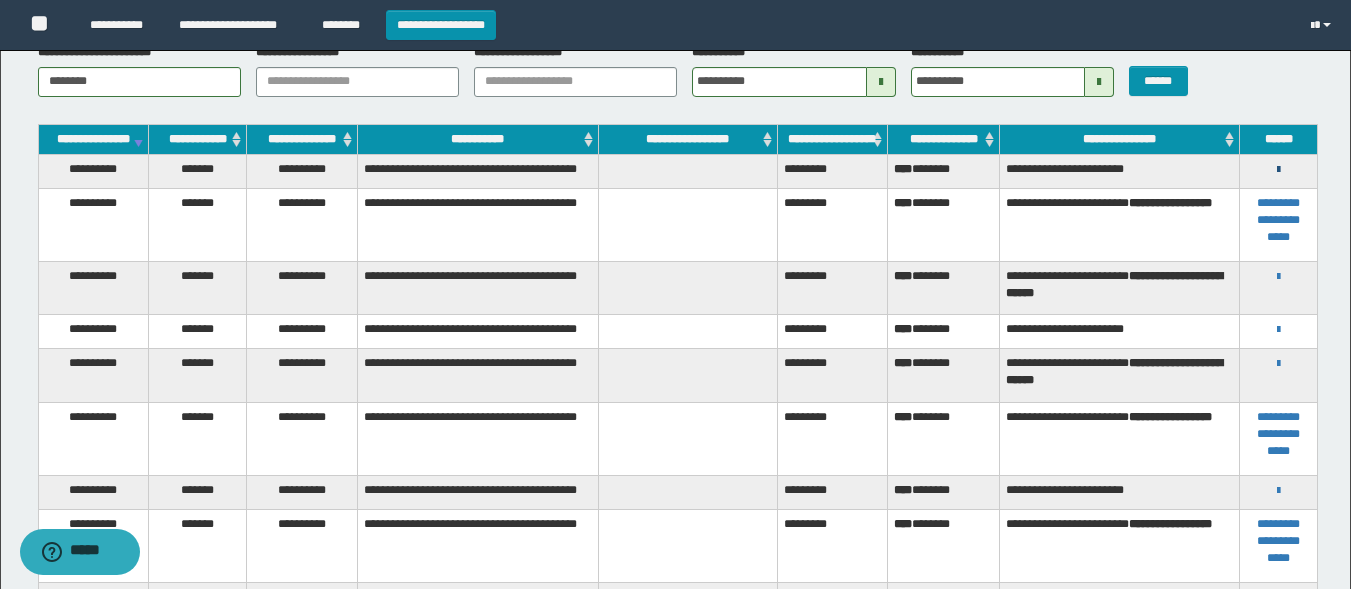 click at bounding box center (1278, 170) 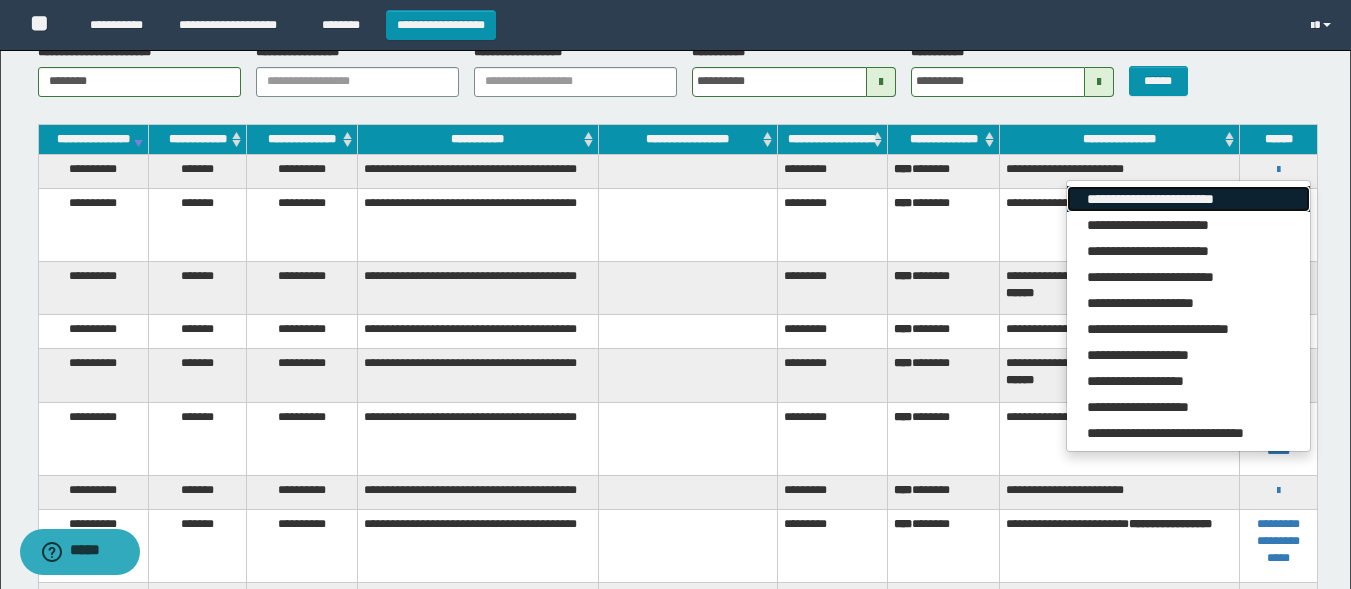 click on "**********" at bounding box center (1188, 199) 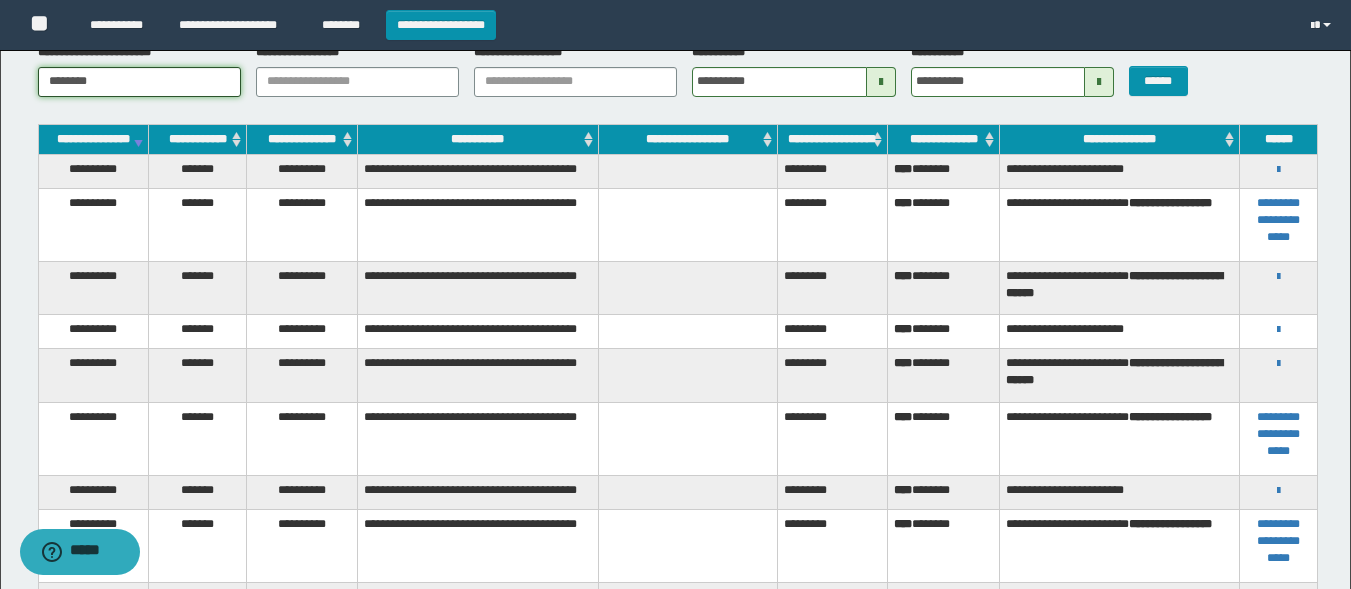 drag, startPoint x: 110, startPoint y: 79, endPoint x: 0, endPoint y: 54, distance: 112.805145 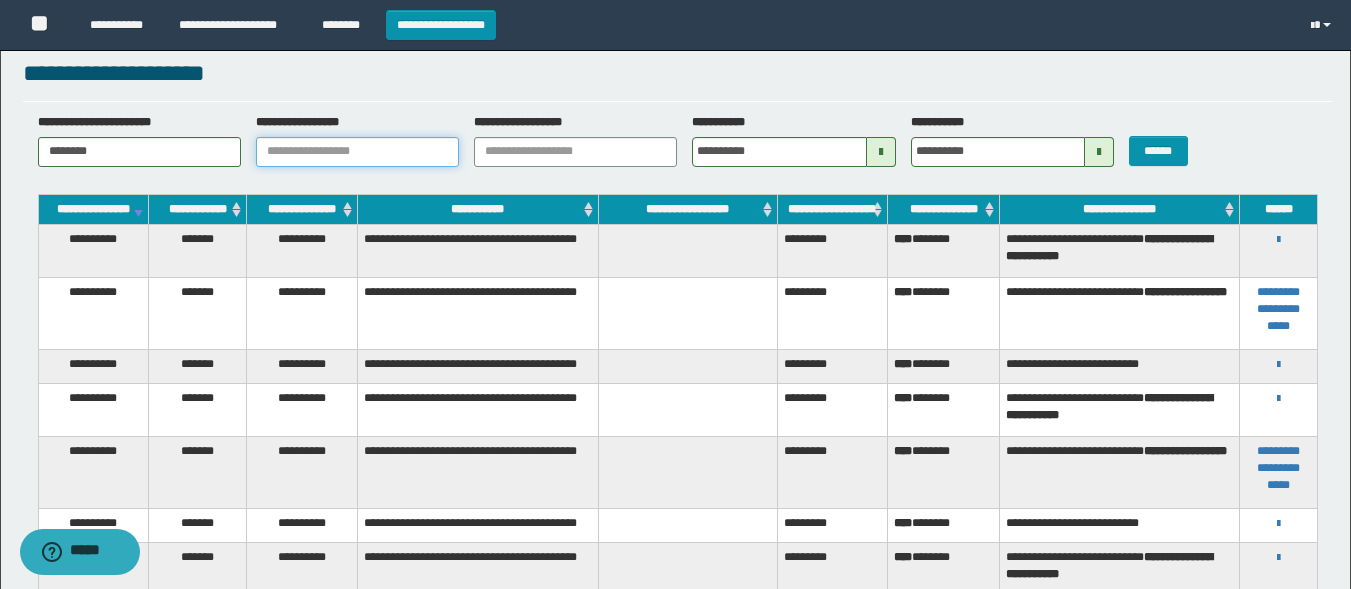 scroll, scrollTop: 0, scrollLeft: 0, axis: both 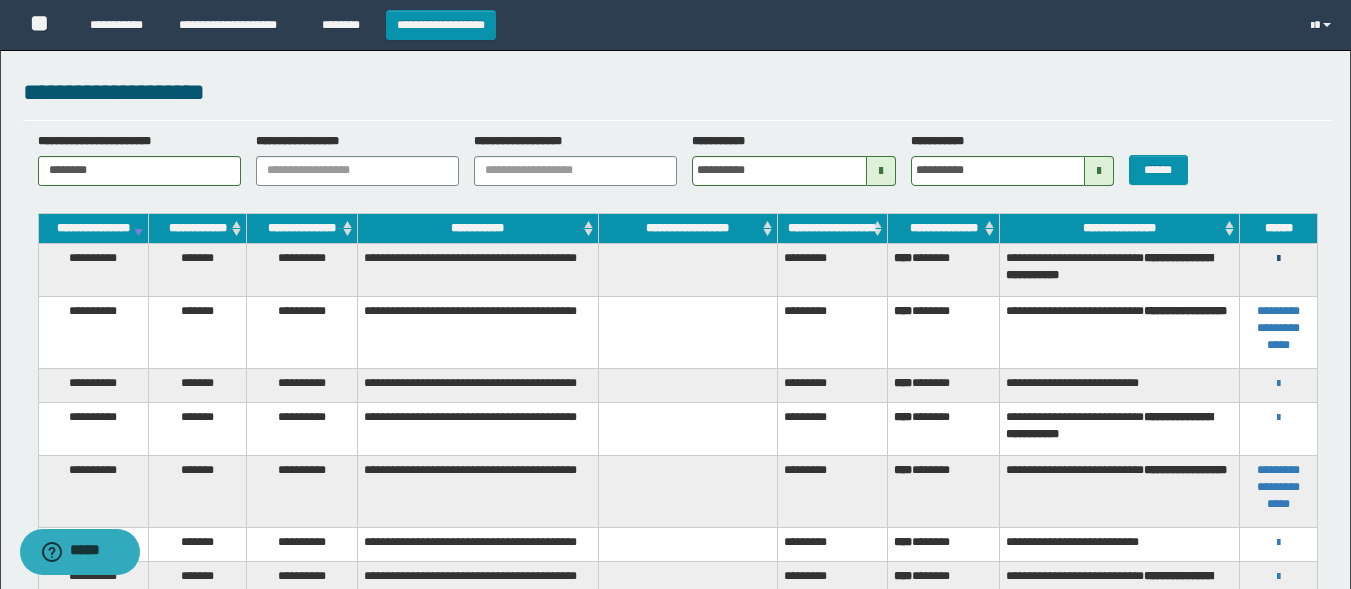 click at bounding box center (1278, 259) 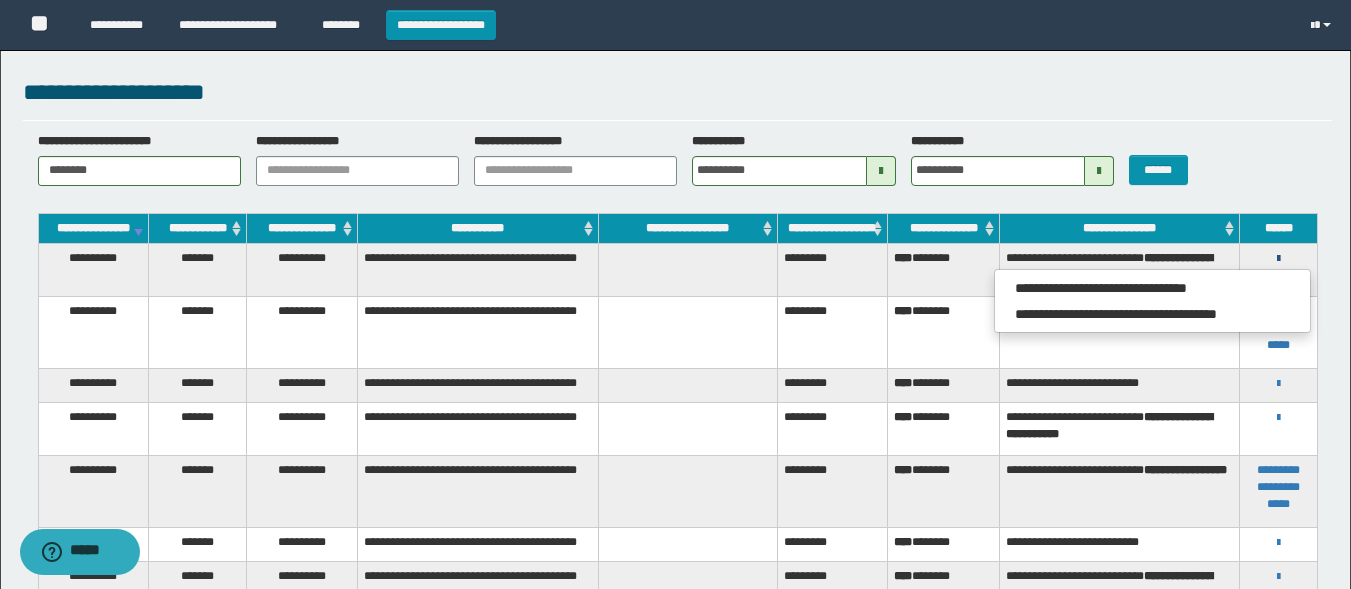 click at bounding box center [1278, 259] 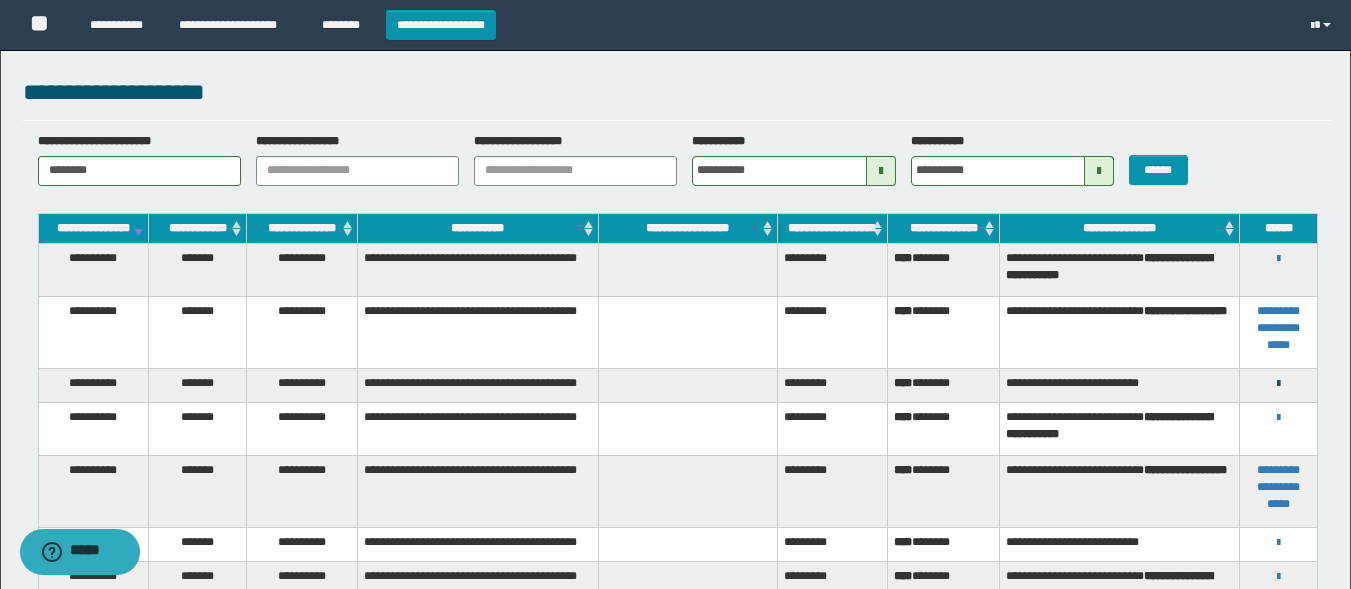 click at bounding box center [1278, 384] 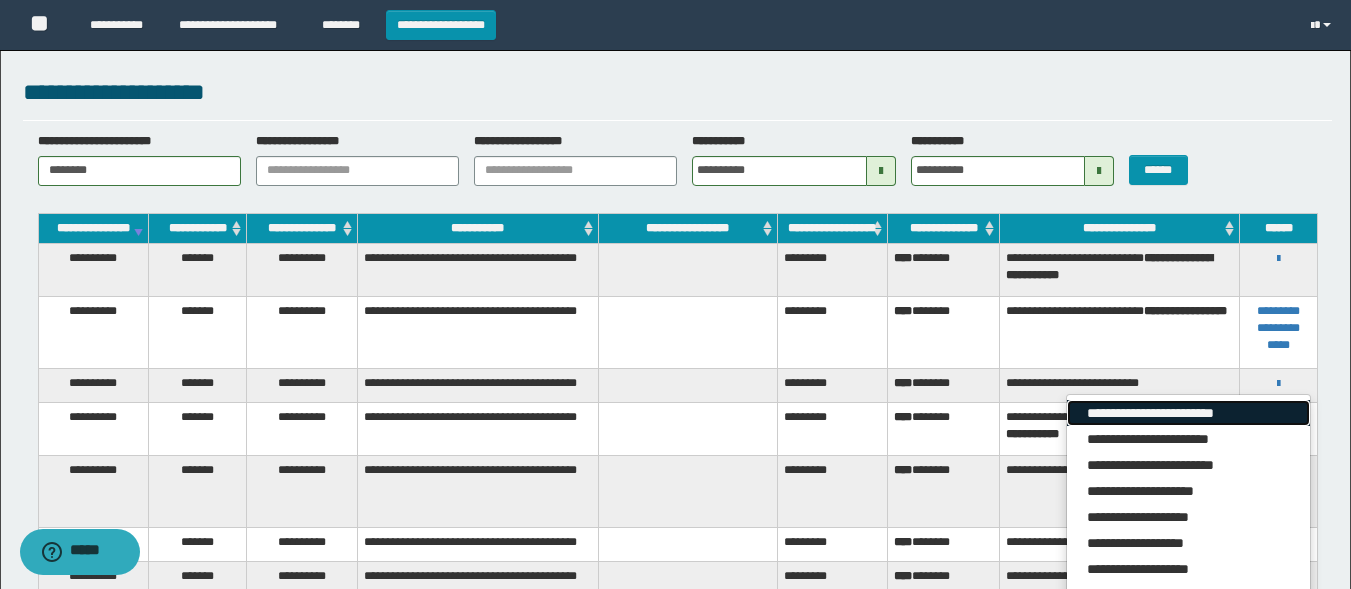 click on "**********" at bounding box center [1188, 413] 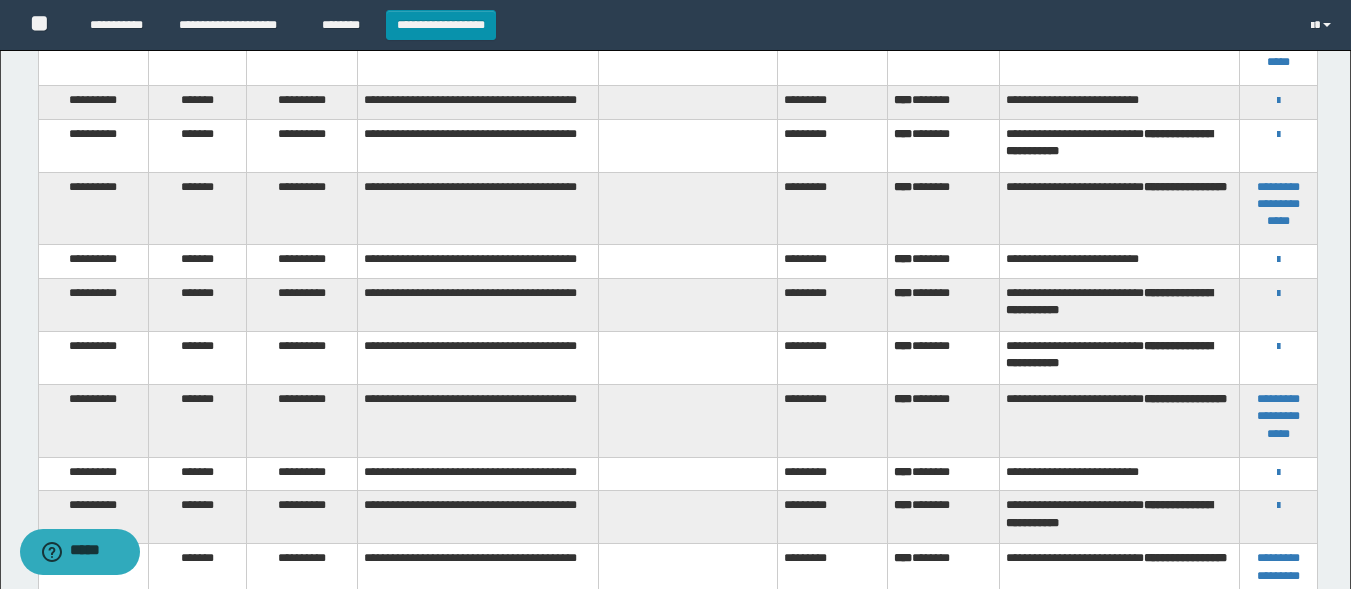 scroll, scrollTop: 285, scrollLeft: 0, axis: vertical 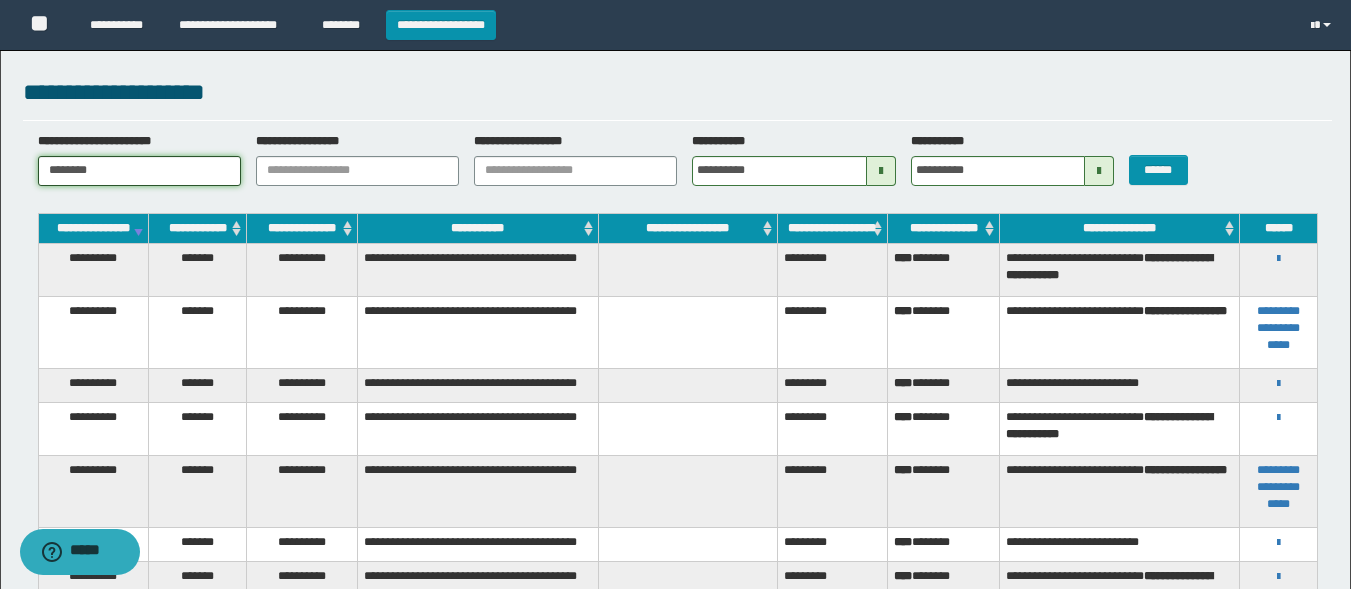 click on "********" at bounding box center [139, 171] 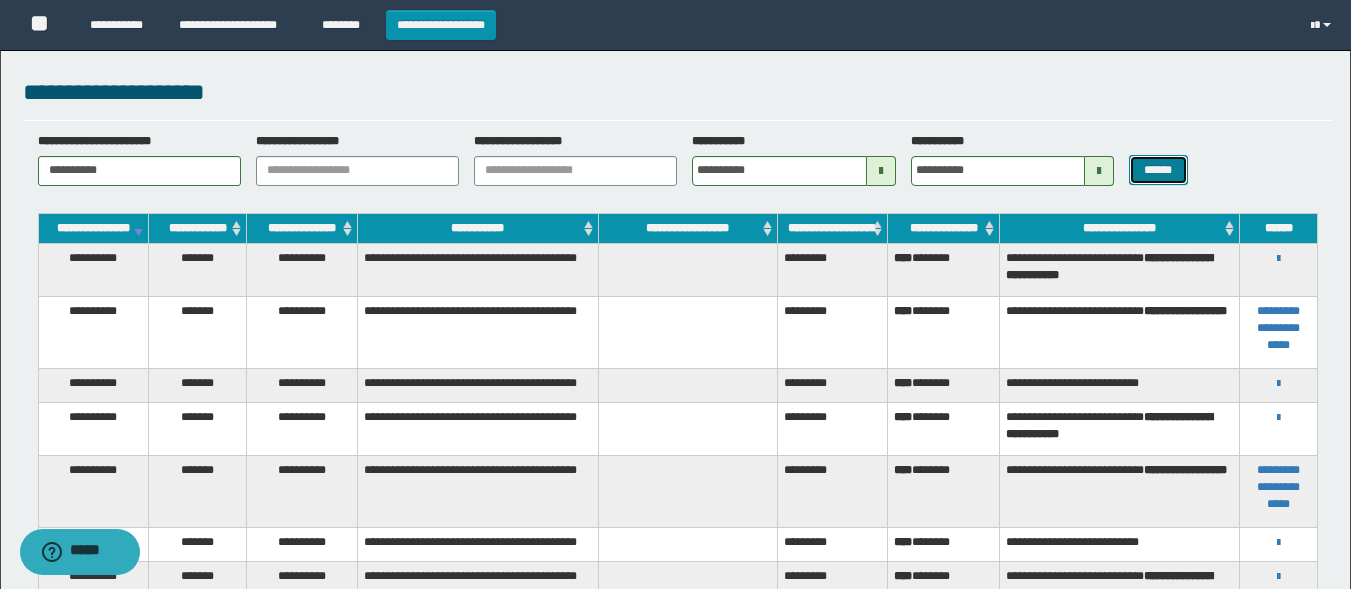 click on "******" at bounding box center (1158, 170) 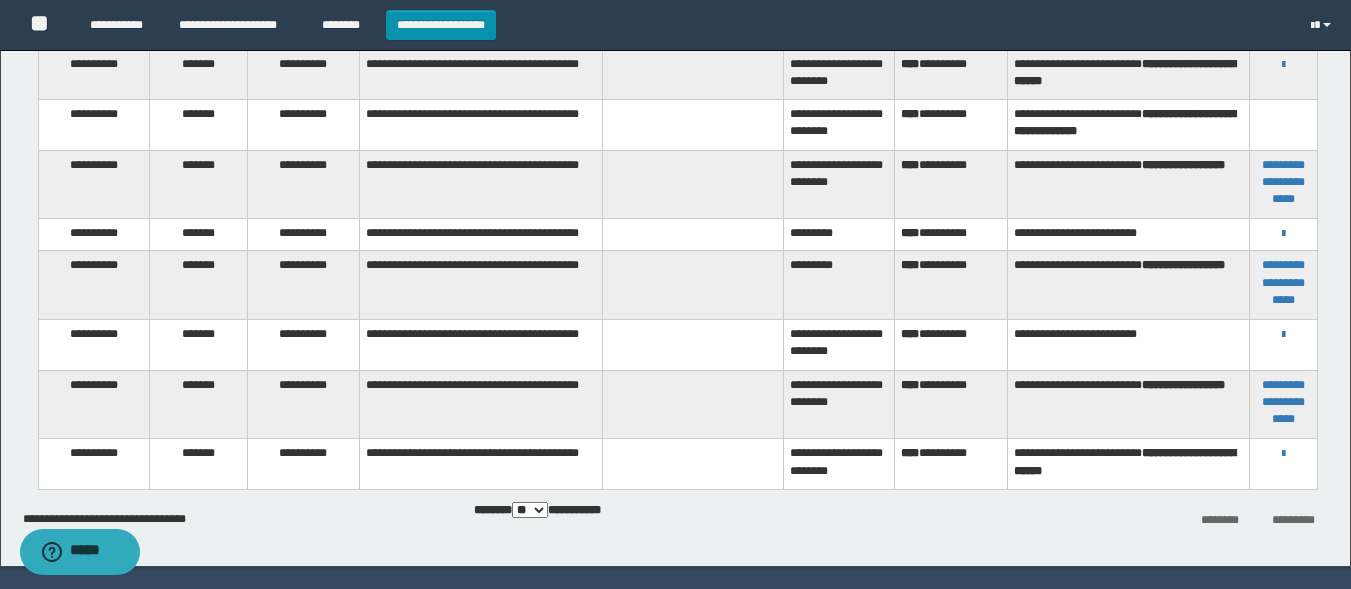 scroll, scrollTop: 308, scrollLeft: 0, axis: vertical 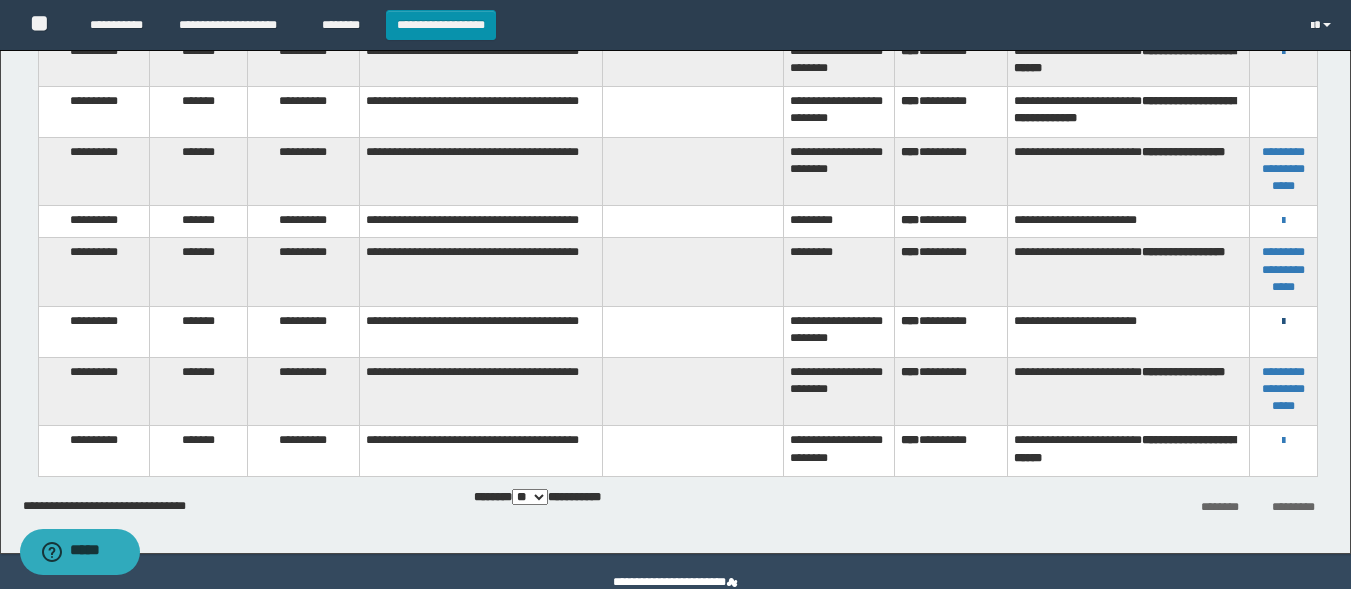 click at bounding box center (1283, 322) 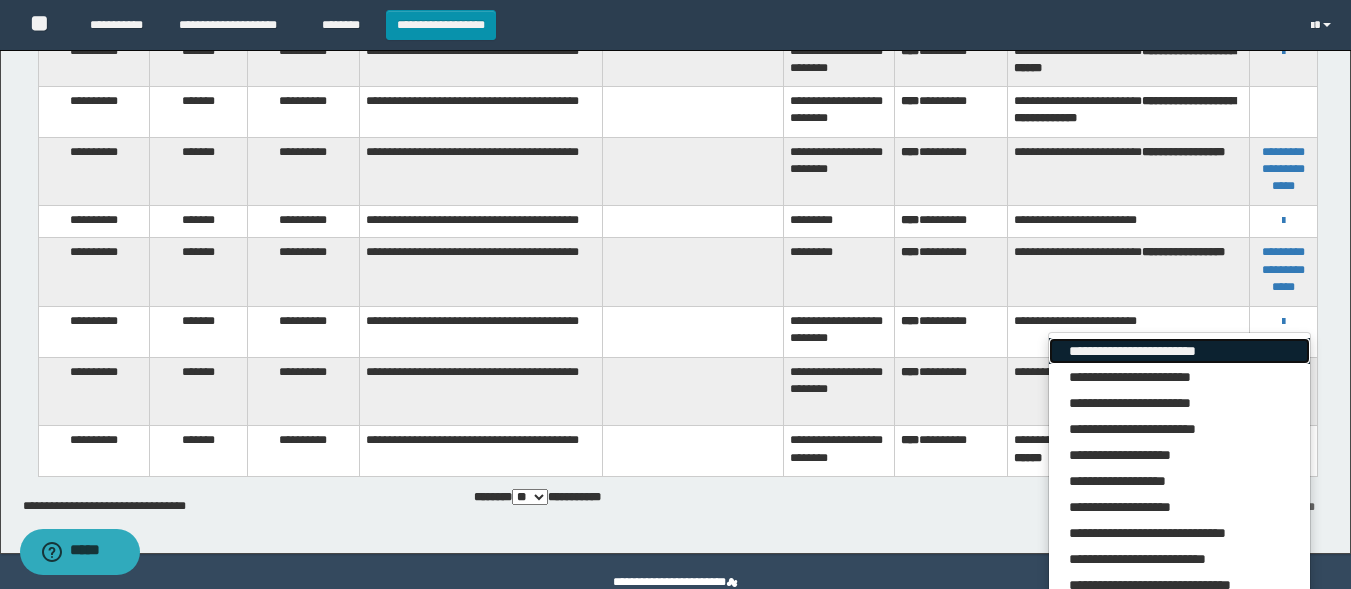click on "**********" at bounding box center (1179, 351) 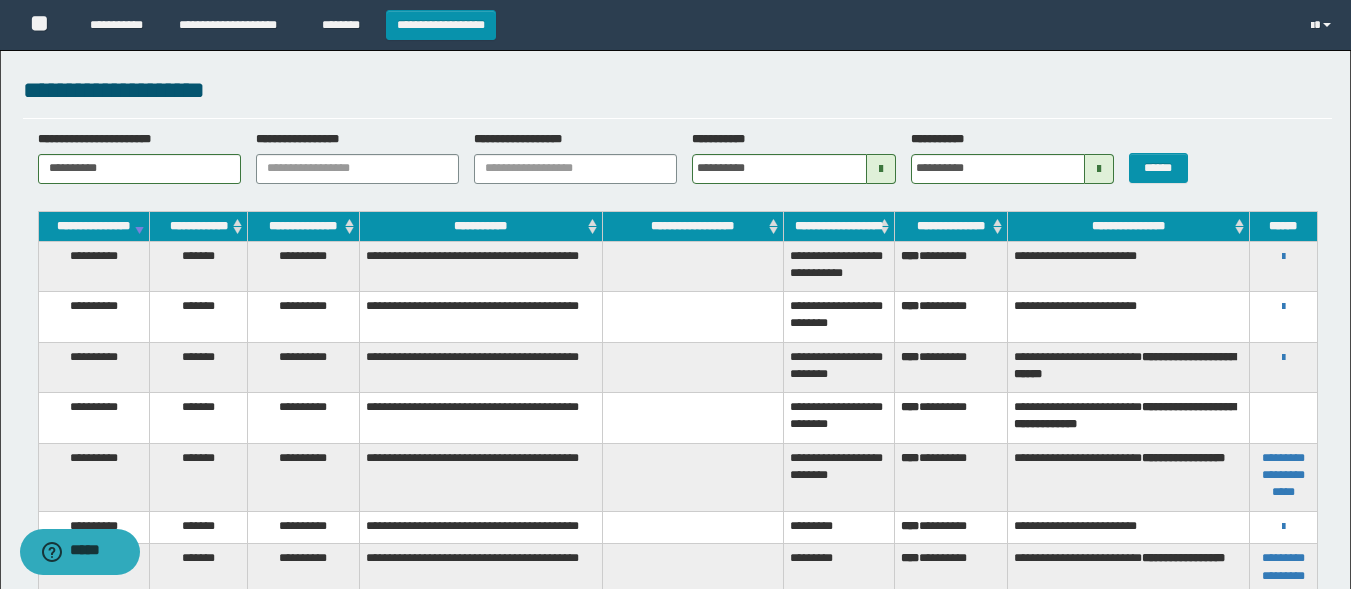 scroll, scrollTop: 0, scrollLeft: 0, axis: both 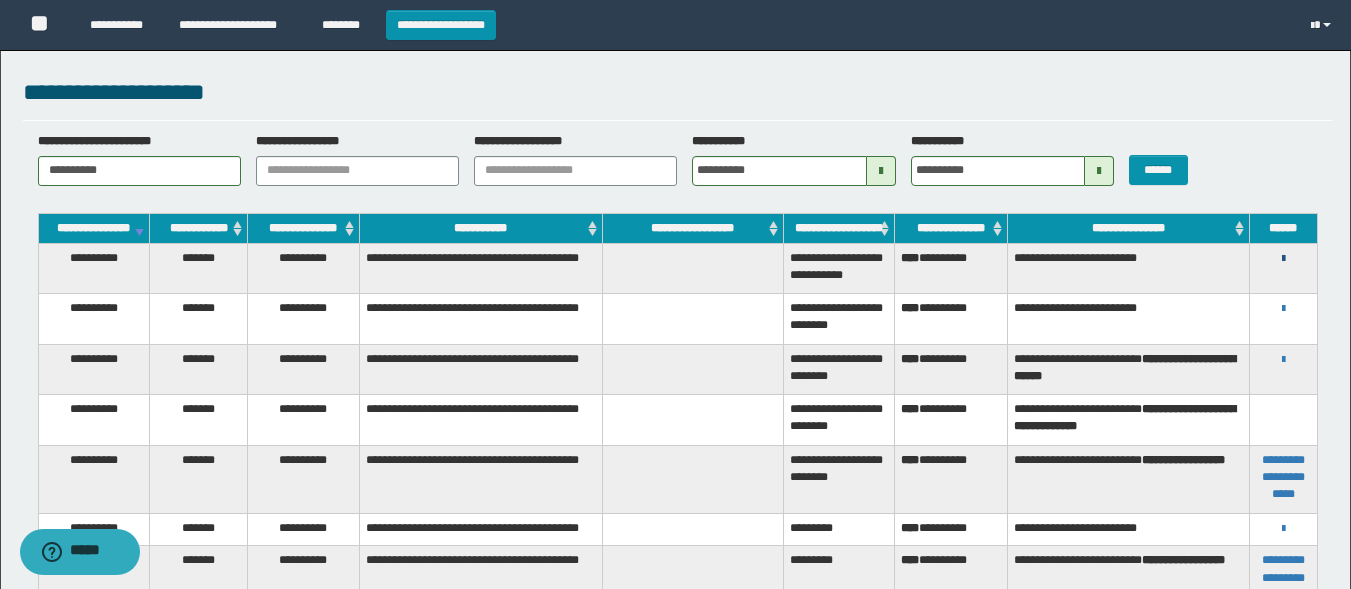 click at bounding box center (1283, 259) 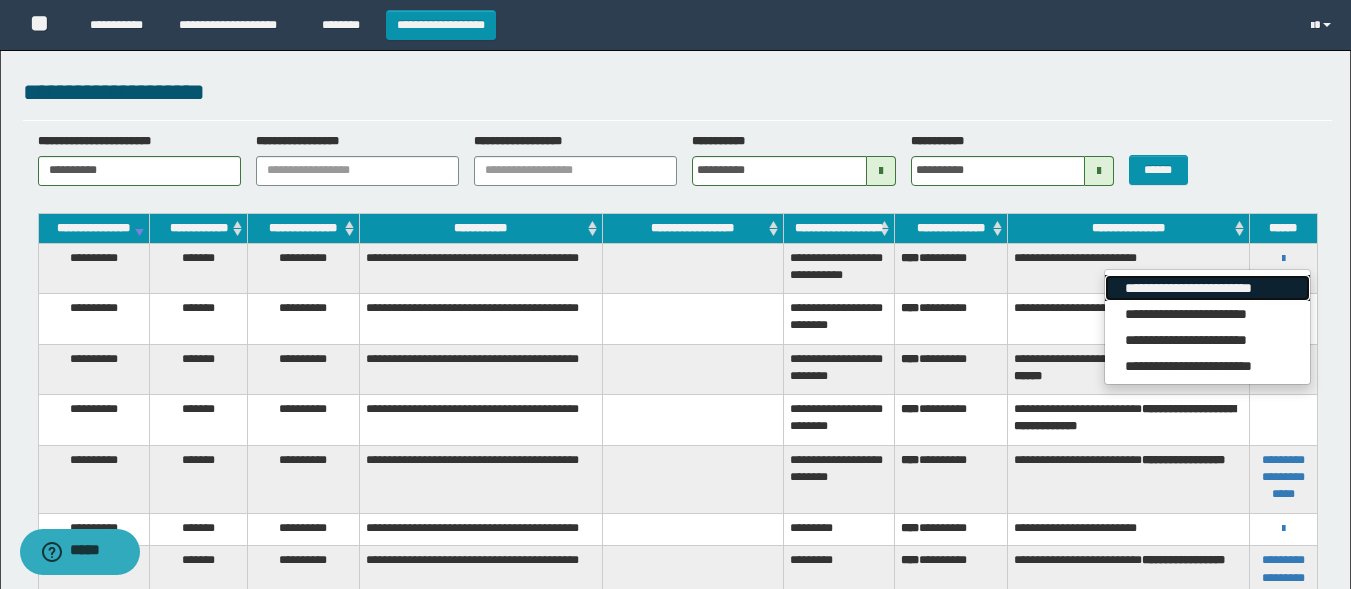 click on "**********" at bounding box center (1207, 288) 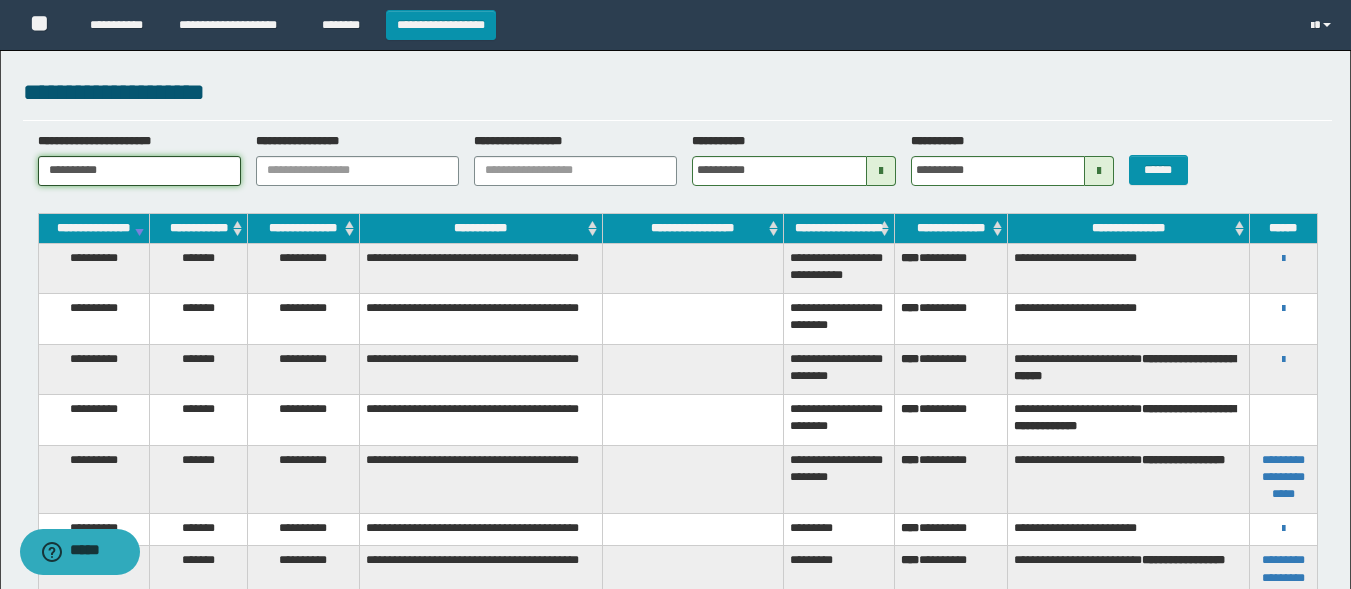 drag, startPoint x: 131, startPoint y: 166, endPoint x: 6, endPoint y: 166, distance: 125 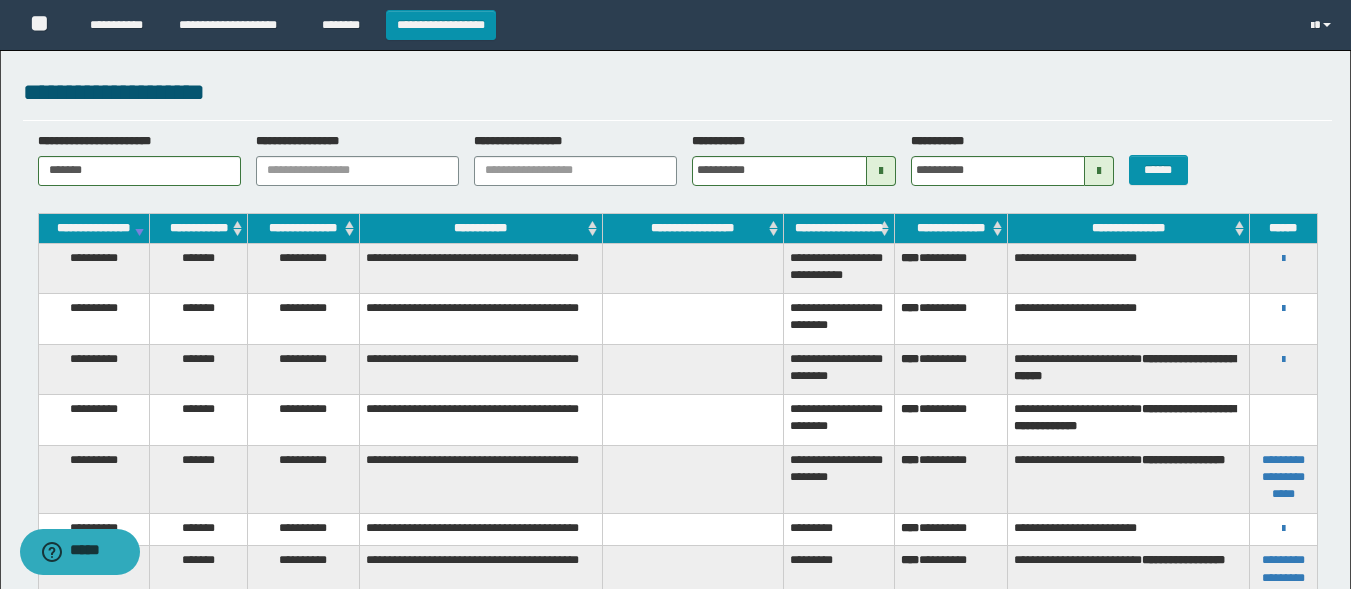 click on "**********" at bounding box center (675, 451) 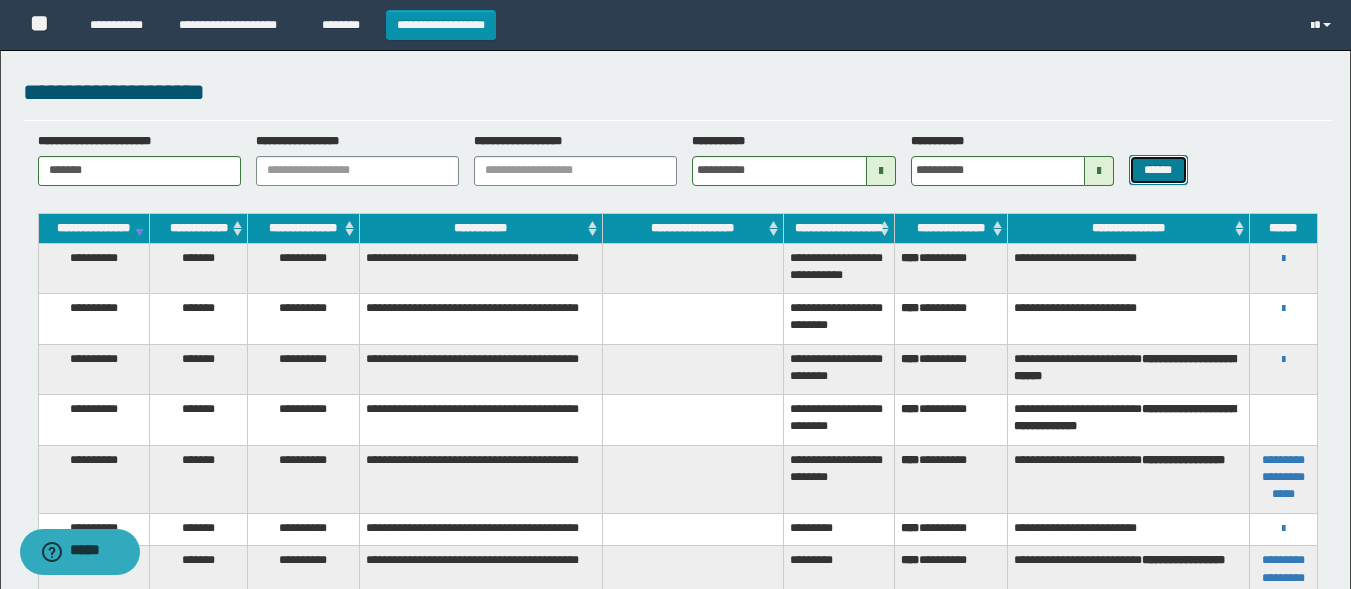 click on "******" at bounding box center [1158, 170] 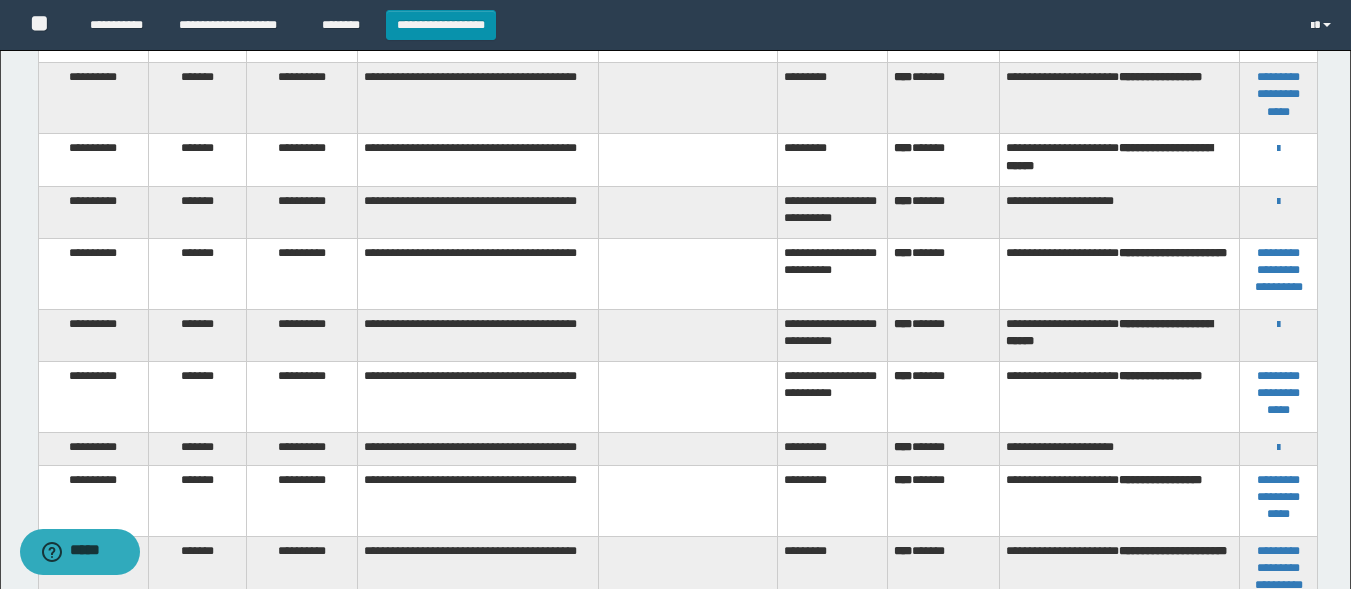 scroll, scrollTop: 390, scrollLeft: 0, axis: vertical 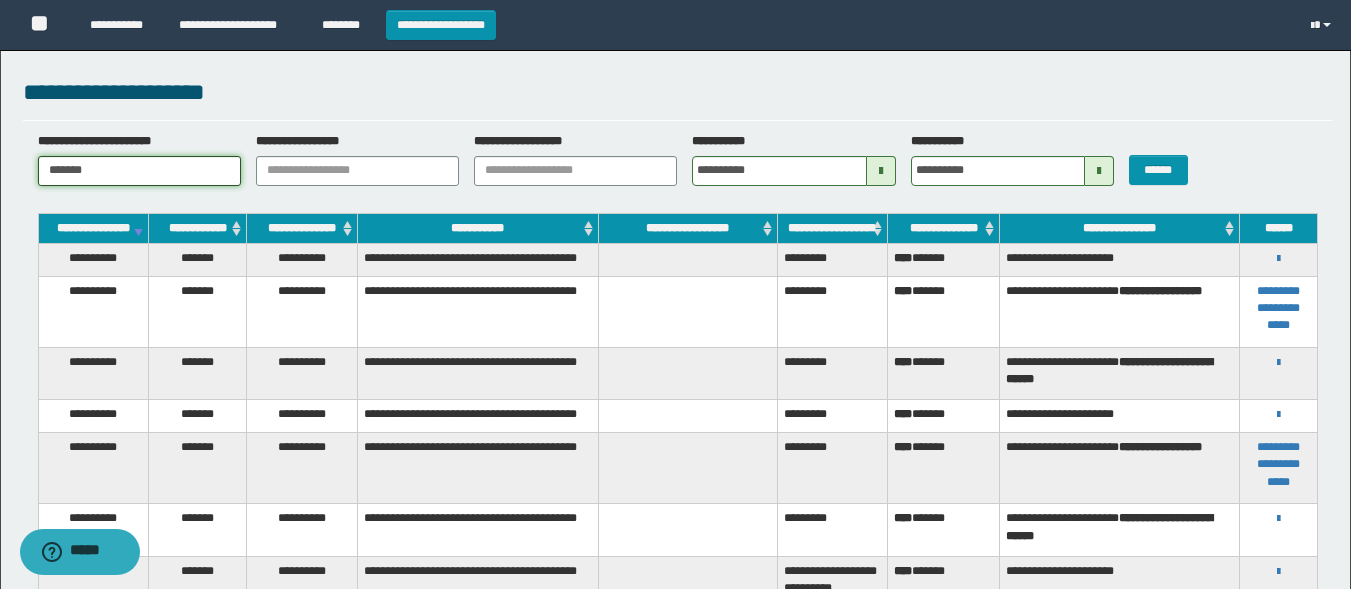click on "*******" at bounding box center (139, 171) 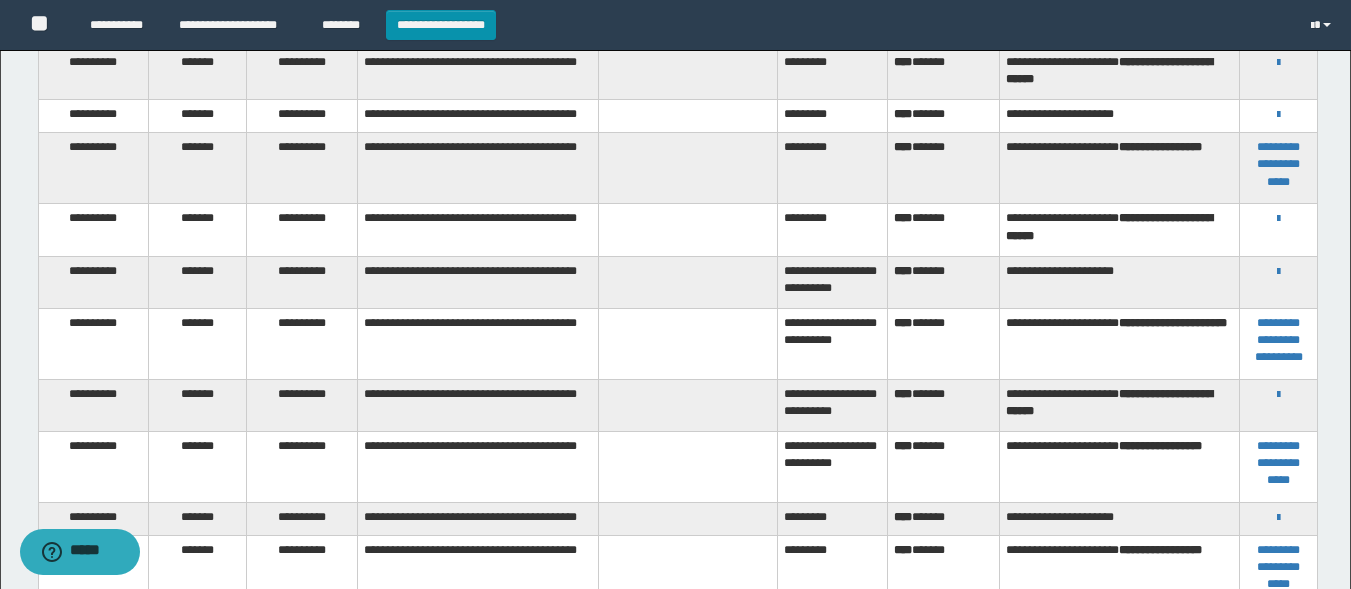 scroll, scrollTop: 302, scrollLeft: 0, axis: vertical 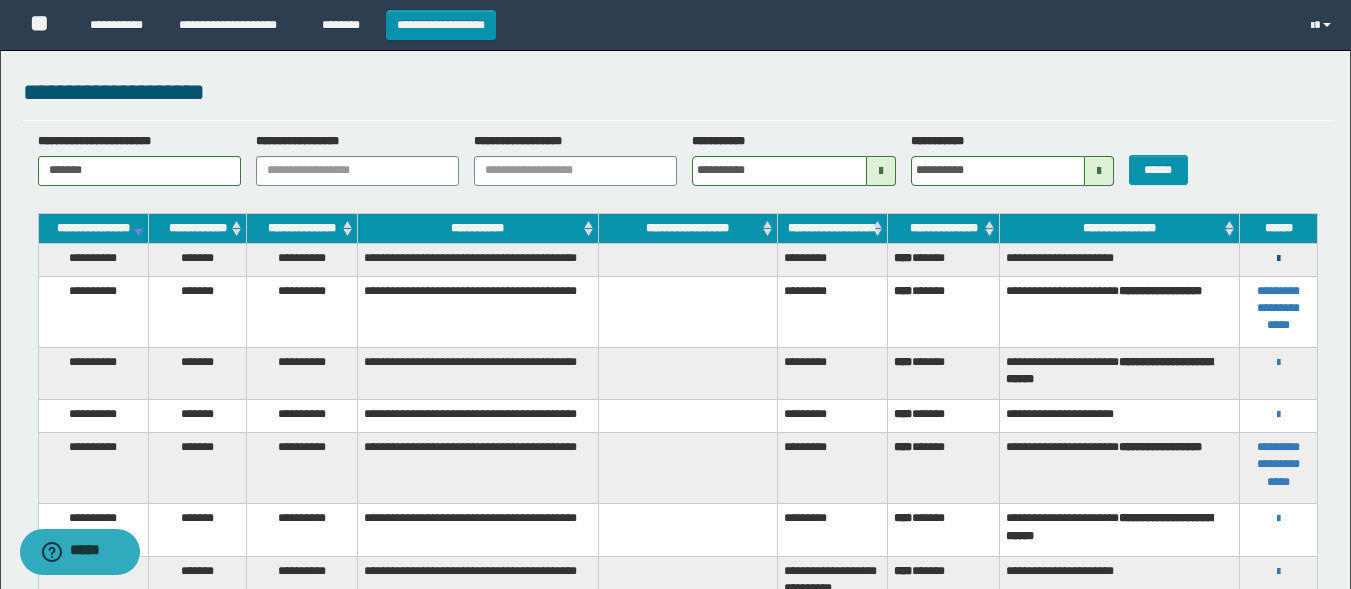 click at bounding box center (1278, 259) 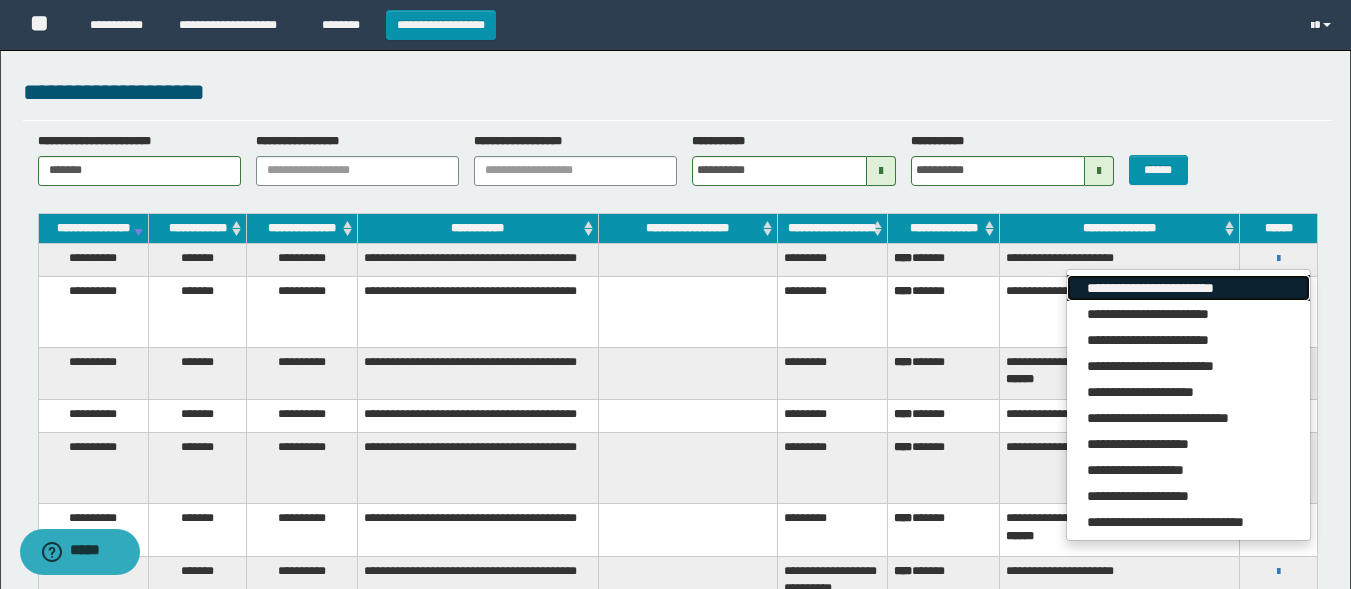 click on "**********" at bounding box center [1188, 288] 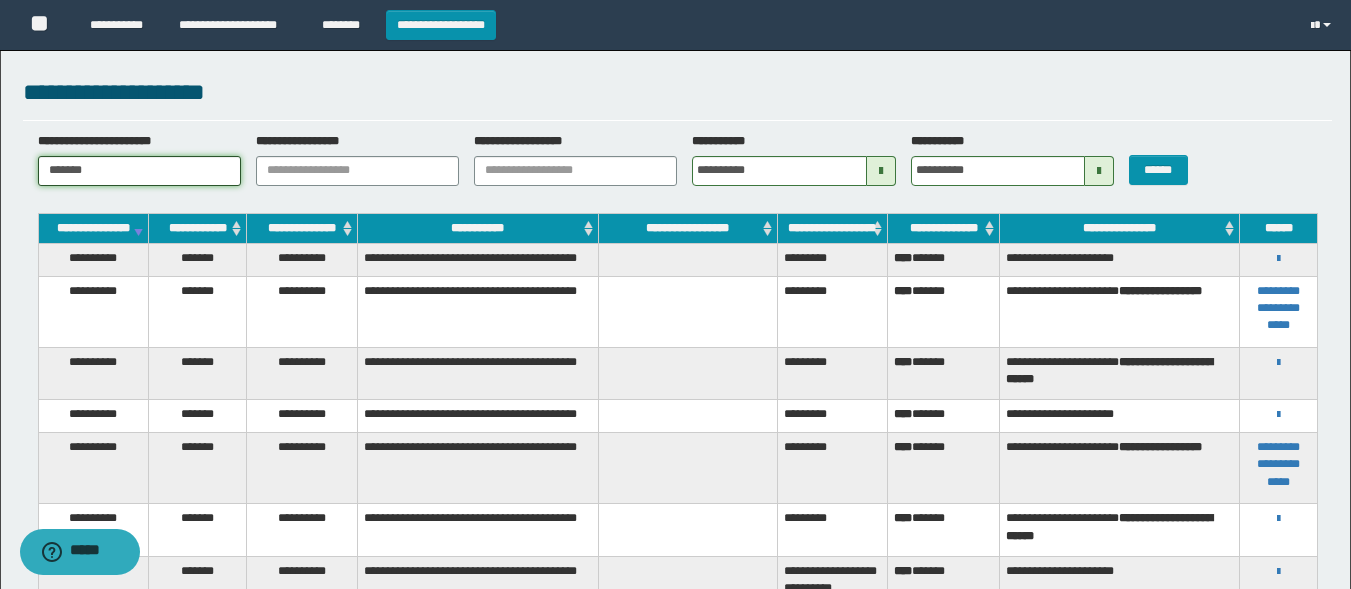 drag, startPoint x: 101, startPoint y: 172, endPoint x: 0, endPoint y: 158, distance: 101.96568 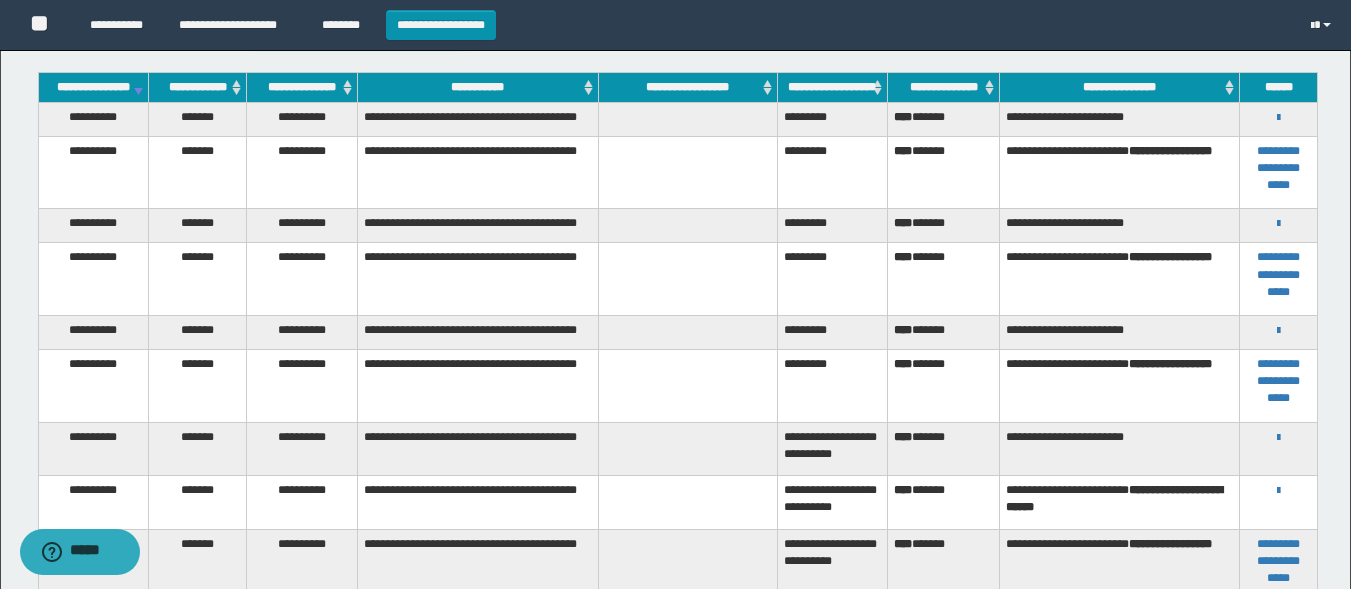 scroll, scrollTop: 0, scrollLeft: 0, axis: both 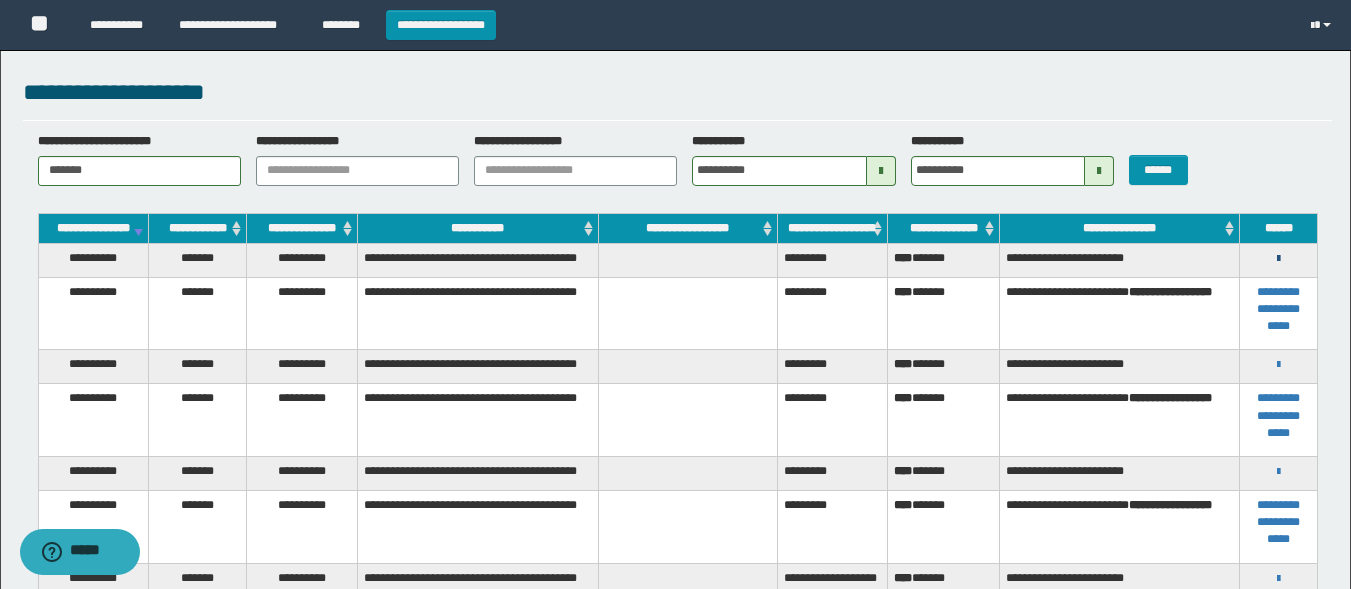 click at bounding box center (1278, 259) 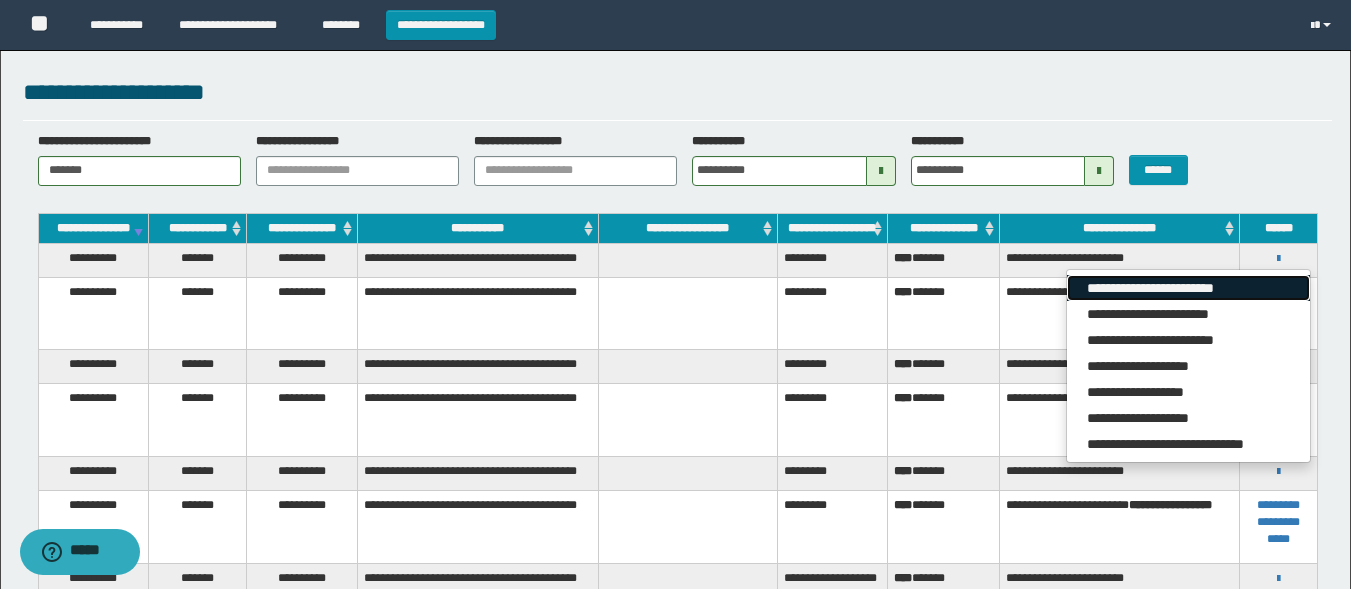click on "**********" at bounding box center [1188, 288] 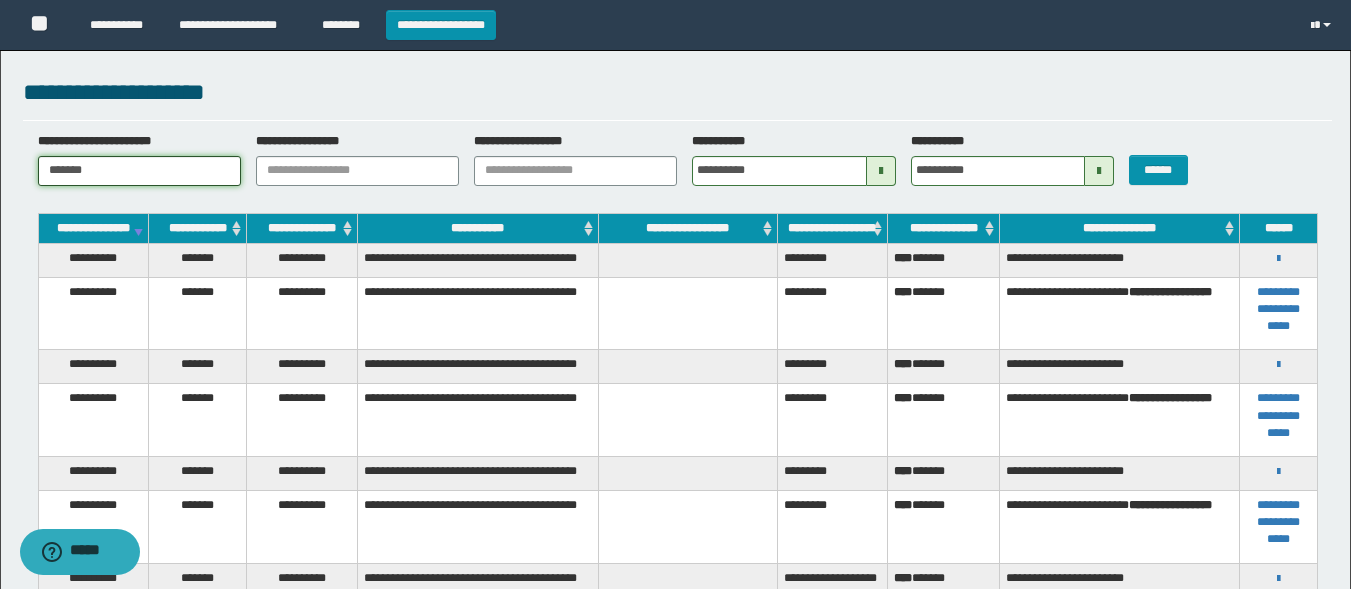 drag, startPoint x: 106, startPoint y: 164, endPoint x: 0, endPoint y: 158, distance: 106.16968 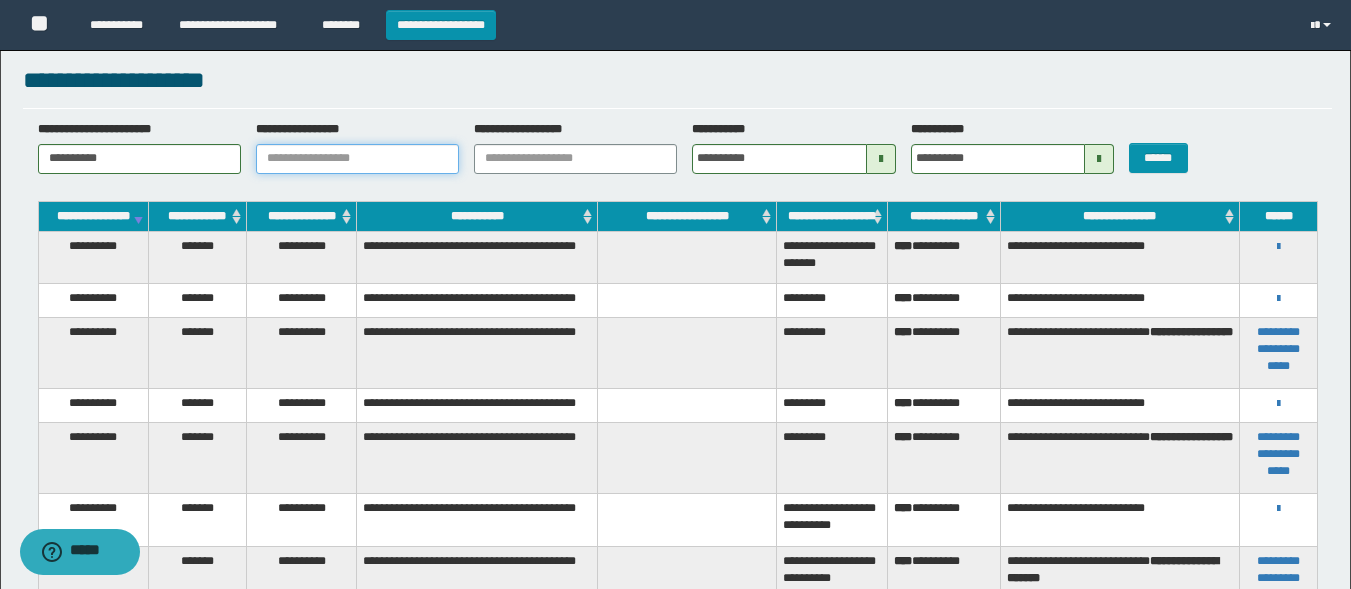 scroll, scrollTop: 8, scrollLeft: 0, axis: vertical 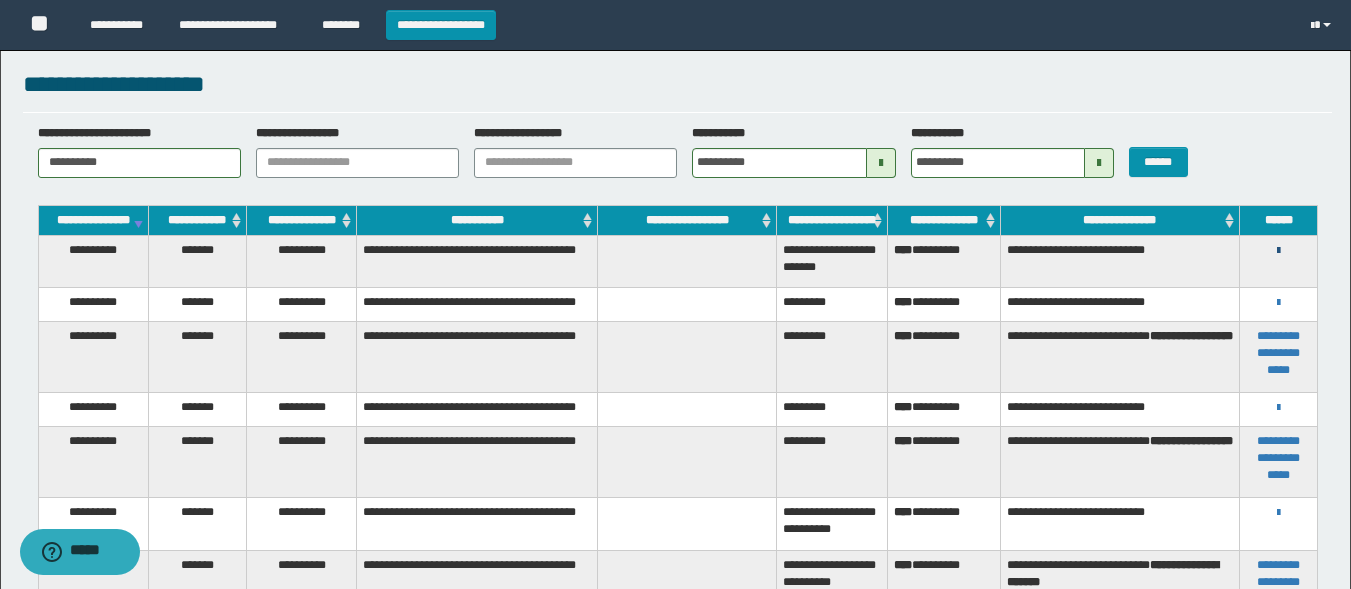 click at bounding box center [1278, 251] 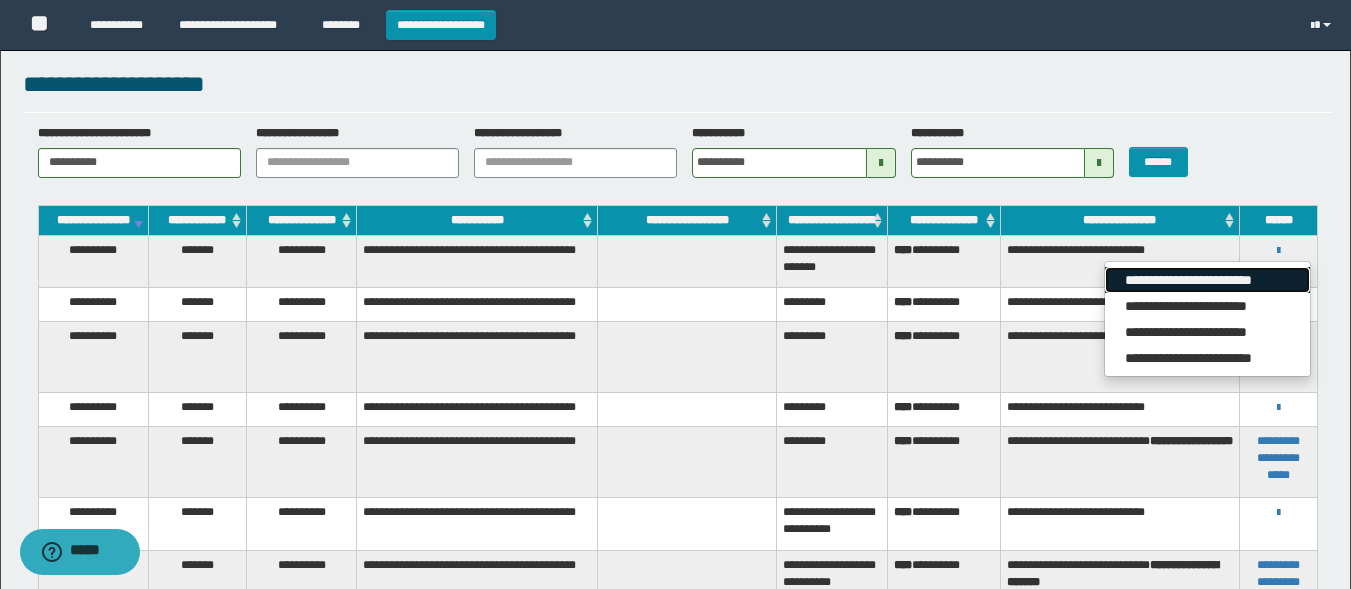 click on "**********" at bounding box center [1207, 280] 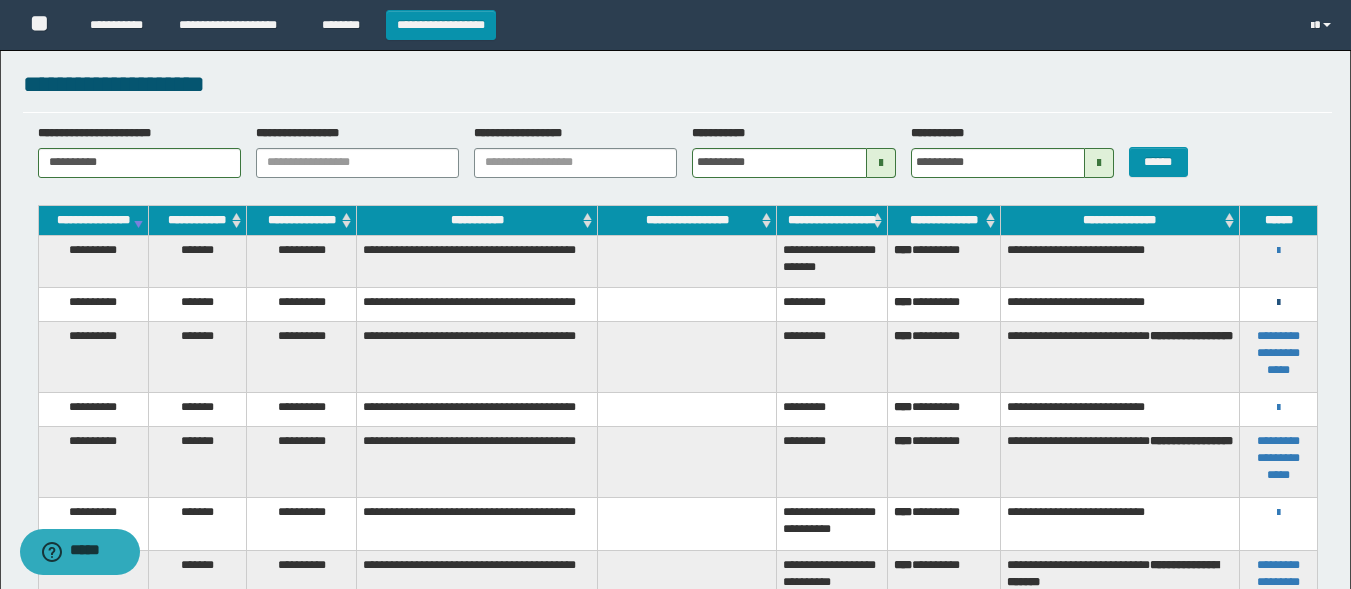 click at bounding box center [1278, 303] 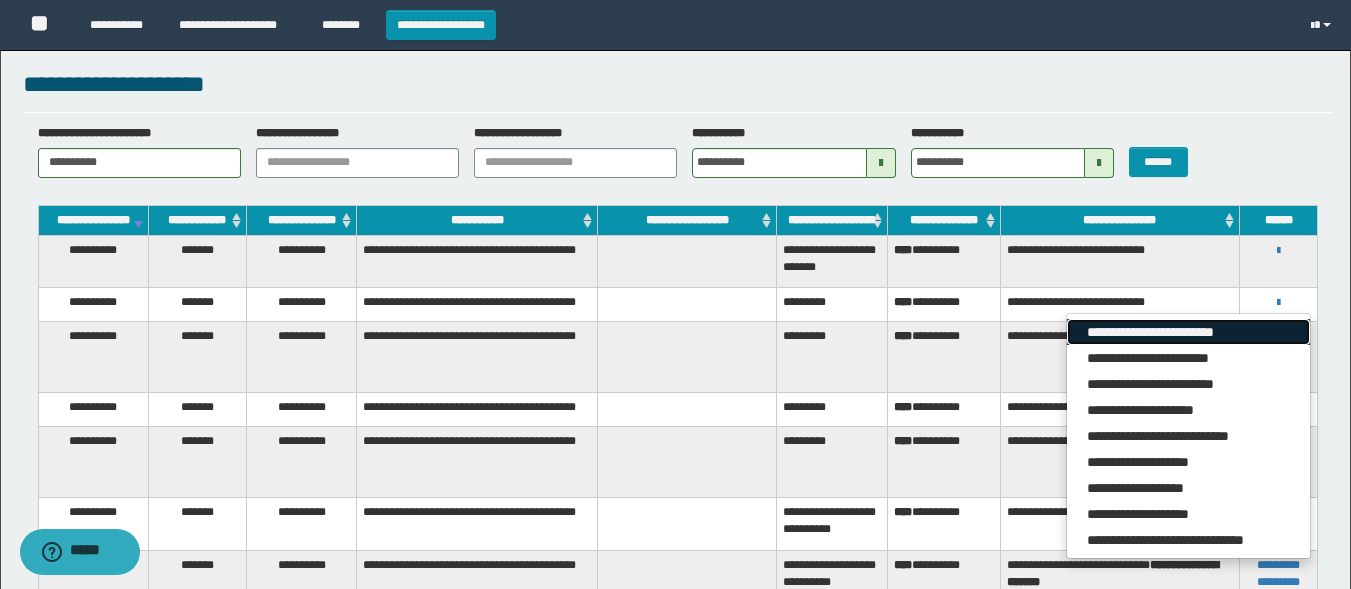 click on "**********" at bounding box center (1188, 332) 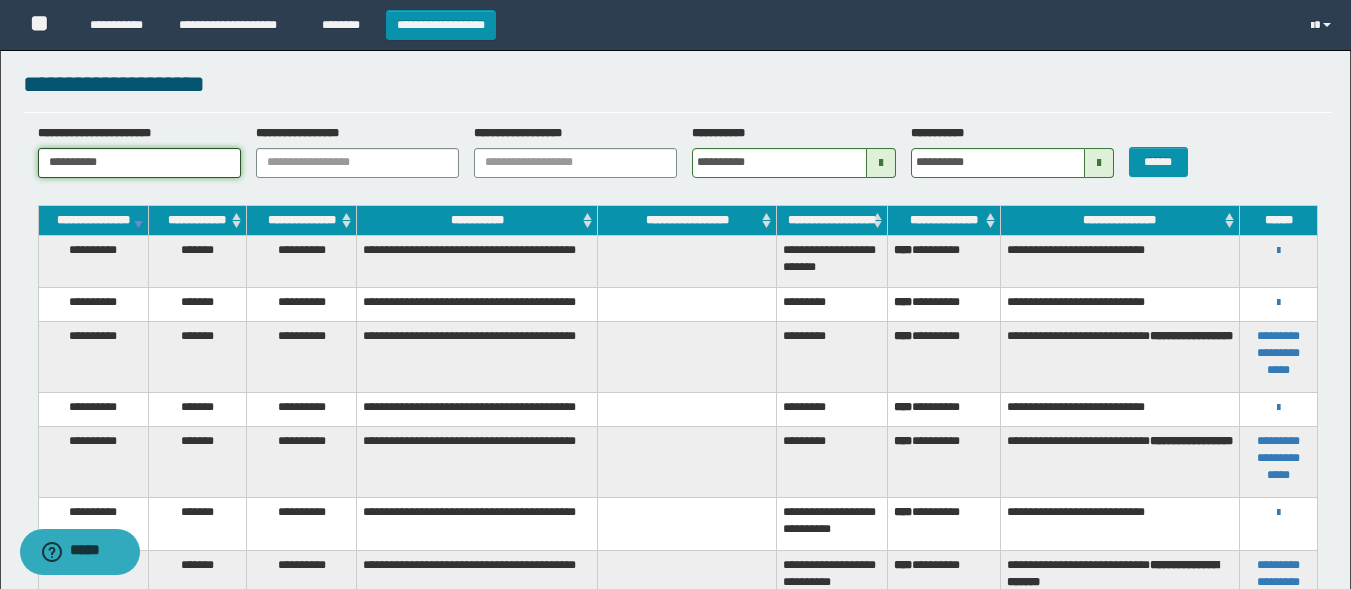 drag, startPoint x: 134, startPoint y: 162, endPoint x: 0, endPoint y: 159, distance: 134.03358 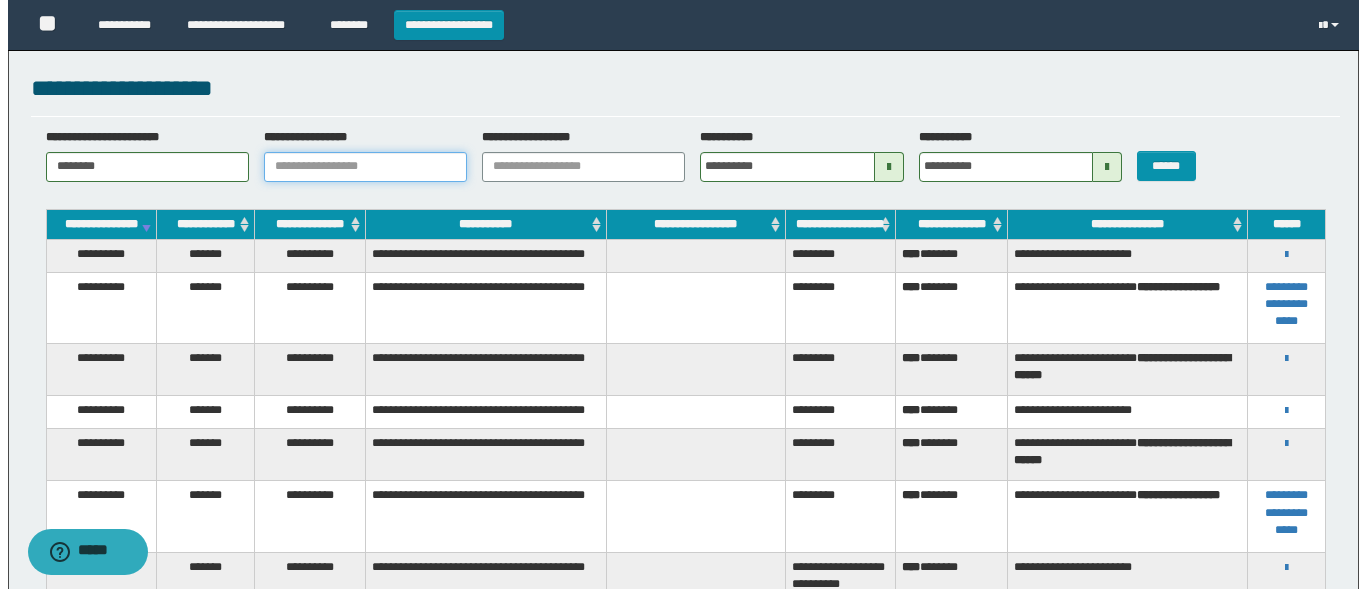 scroll, scrollTop: 0, scrollLeft: 0, axis: both 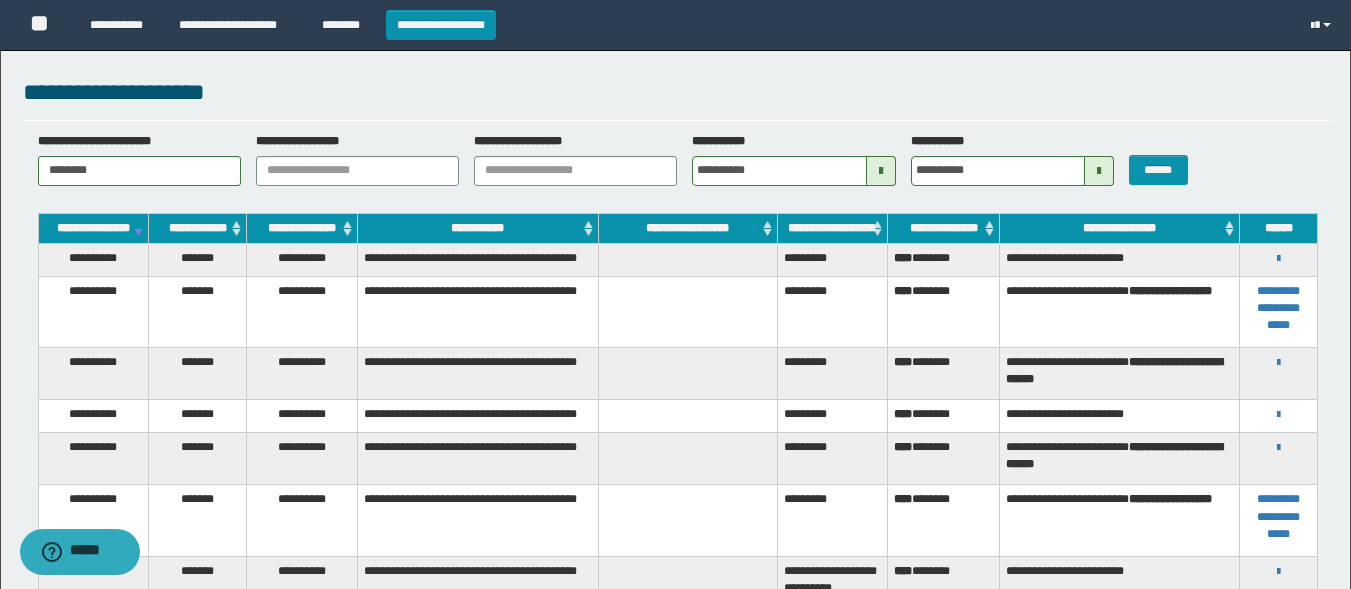 click on "[FIRST] [LAST] [STREET] [CITY], [STATE] [POSTAL_CODE] [COUNTRY] [PHONE] [EMAIL]" at bounding box center (1278, 258) 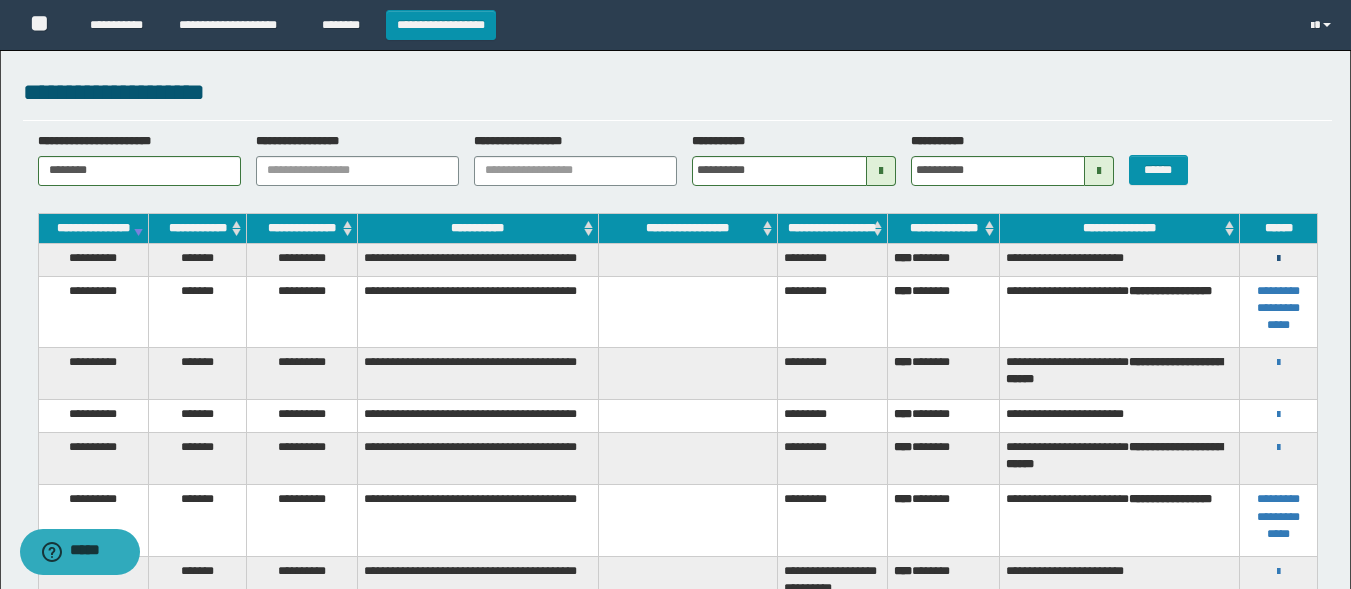 click at bounding box center (1278, 259) 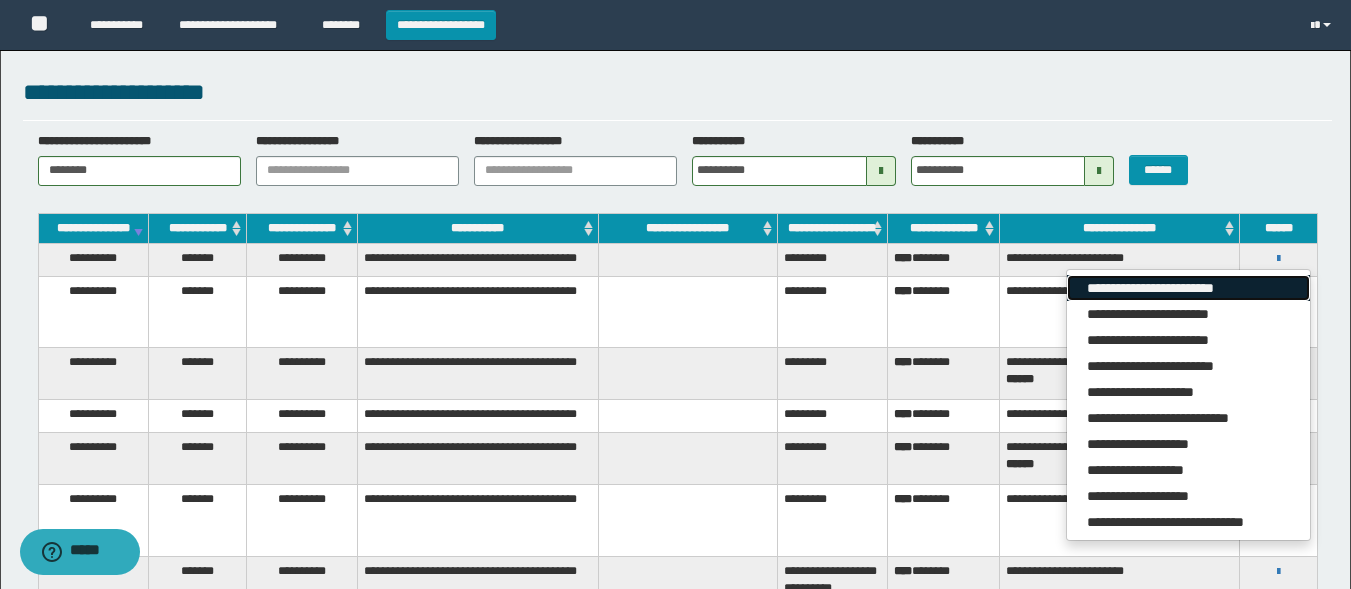 click on "**********" at bounding box center (1188, 288) 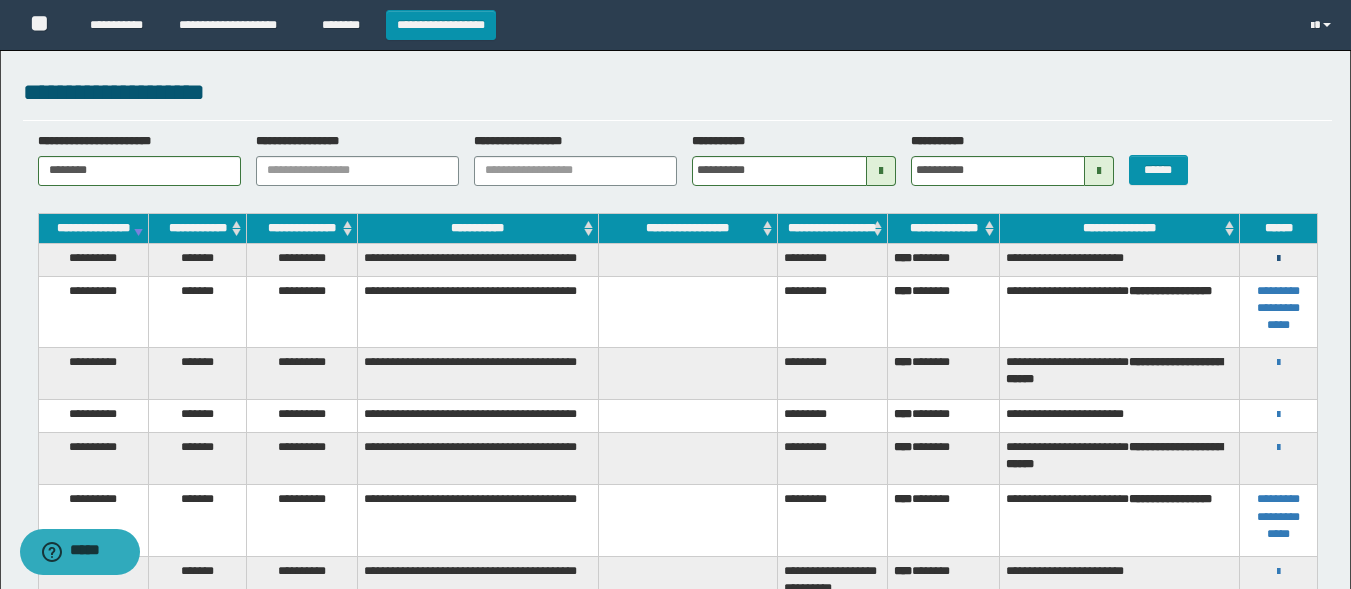 click at bounding box center [1278, 259] 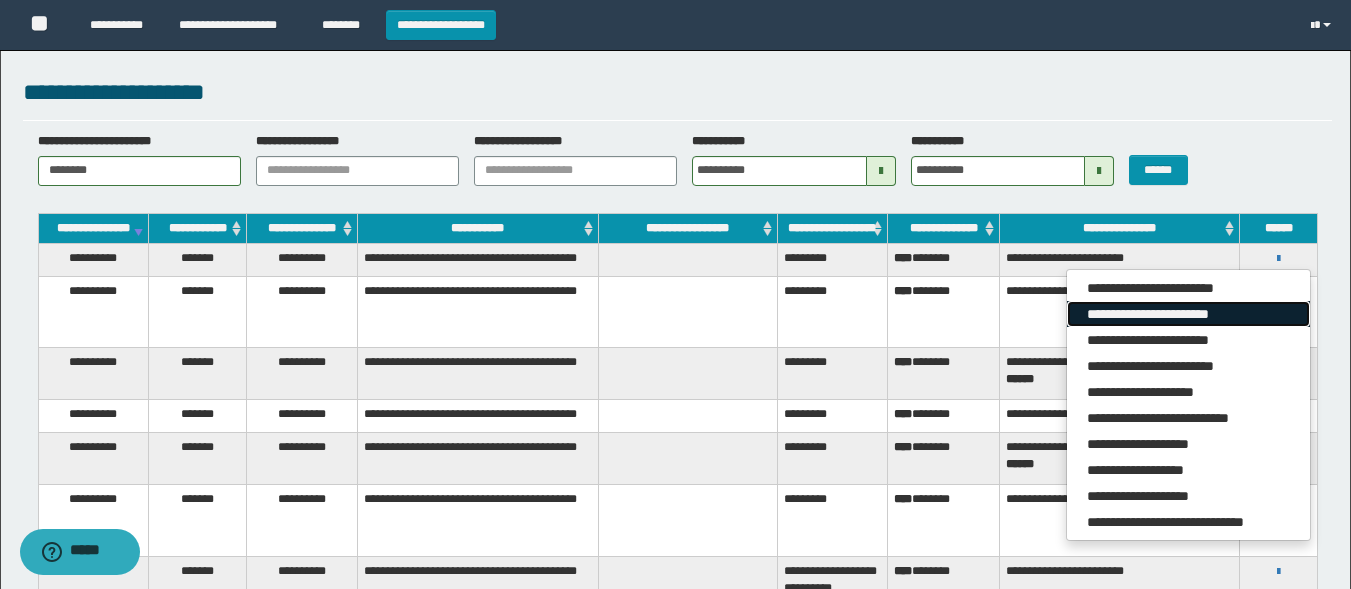 click on "**********" at bounding box center (1188, 314) 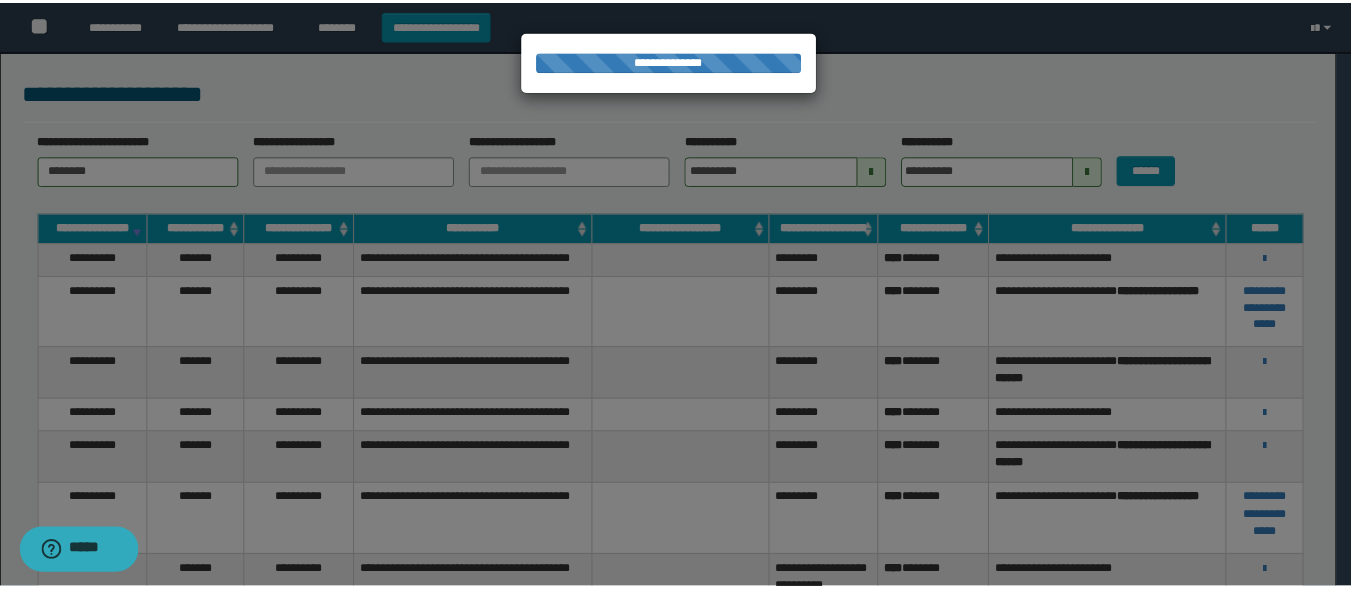 scroll, scrollTop: 0, scrollLeft: 0, axis: both 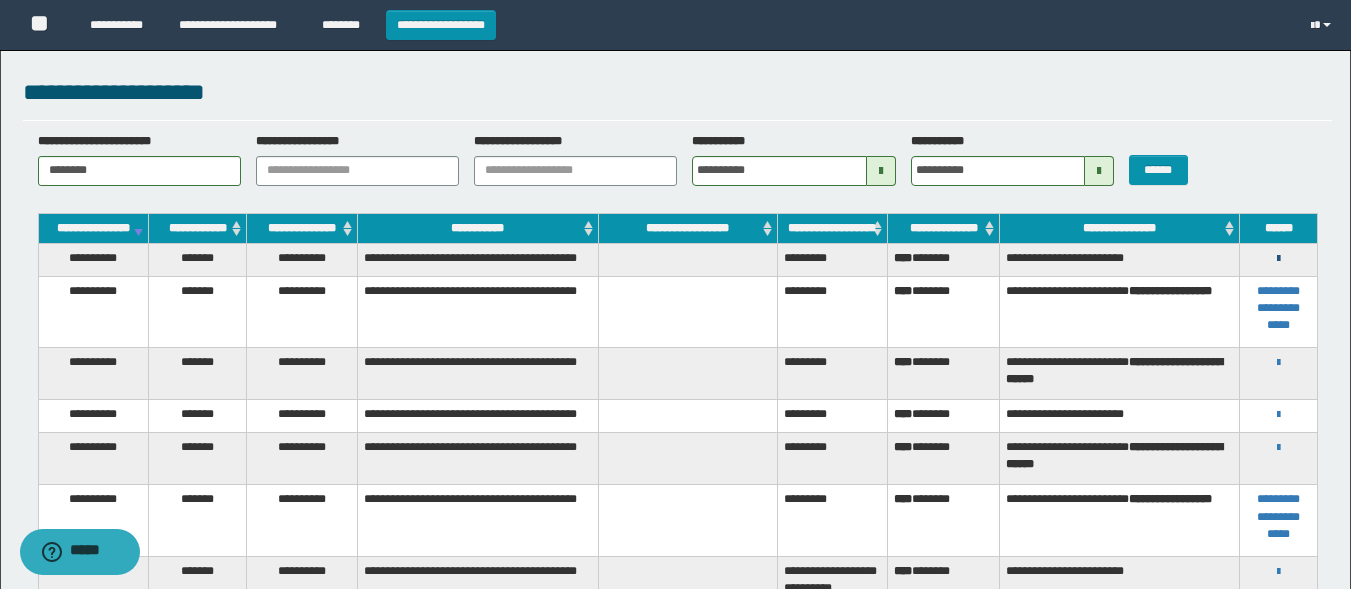 click at bounding box center [1278, 259] 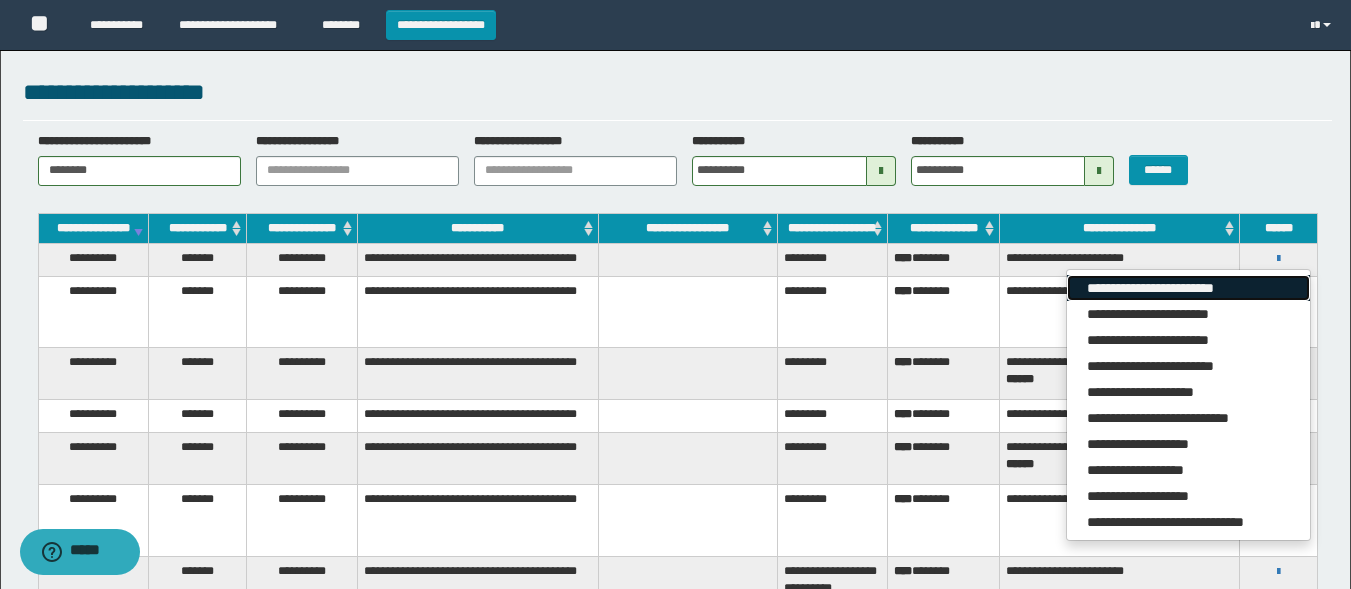 click on "**********" at bounding box center [1188, 288] 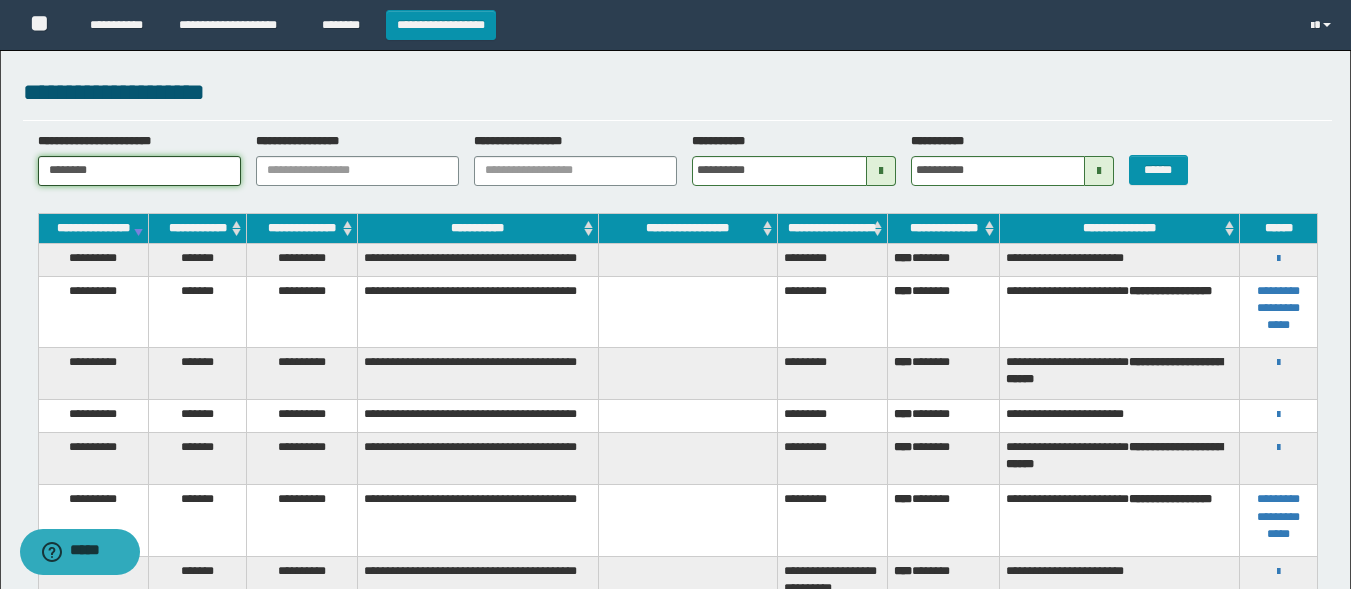 drag, startPoint x: 140, startPoint y: 169, endPoint x: 0, endPoint y: 130, distance: 145.33066 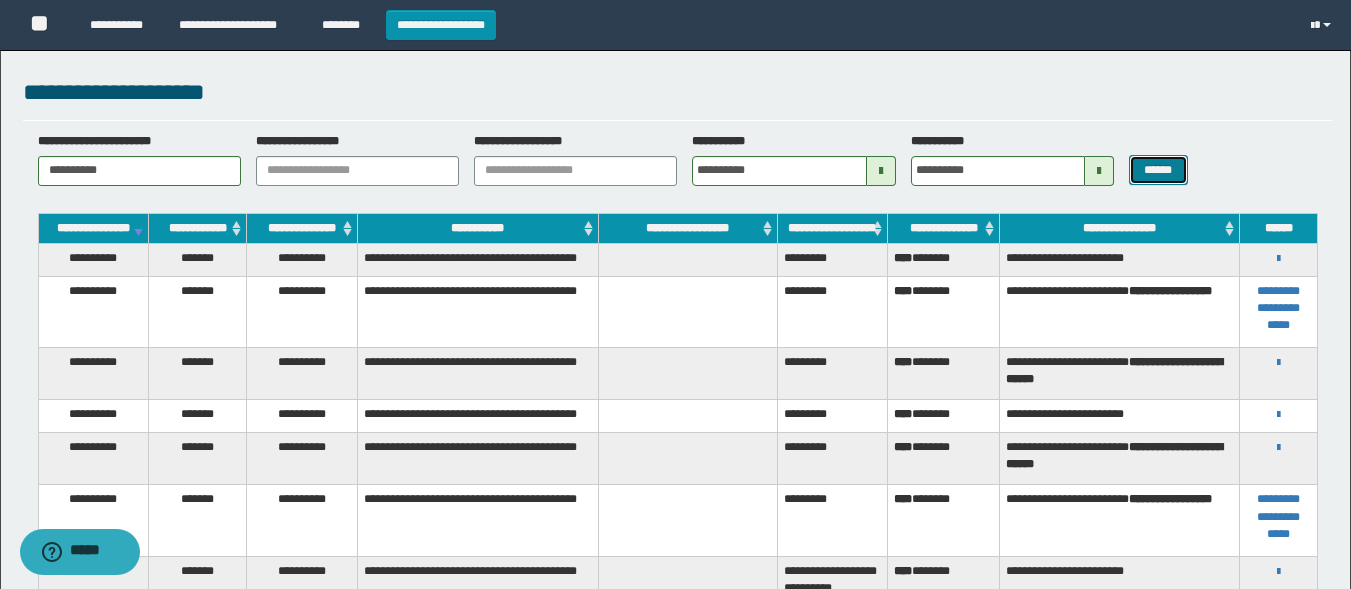 click on "******" at bounding box center (1158, 170) 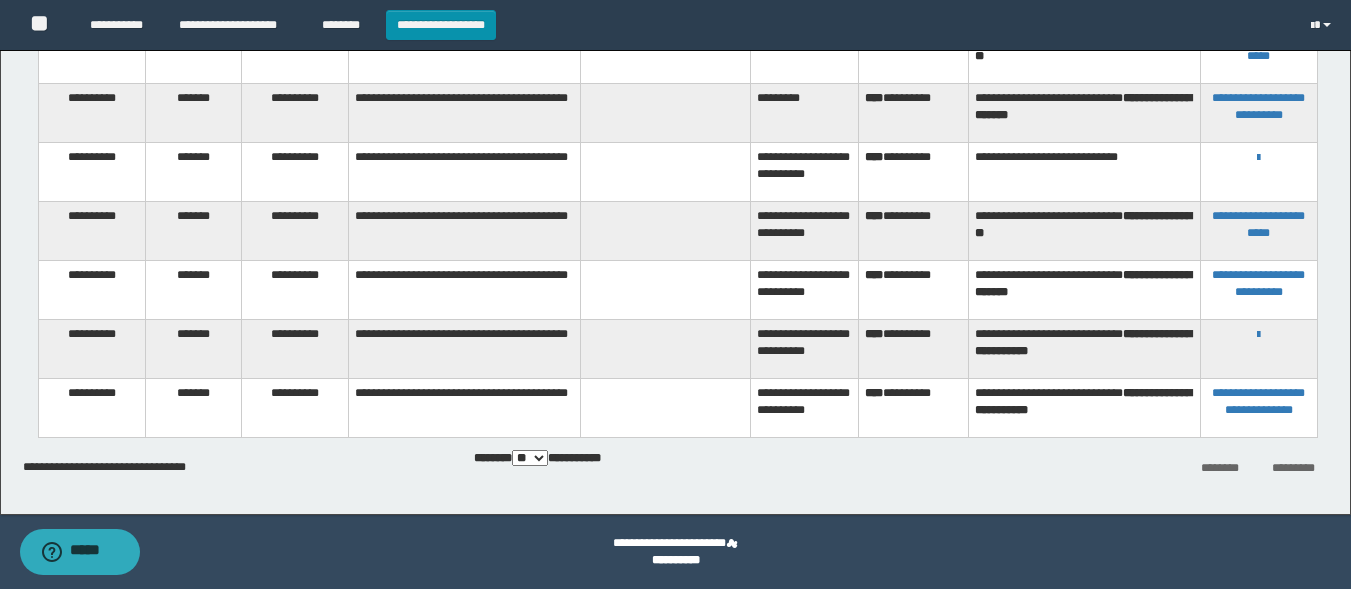 scroll, scrollTop: 0, scrollLeft: 0, axis: both 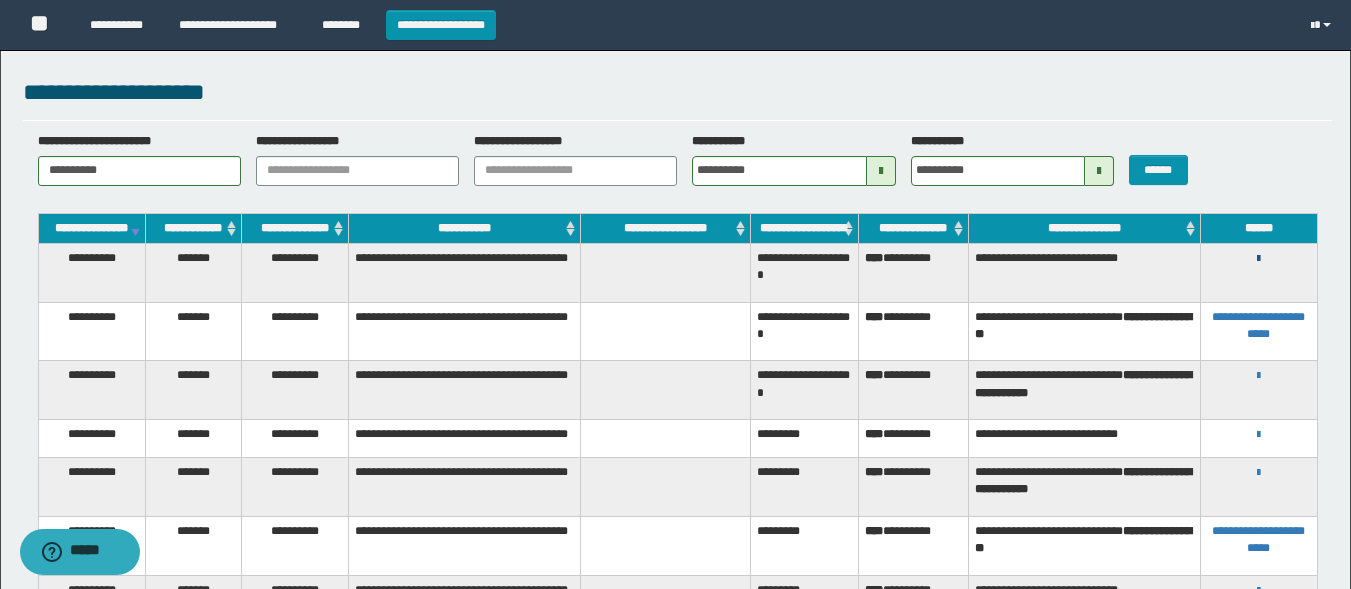 click at bounding box center [1258, 259] 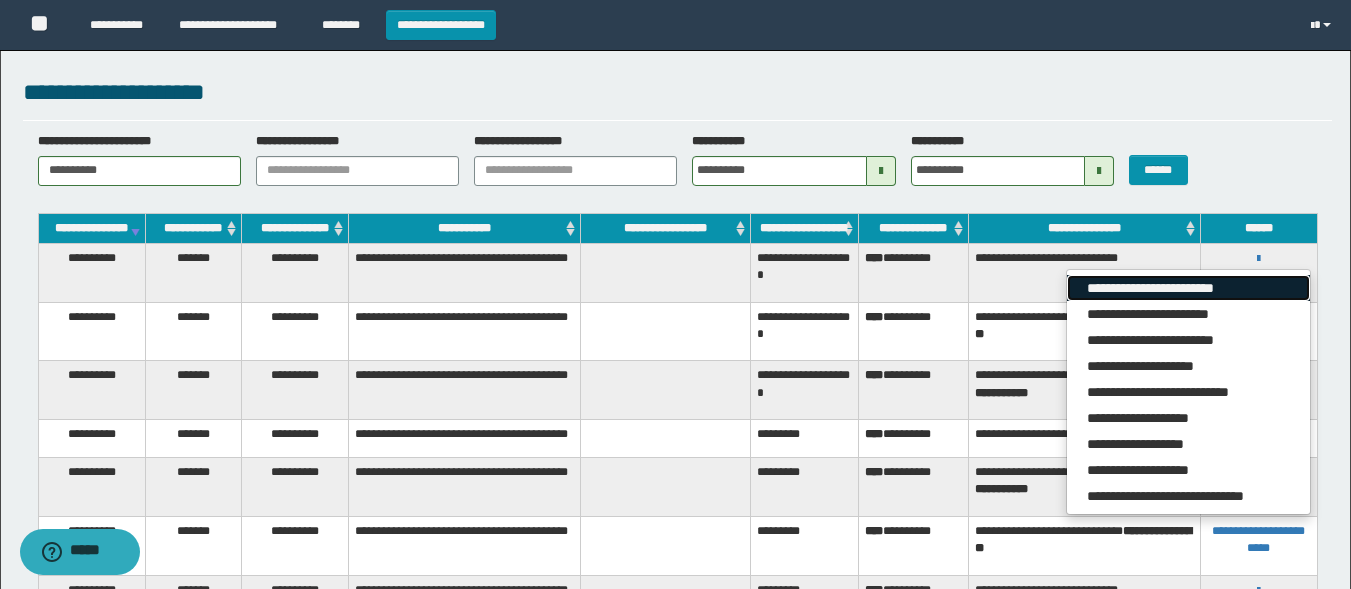 click on "**********" at bounding box center (1188, 288) 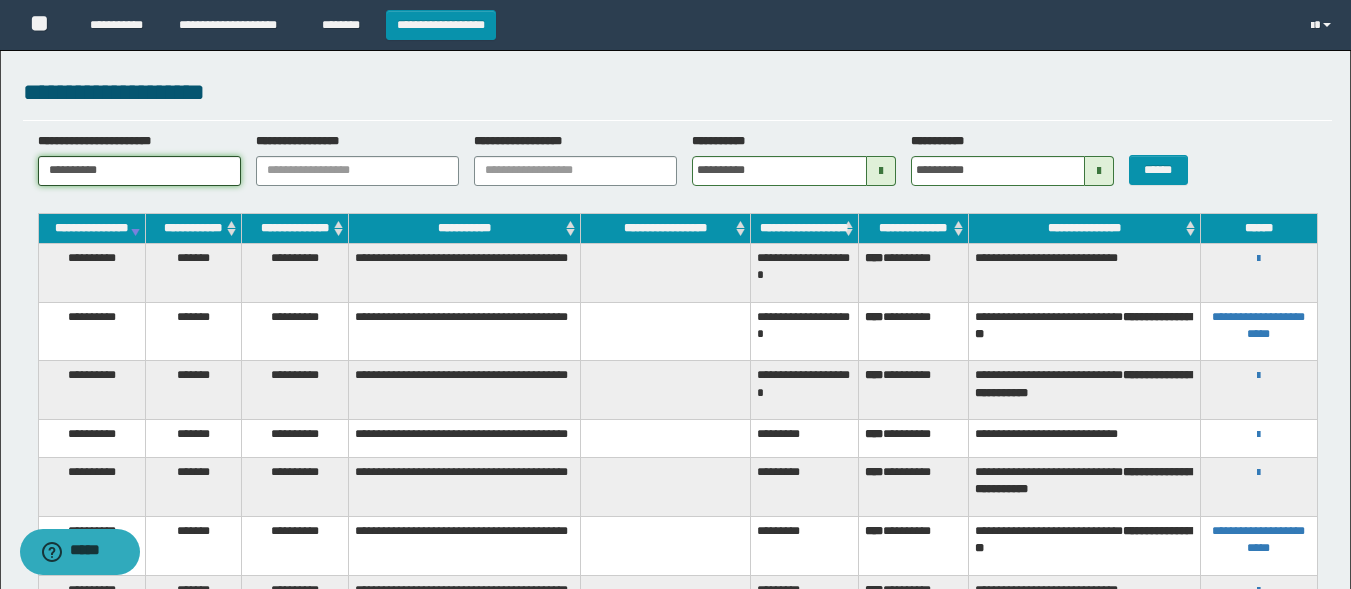 drag, startPoint x: 137, startPoint y: 172, endPoint x: 0, endPoint y: 144, distance: 139.83205 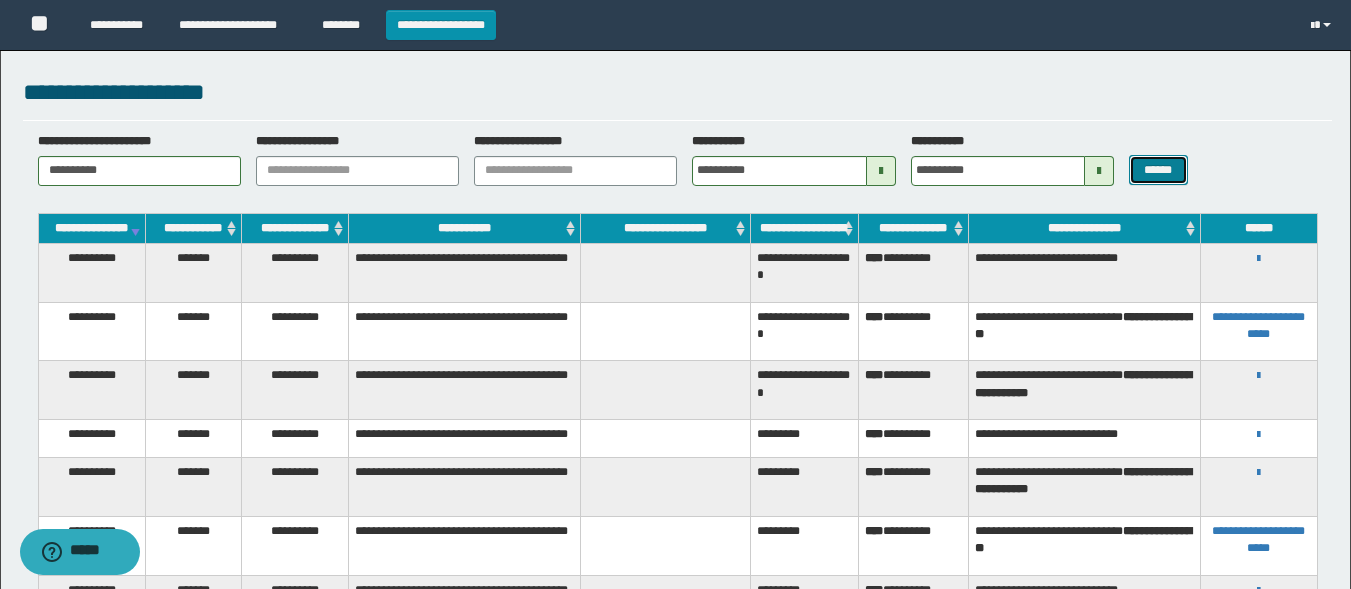 click on "******" at bounding box center (1158, 170) 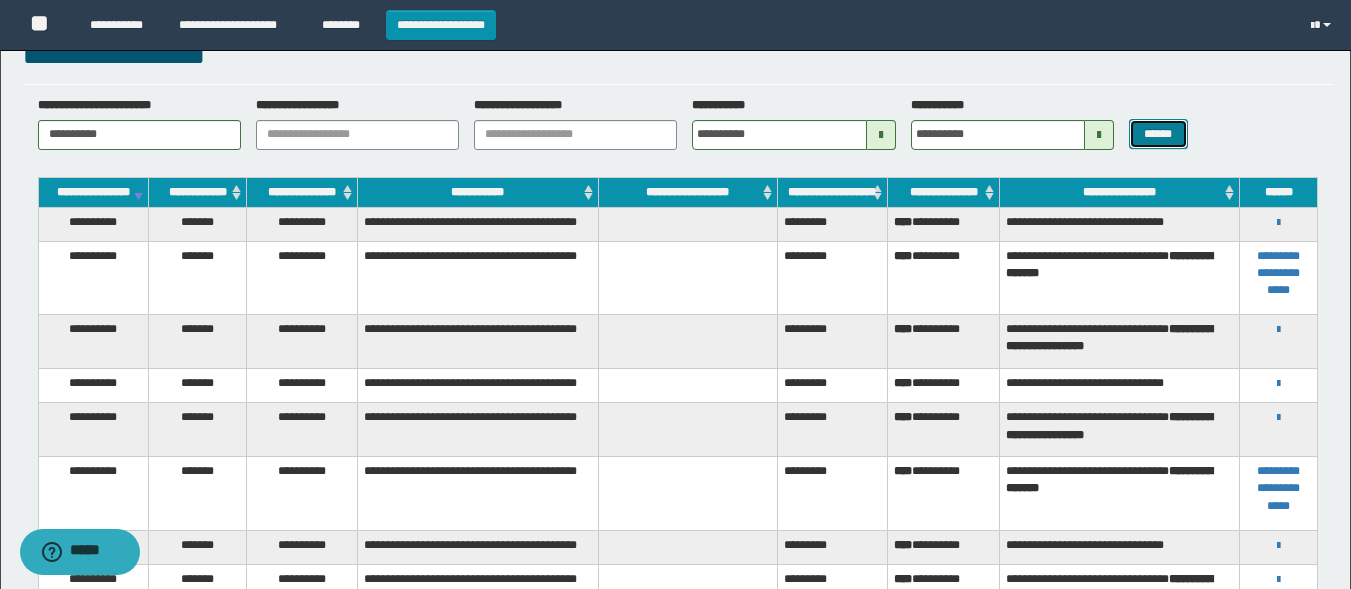 scroll, scrollTop: 34, scrollLeft: 0, axis: vertical 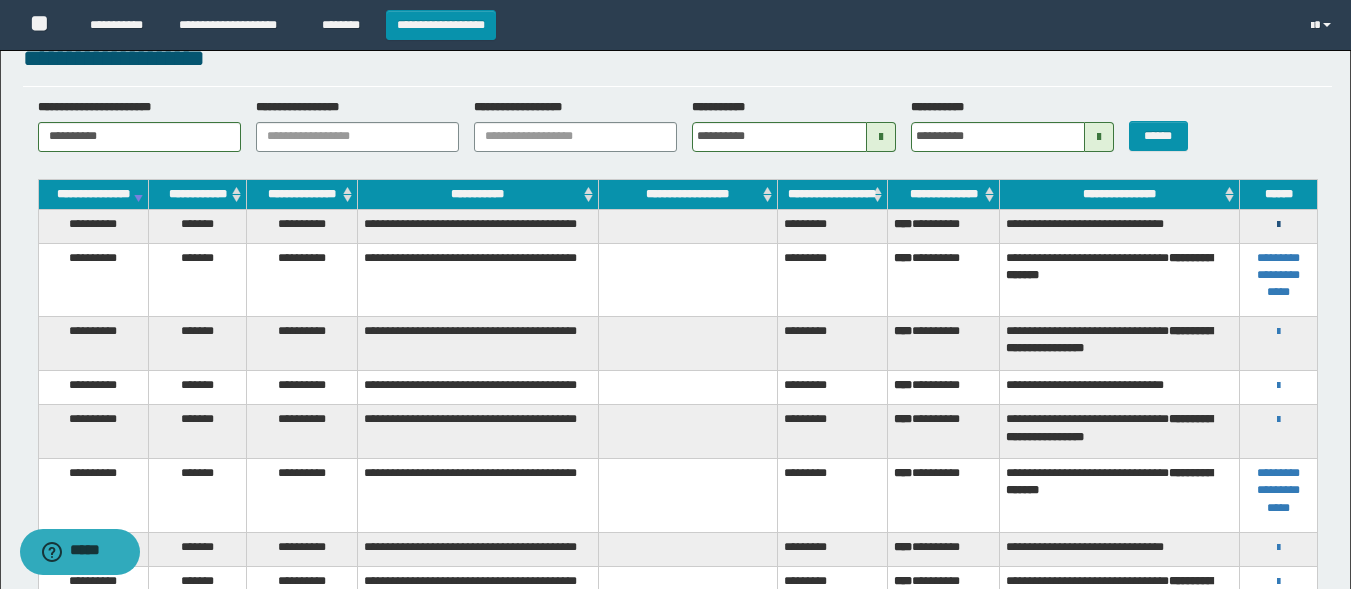 click at bounding box center [1278, 225] 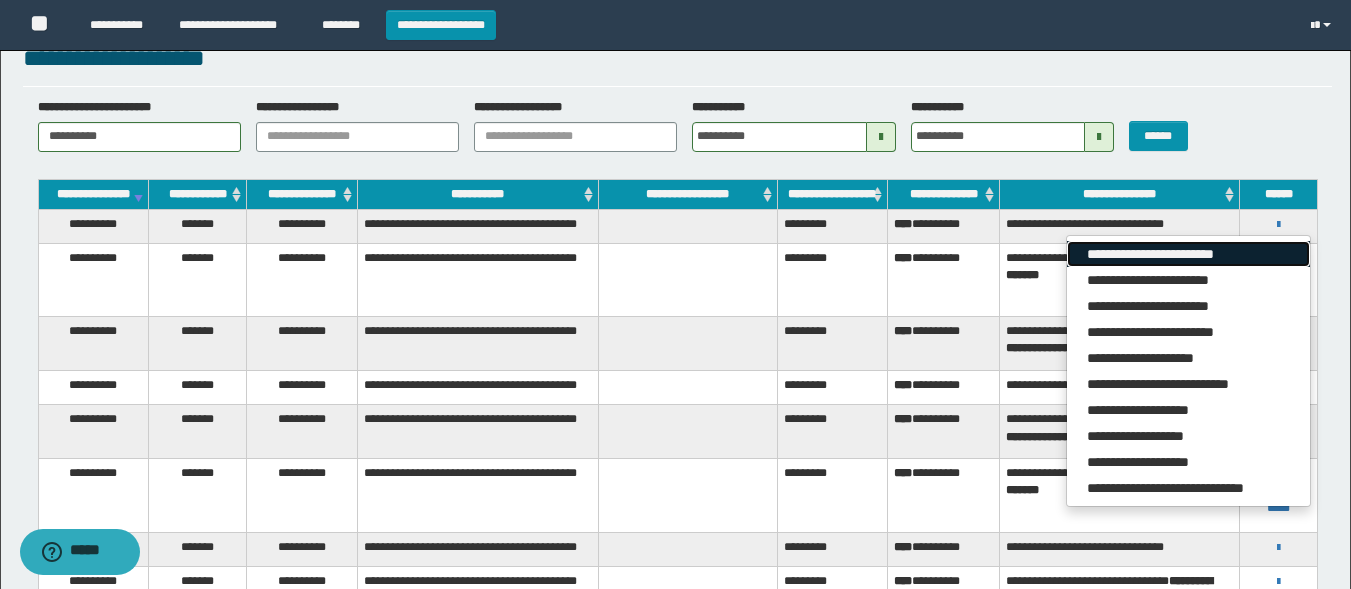 click on "**********" at bounding box center (1188, 254) 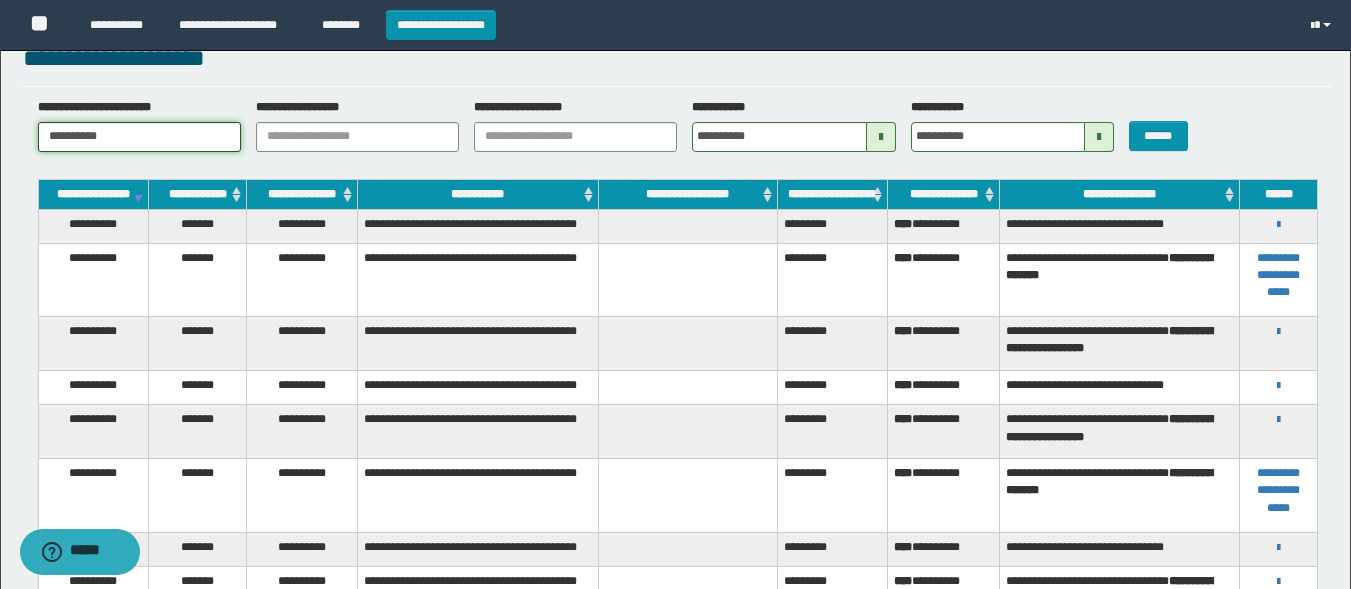 drag, startPoint x: 140, startPoint y: 143, endPoint x: 0, endPoint y: 112, distance: 143.39107 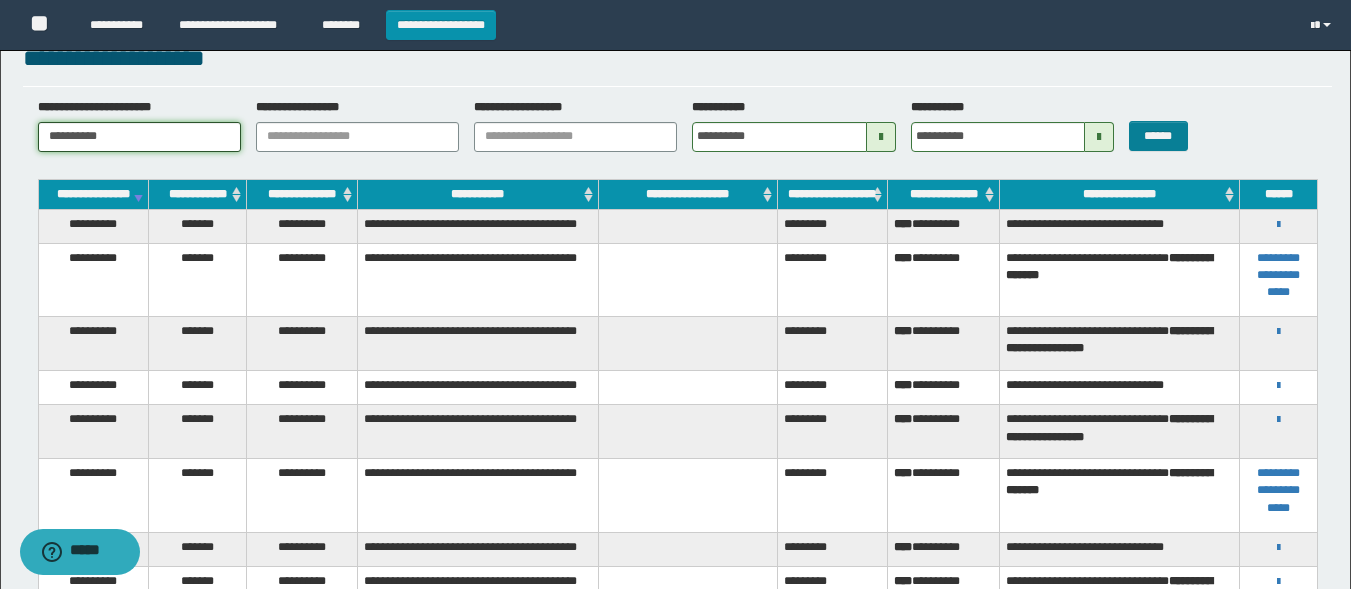 type on "**********" 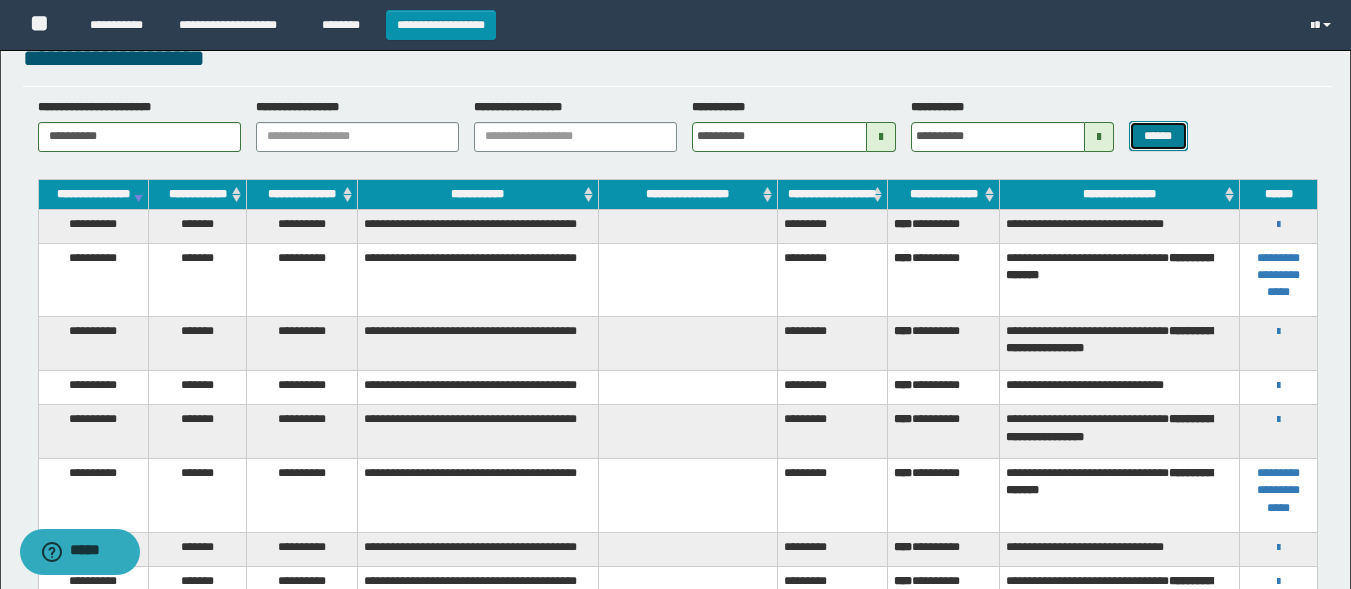 click on "******" at bounding box center [1158, 136] 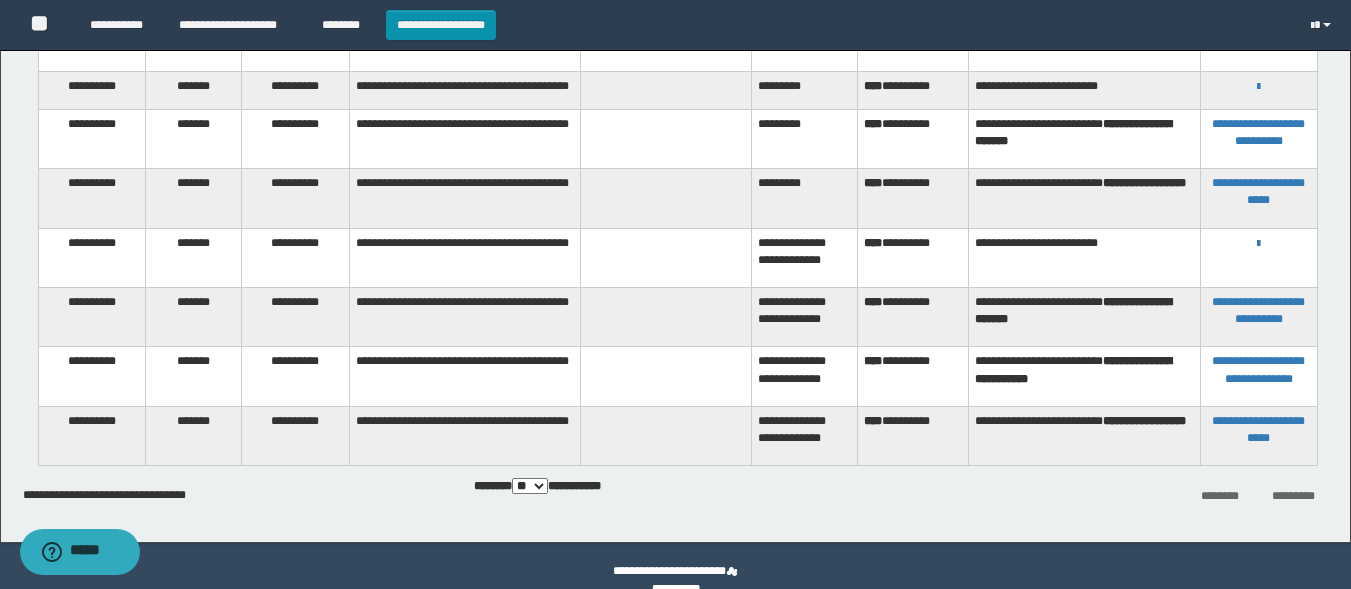 scroll, scrollTop: 368, scrollLeft: 0, axis: vertical 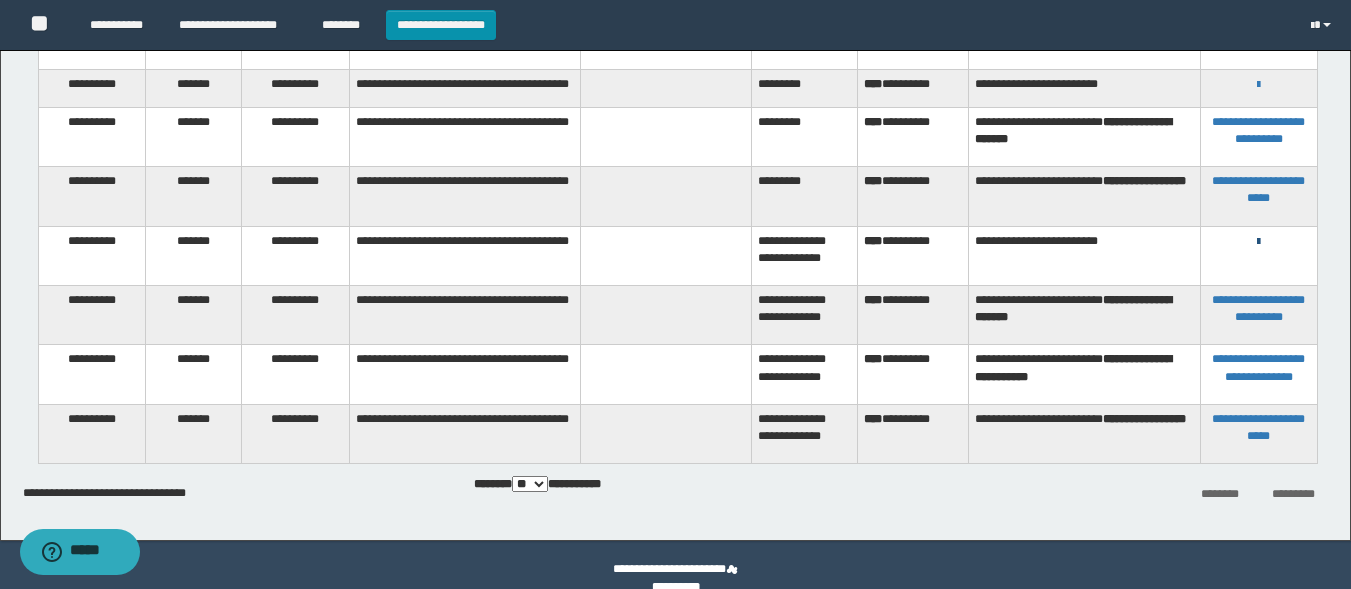 click at bounding box center (1258, 242) 